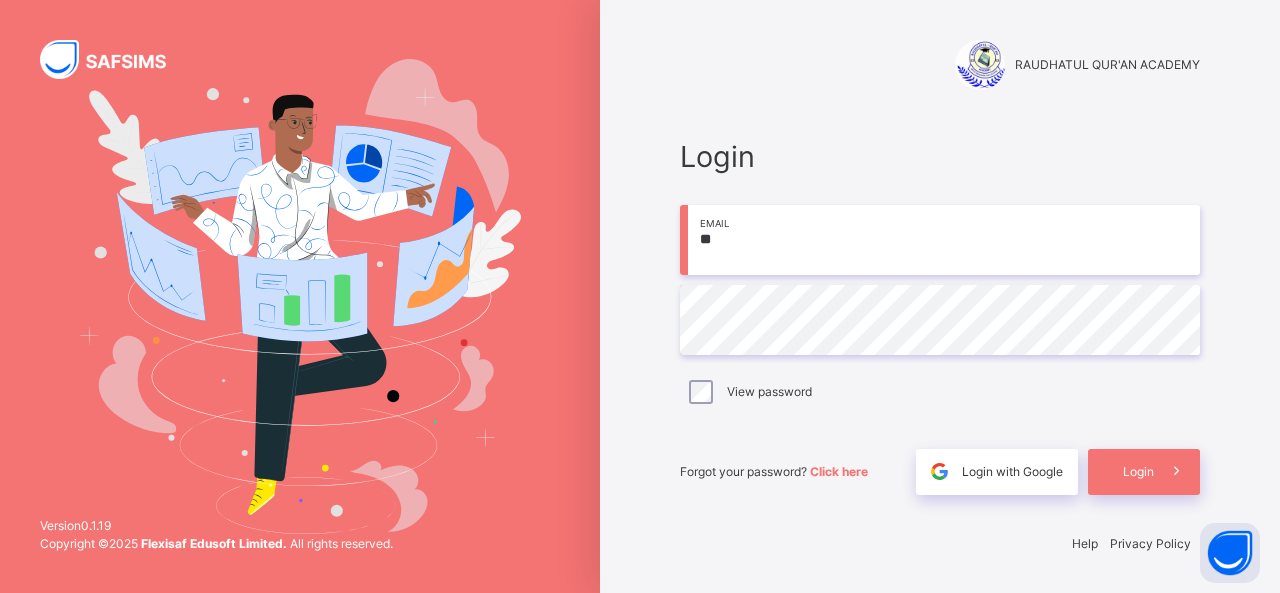 type on "*" 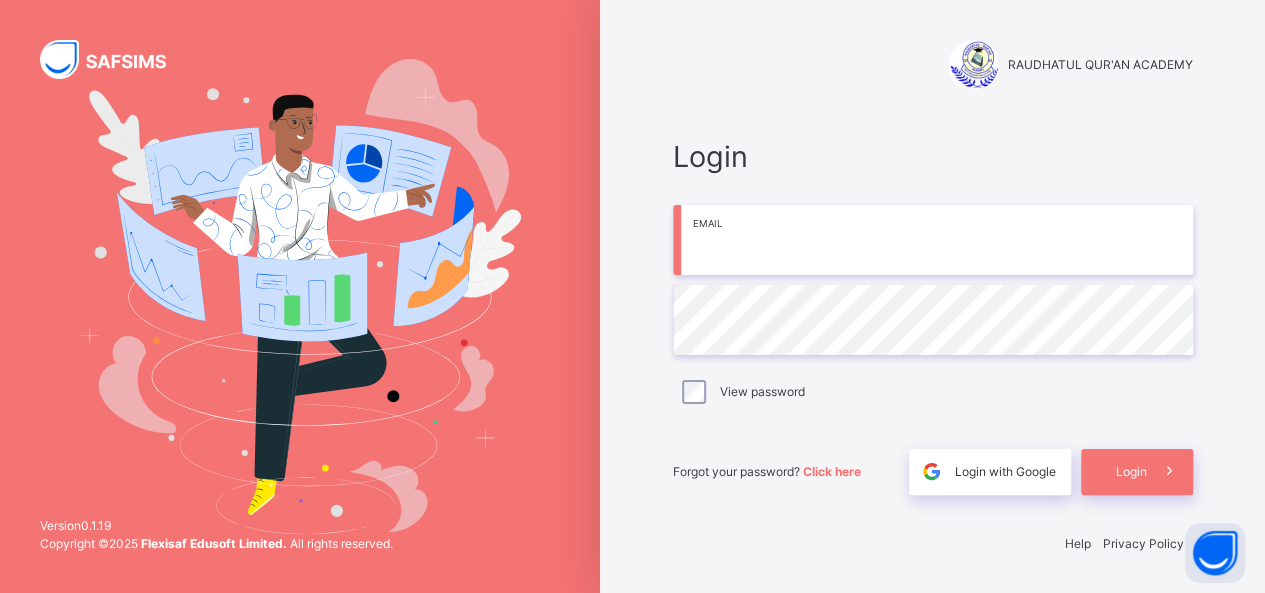 scroll, scrollTop: 0, scrollLeft: 0, axis: both 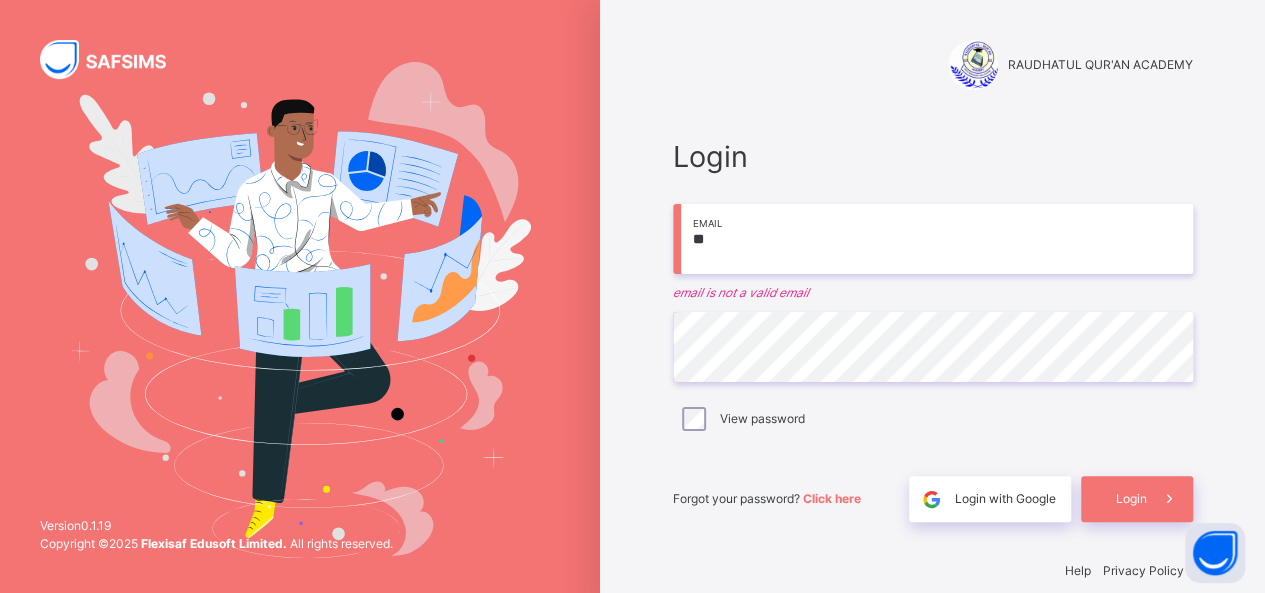 type on "**********" 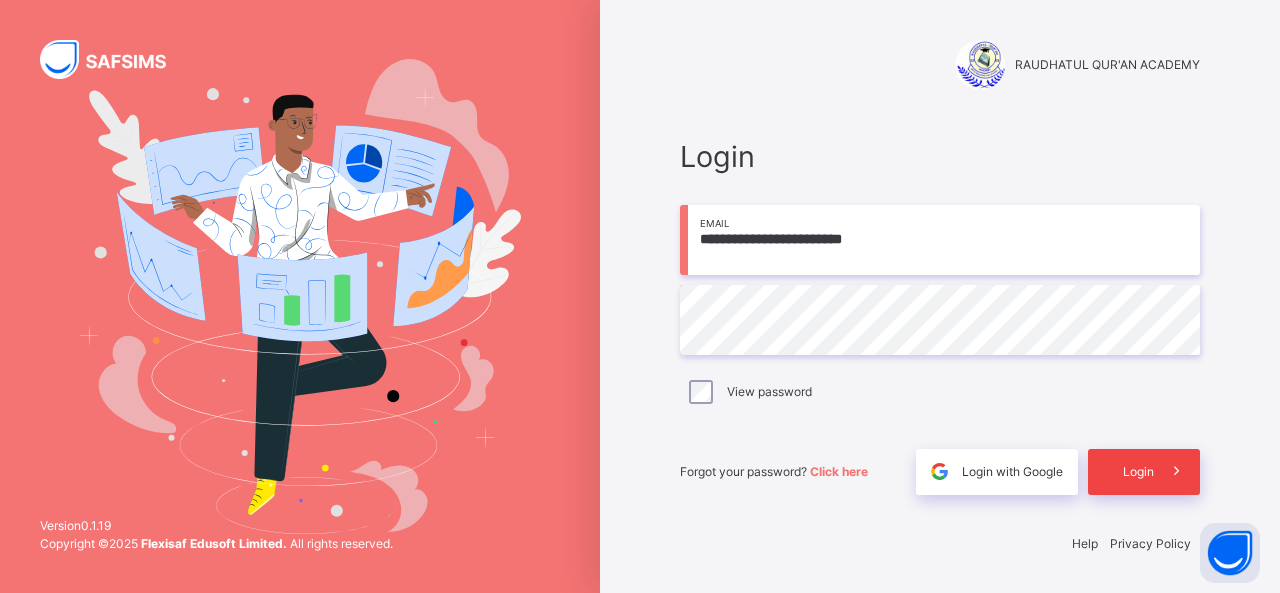 click on "Login" at bounding box center [1144, 472] 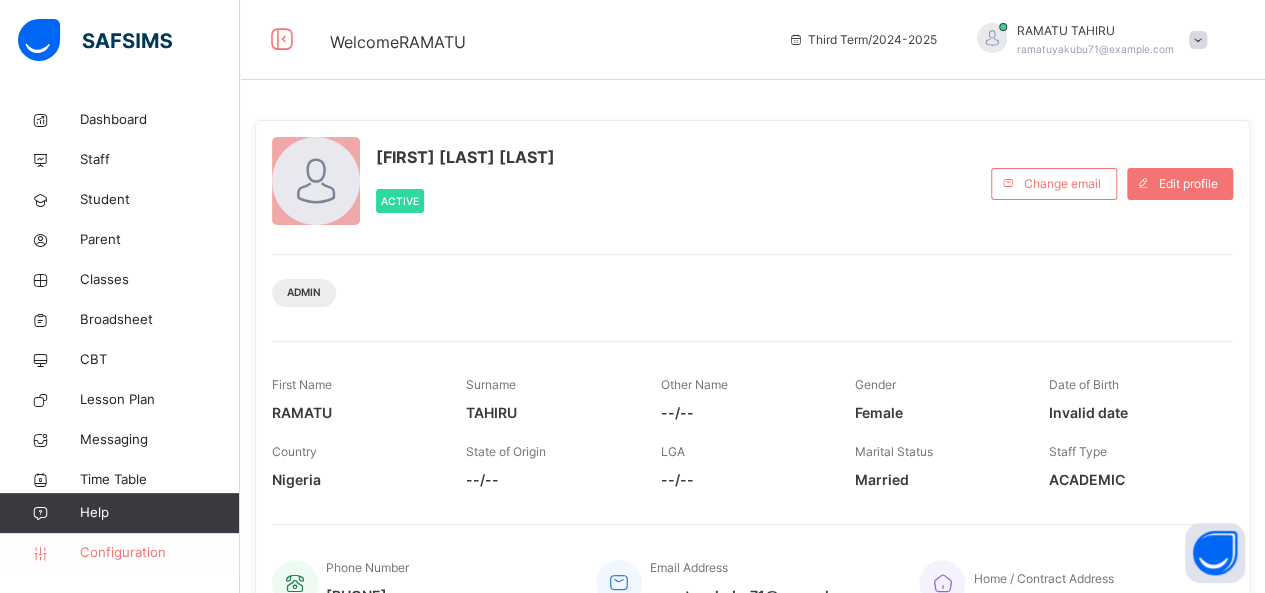 click on "Configuration" at bounding box center (159, 553) 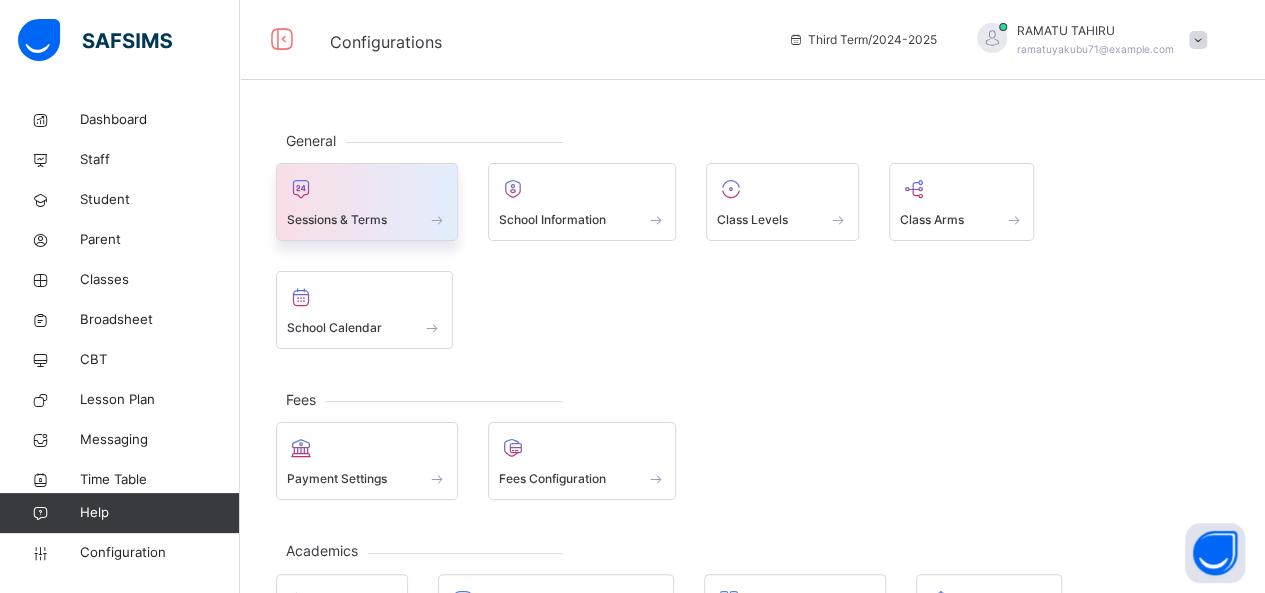 click on "Sessions & Terms" at bounding box center [337, 220] 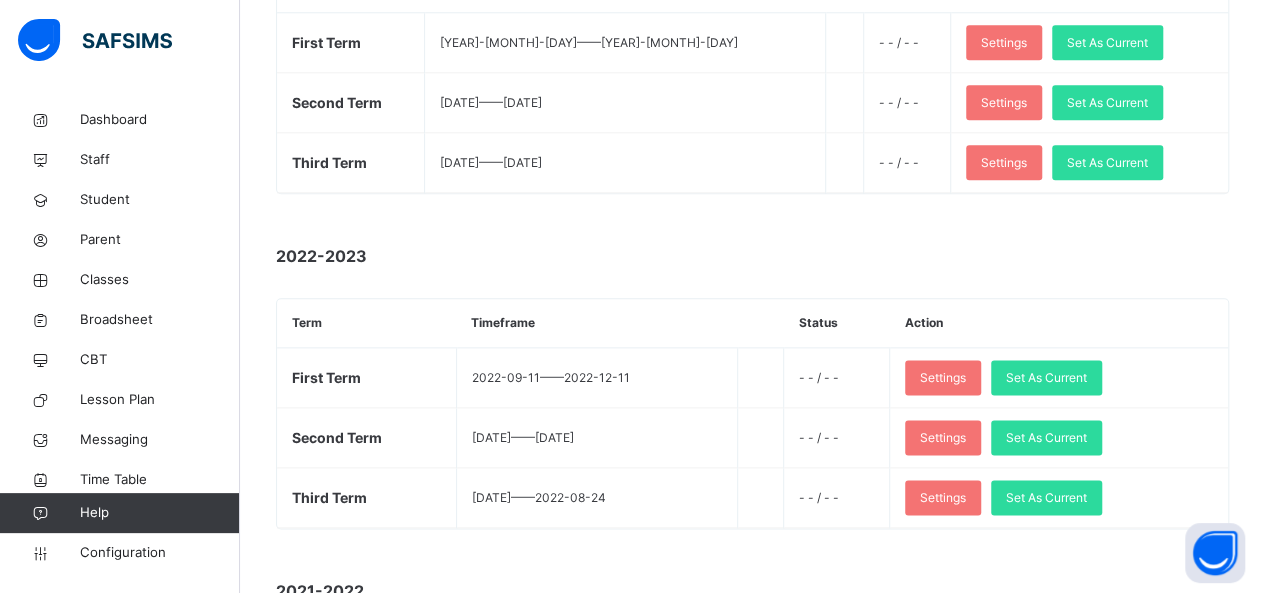 scroll, scrollTop: 1080, scrollLeft: 0, axis: vertical 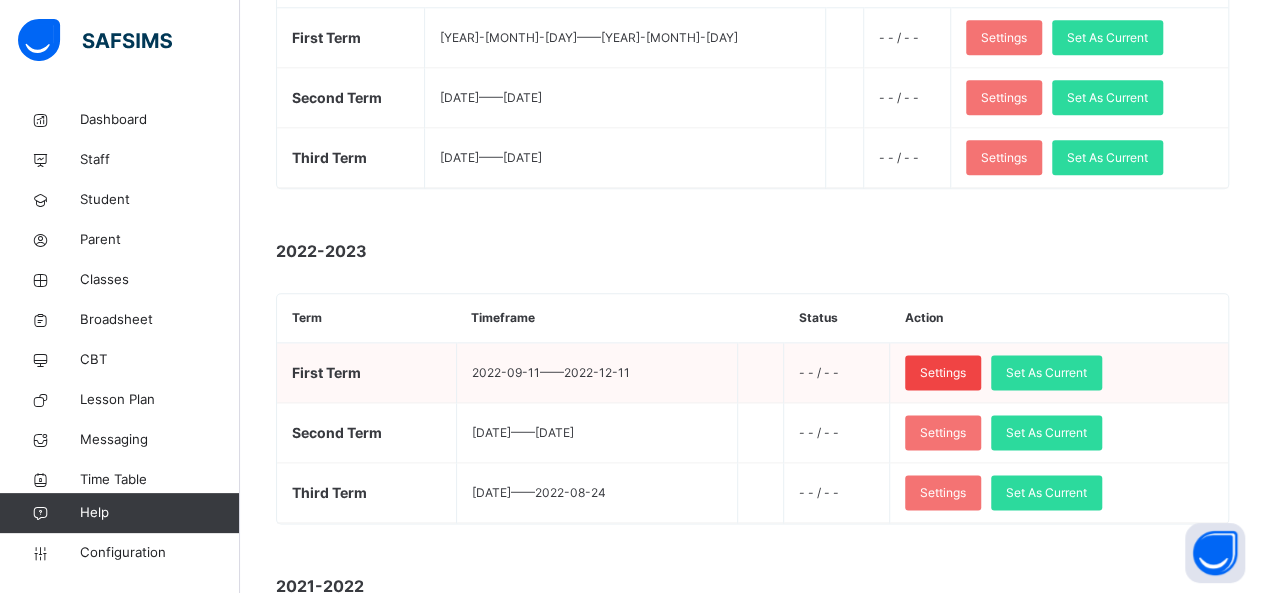 click on "Settings" at bounding box center [943, 373] 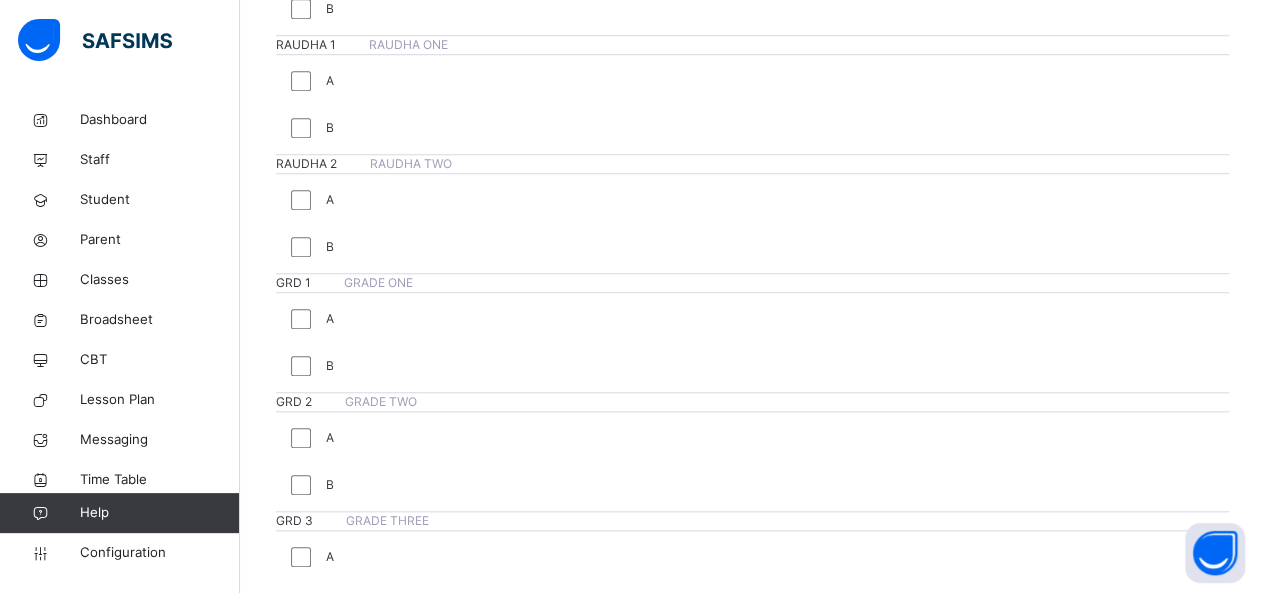 scroll, scrollTop: 720, scrollLeft: 0, axis: vertical 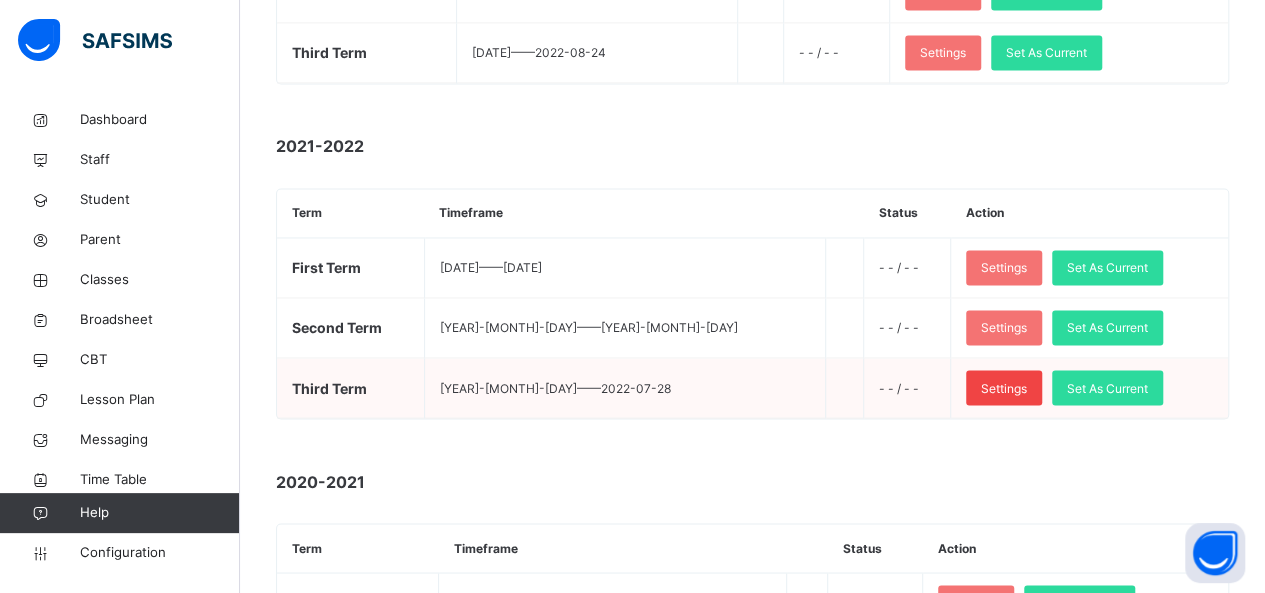 click on "Settings" at bounding box center [1004, 388] 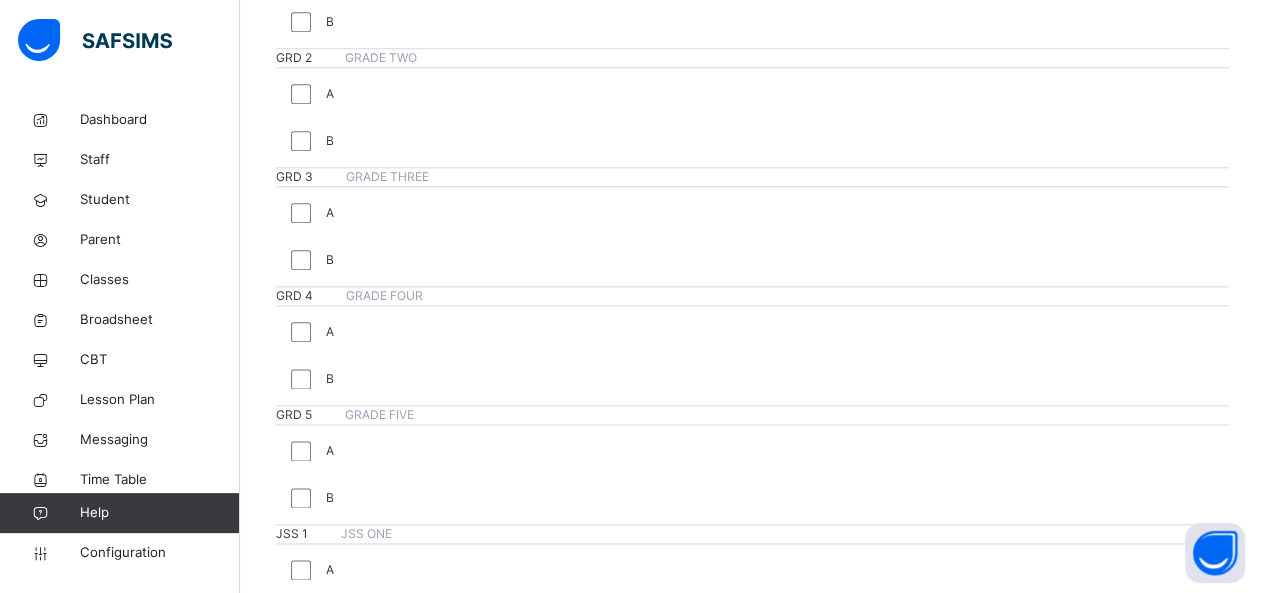 scroll, scrollTop: 1040, scrollLeft: 0, axis: vertical 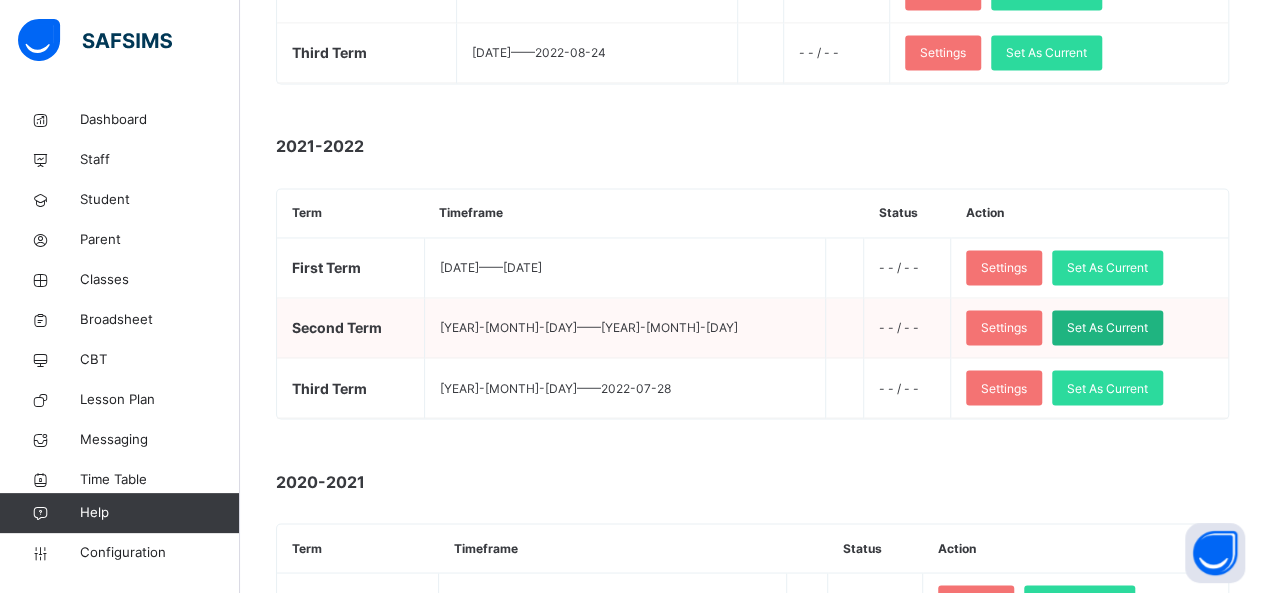 click on "Set As Current" at bounding box center [1107, 328] 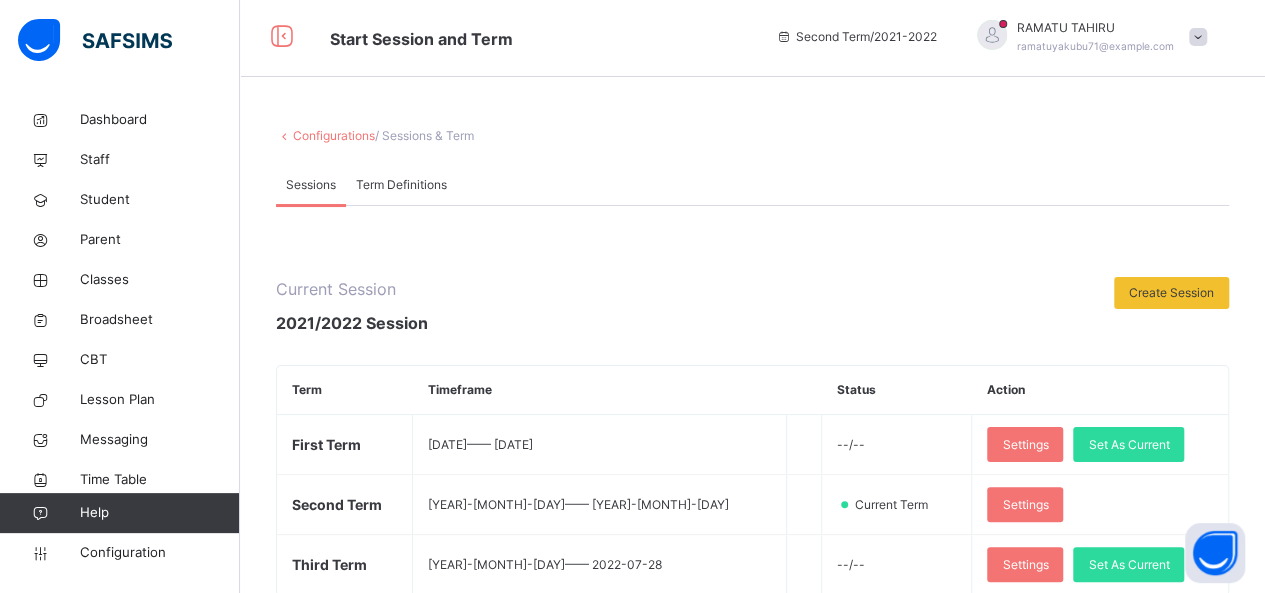 scroll, scrollTop: 0, scrollLeft: 0, axis: both 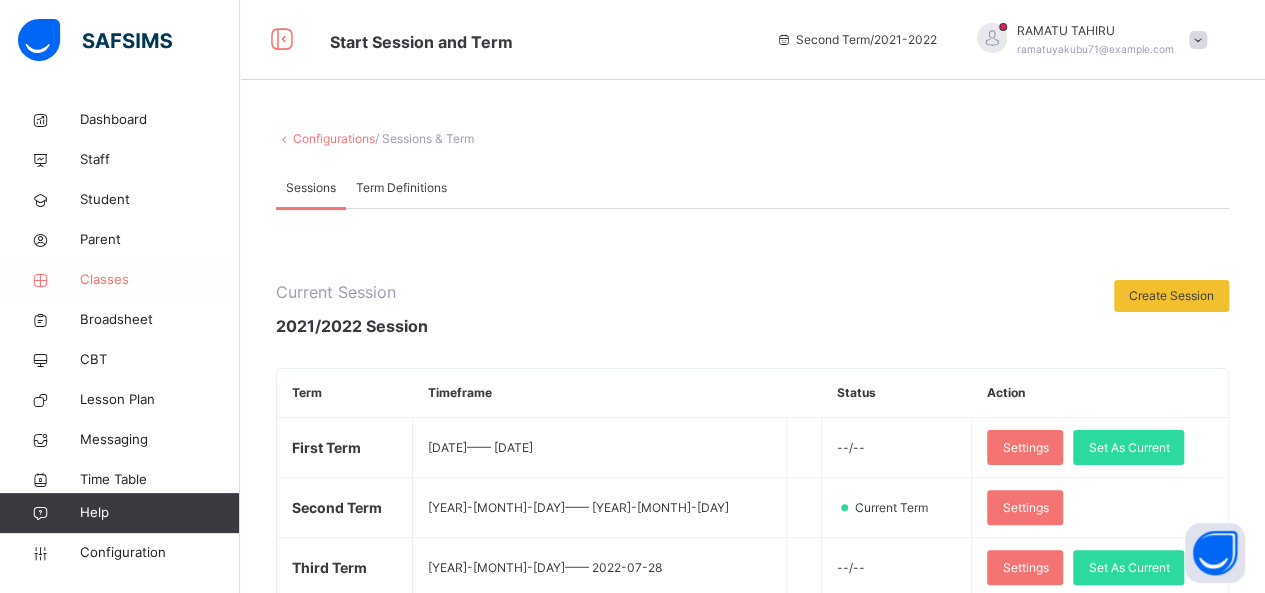 click on "Classes" at bounding box center [160, 280] 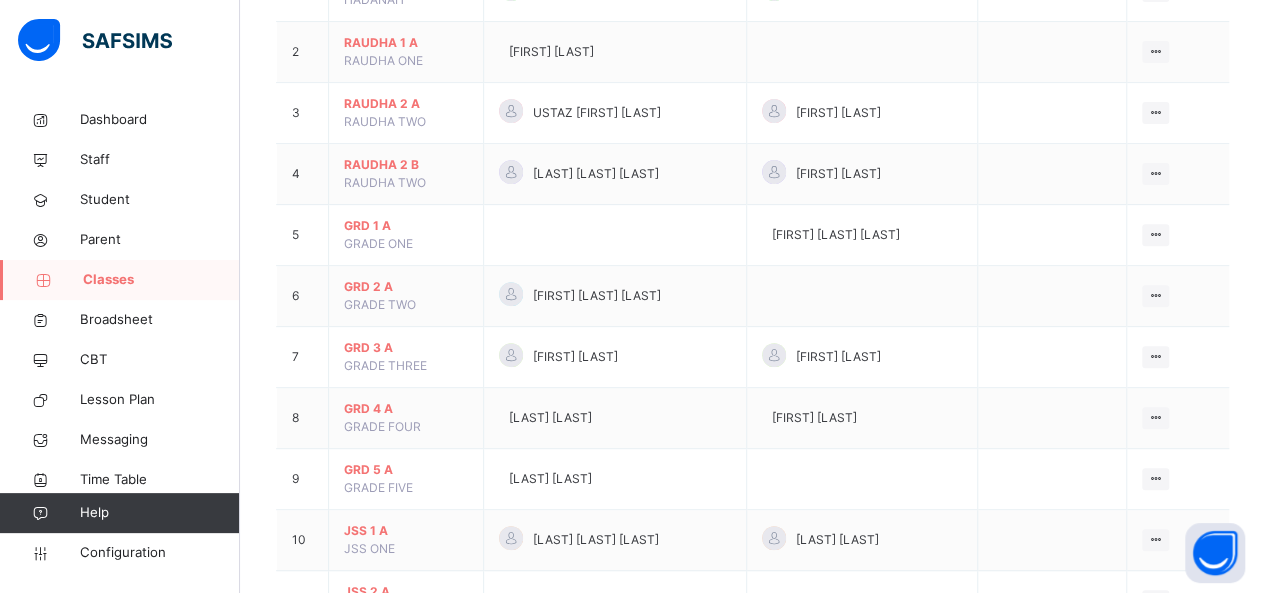 scroll, scrollTop: 280, scrollLeft: 0, axis: vertical 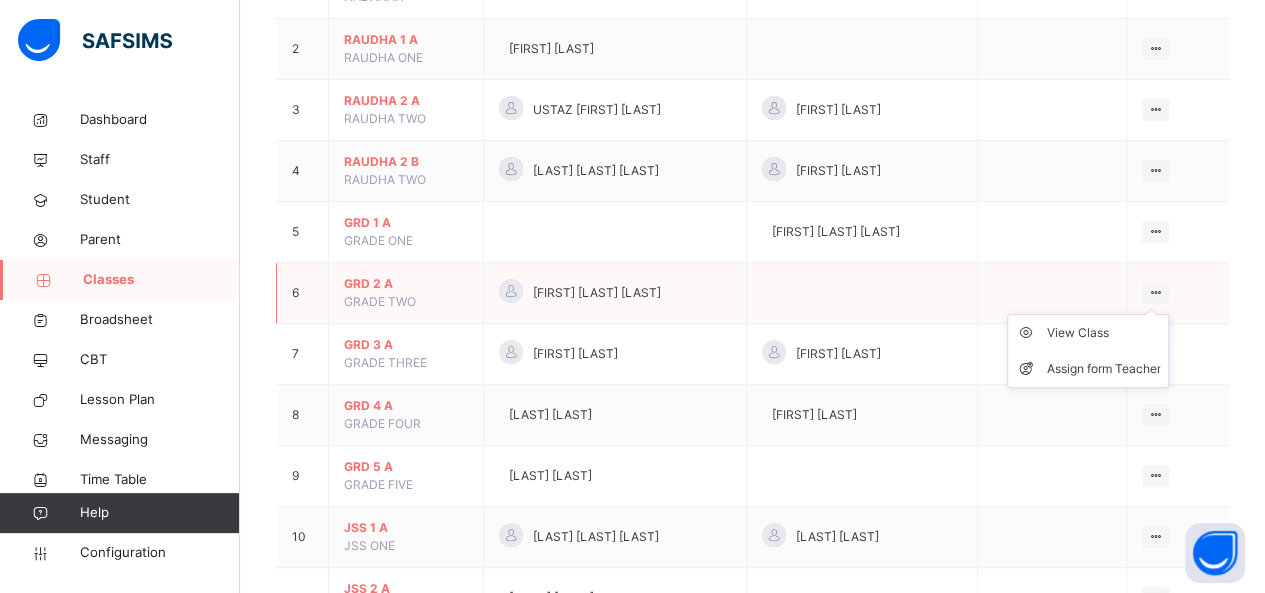 click at bounding box center [1155, 293] 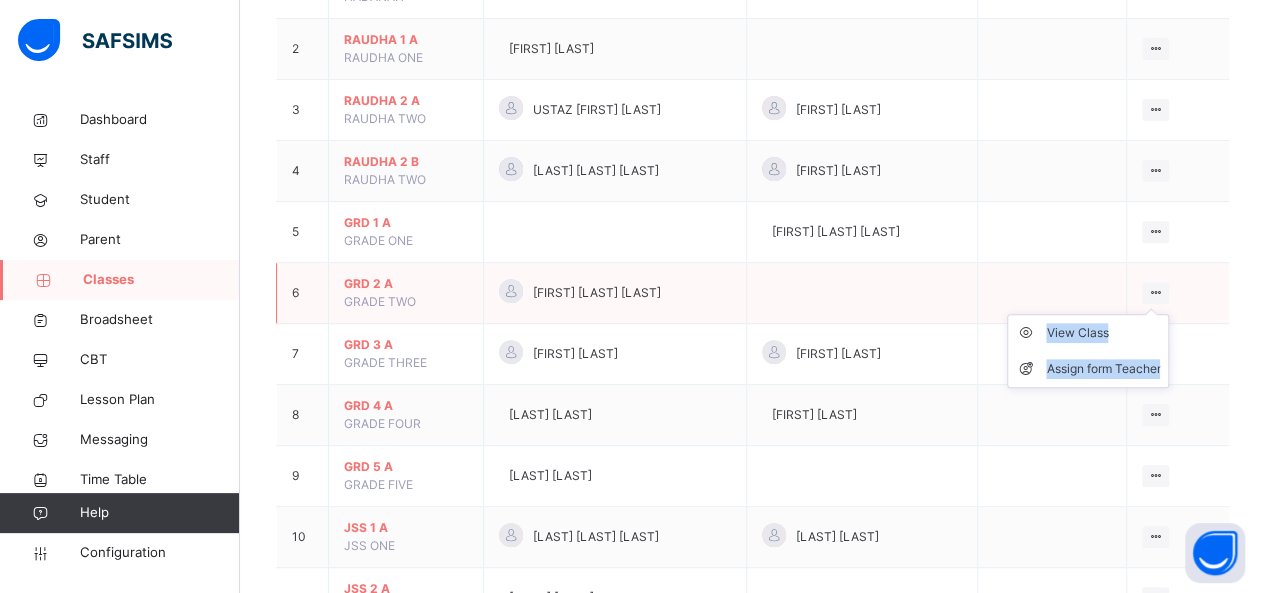 drag, startPoint x: 1178, startPoint y: 284, endPoint x: 1190, endPoint y: 291, distance: 13.892444 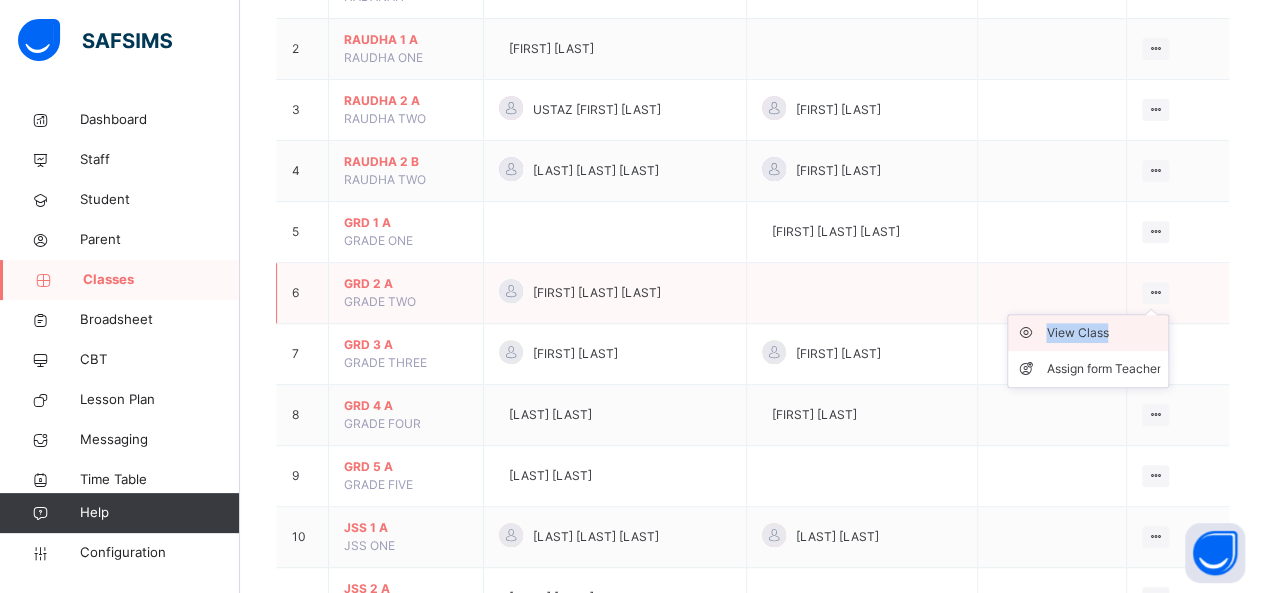 drag, startPoint x: 1188, startPoint y: 283, endPoint x: 1138, endPoint y: 328, distance: 67.26812 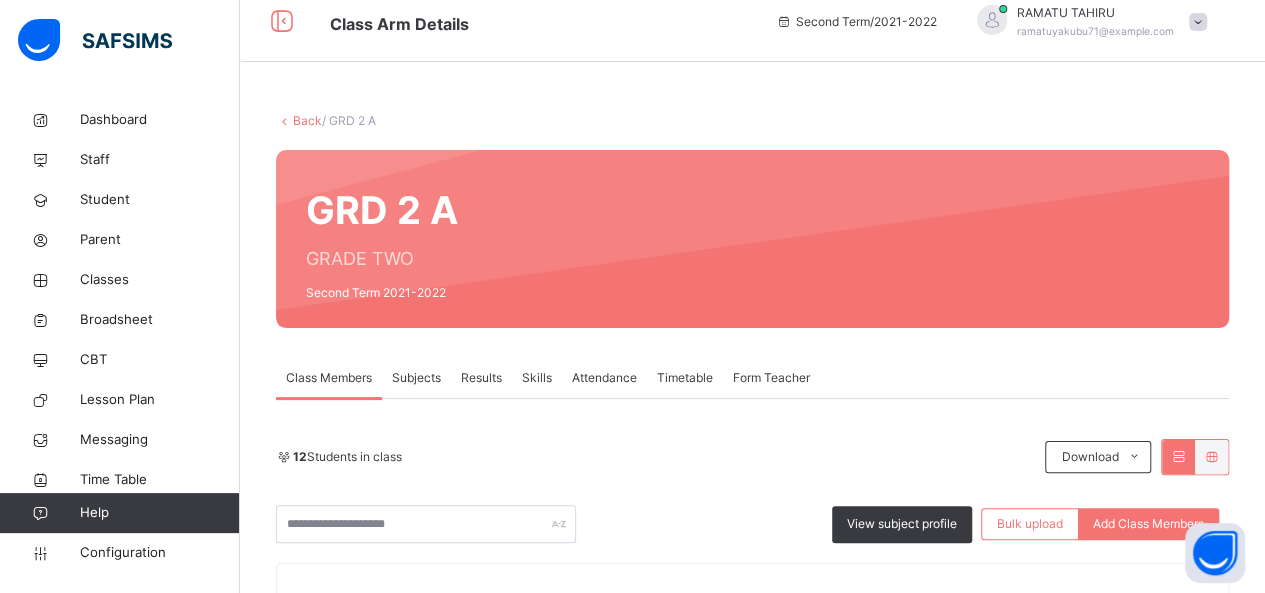 scroll, scrollTop: 0, scrollLeft: 0, axis: both 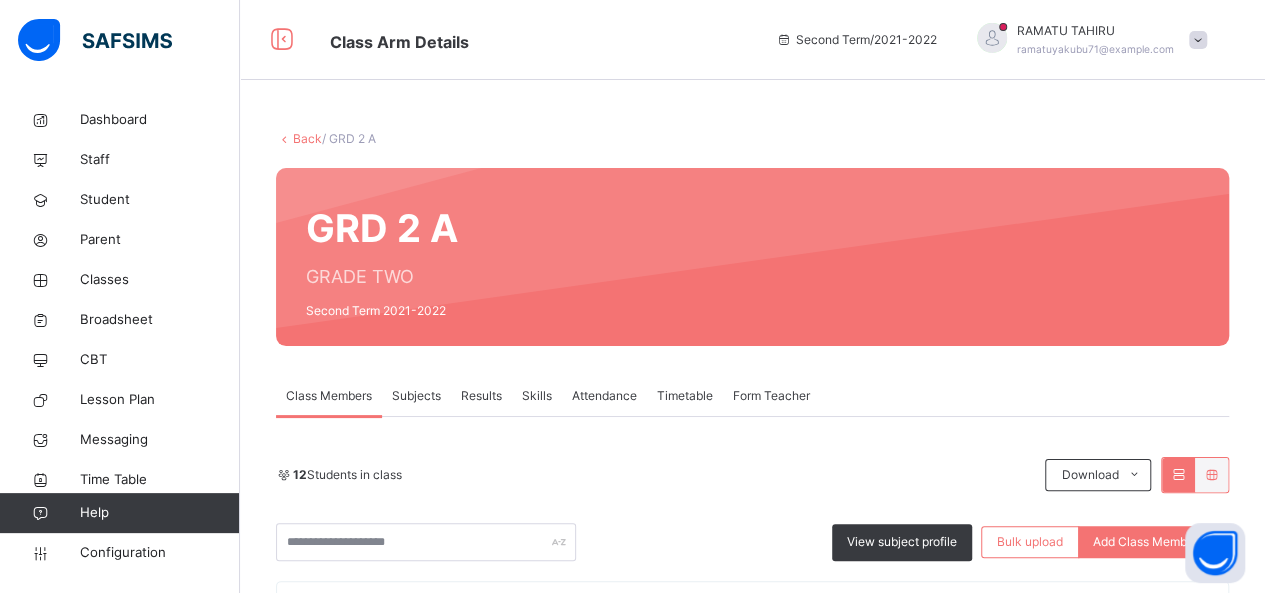click on "Back  / GRD [NUMBER] A" at bounding box center (752, 139) 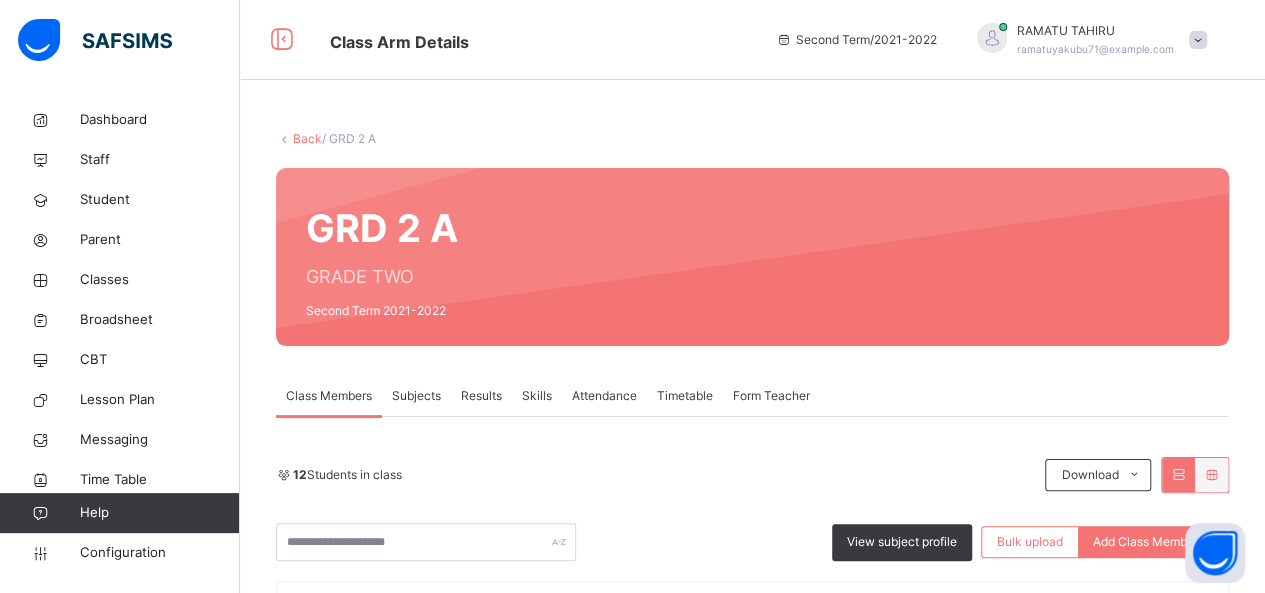 click at bounding box center [284, 138] 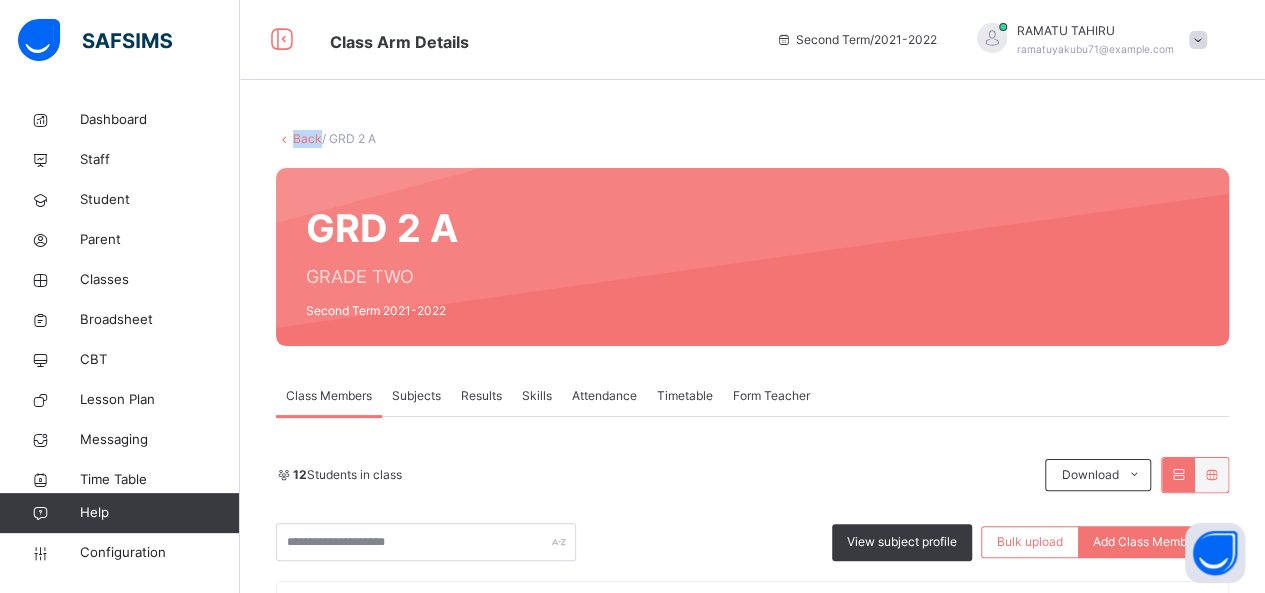 drag, startPoint x: 276, startPoint y: 137, endPoint x: 302, endPoint y: 142, distance: 26.476404 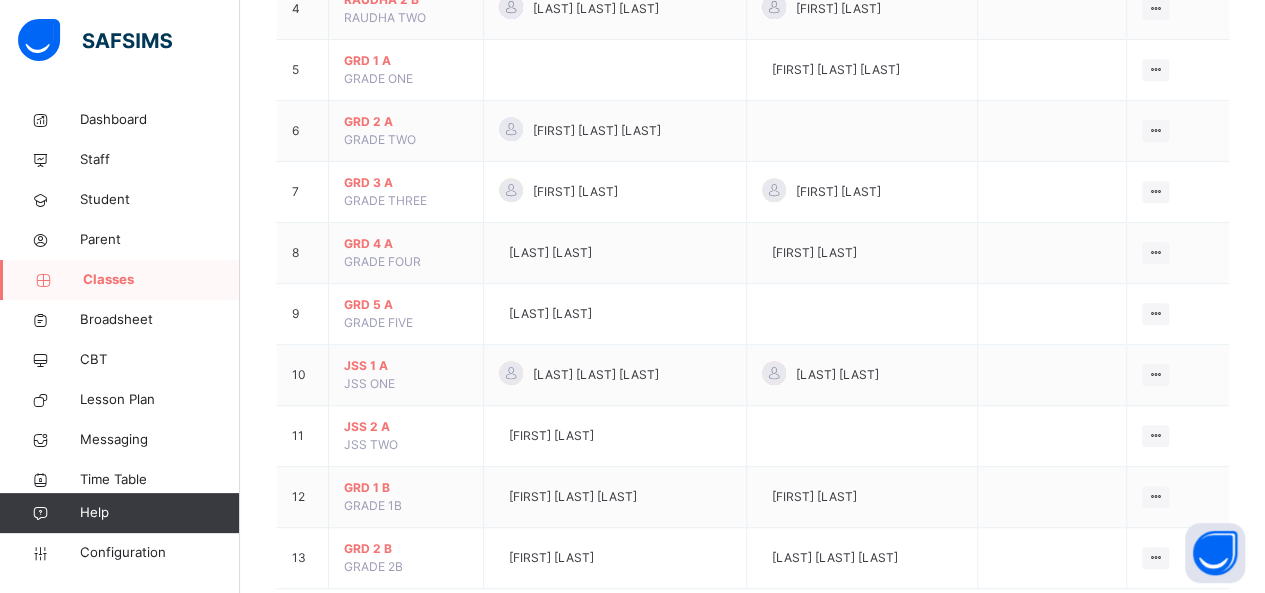 scroll, scrollTop: 482, scrollLeft: 0, axis: vertical 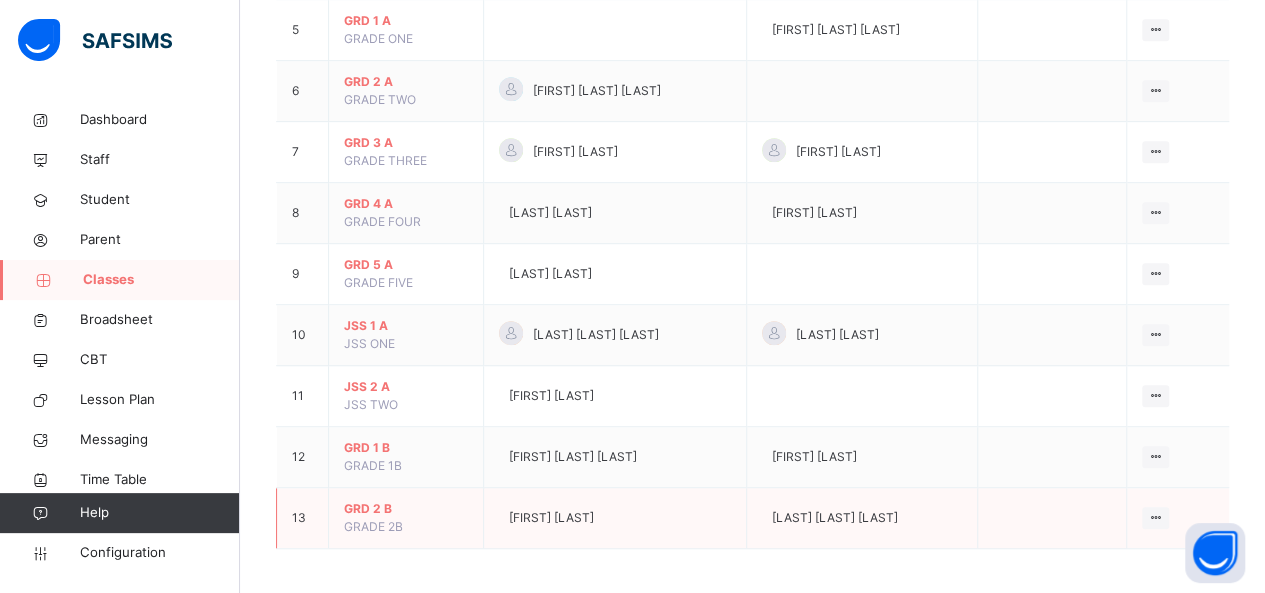 click on "GRD 2   B" at bounding box center [406, 509] 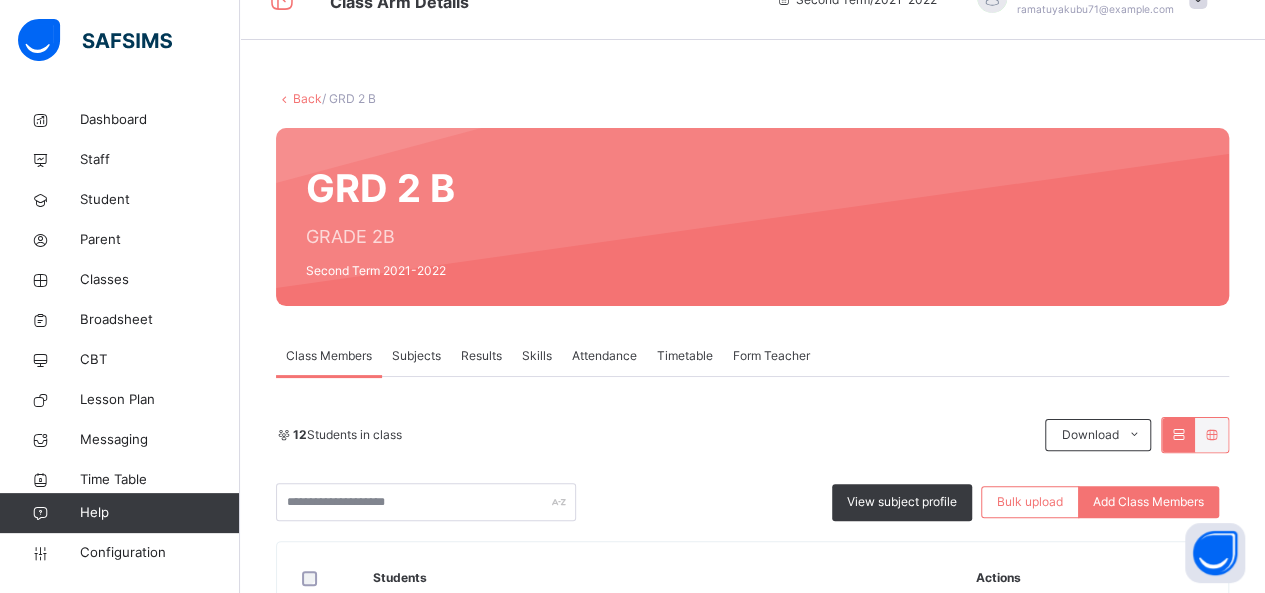scroll, scrollTop: 0, scrollLeft: 0, axis: both 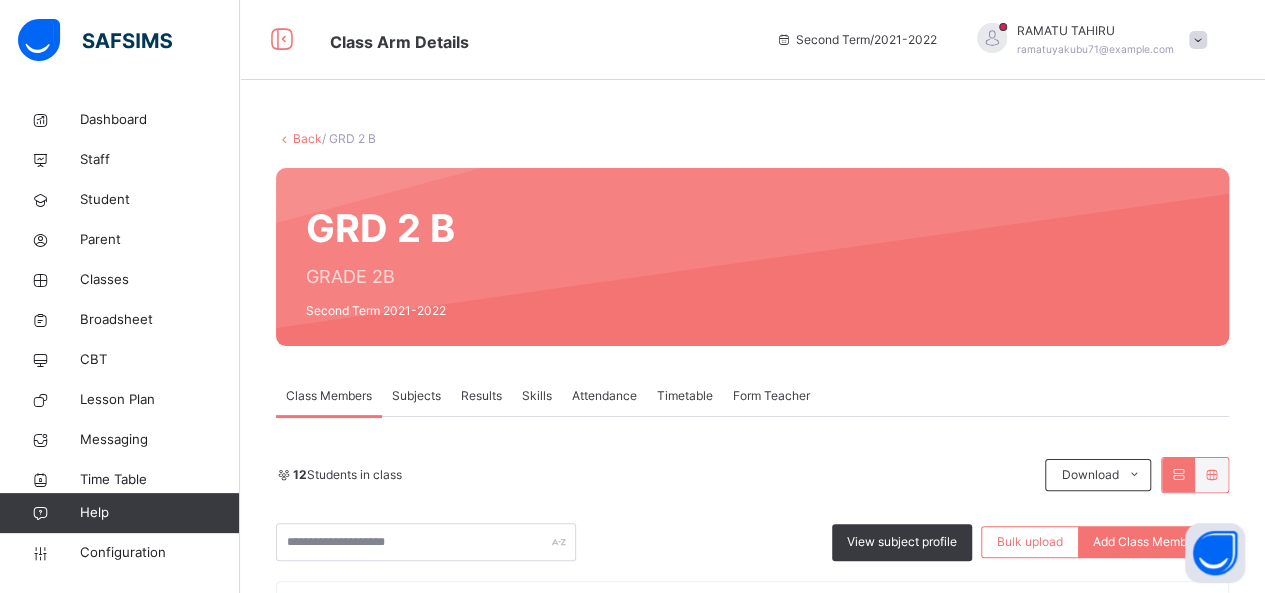 click at bounding box center (284, 138) 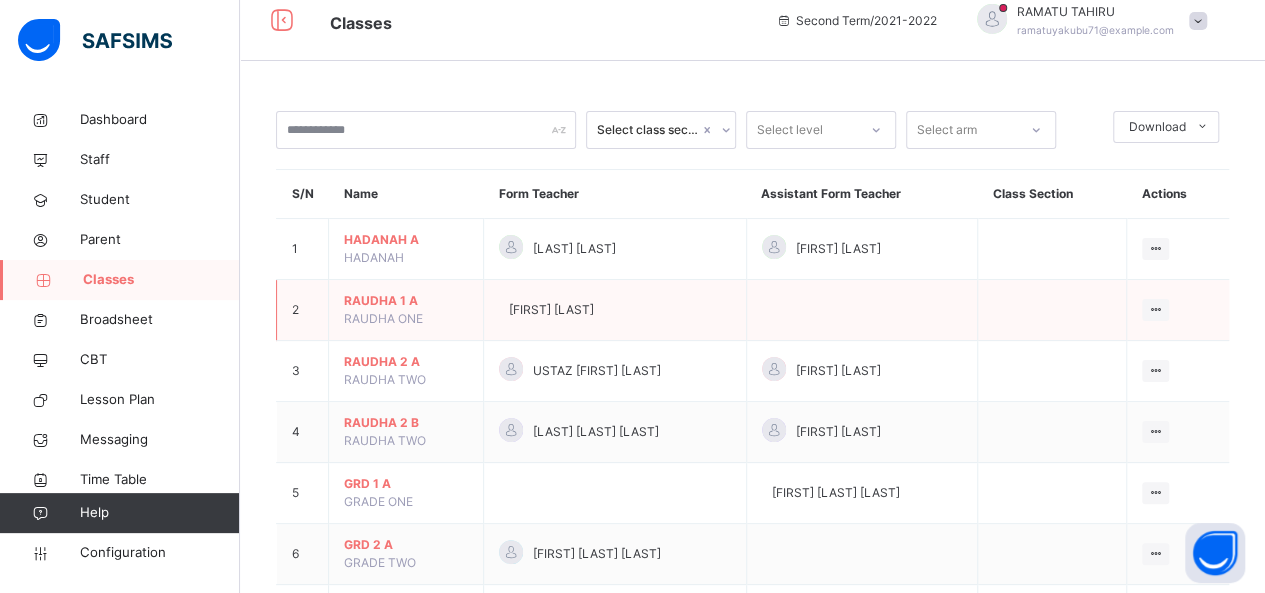 scroll, scrollTop: 0, scrollLeft: 0, axis: both 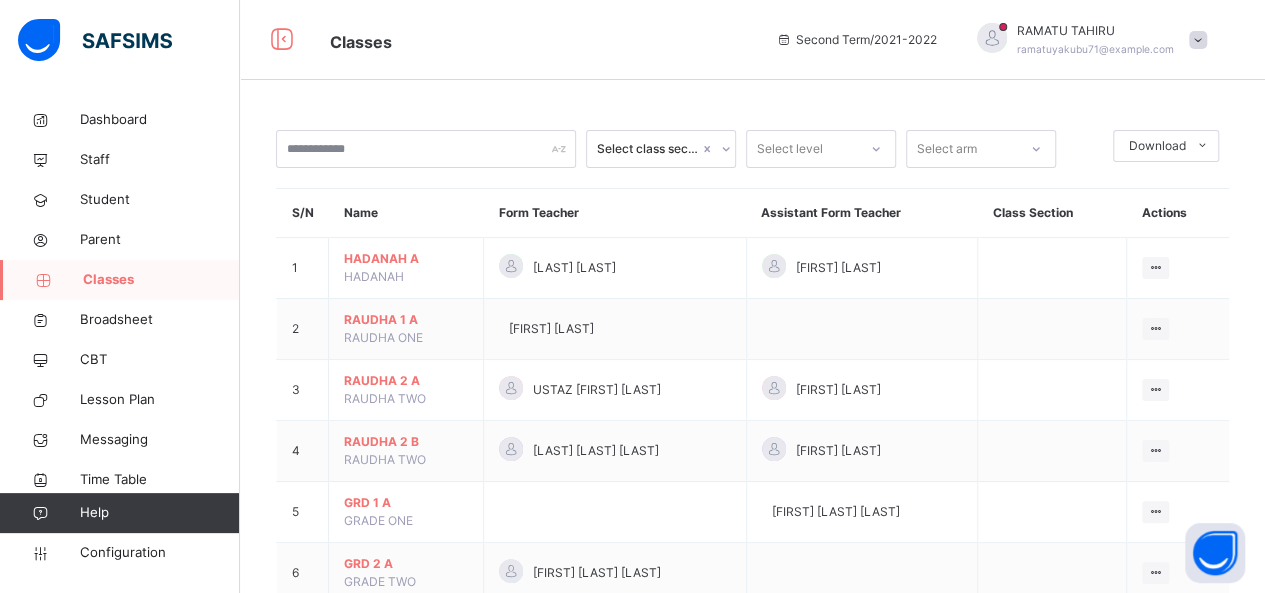 click on "Classes" at bounding box center (120, 280) 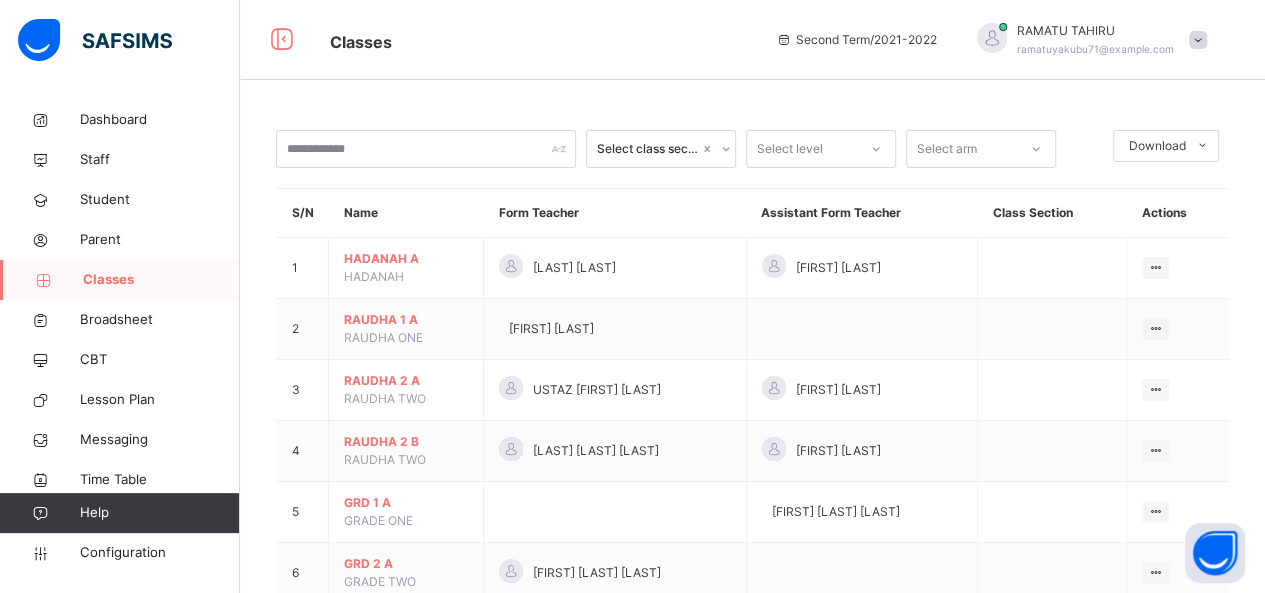 click at bounding box center (1198, 40) 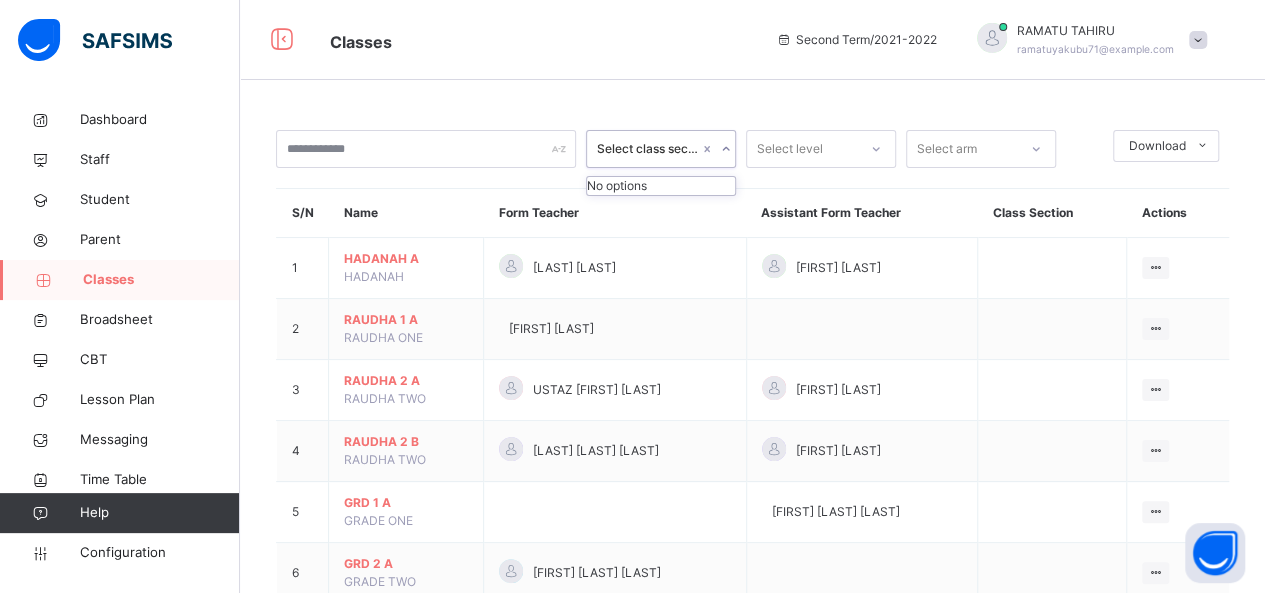 click 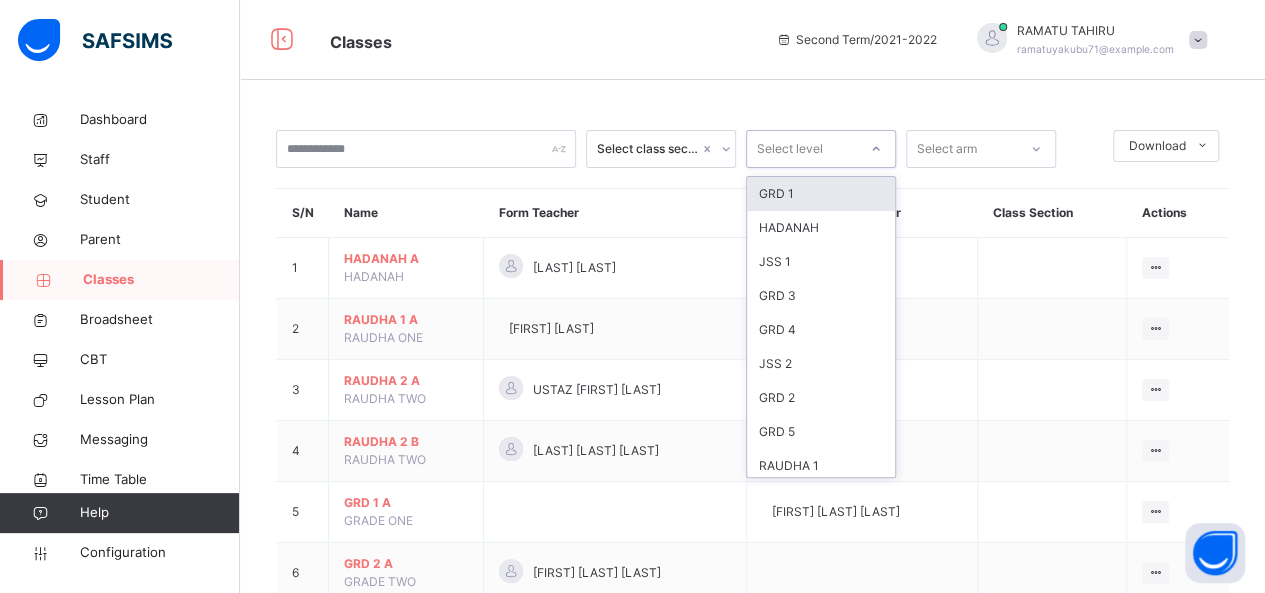click 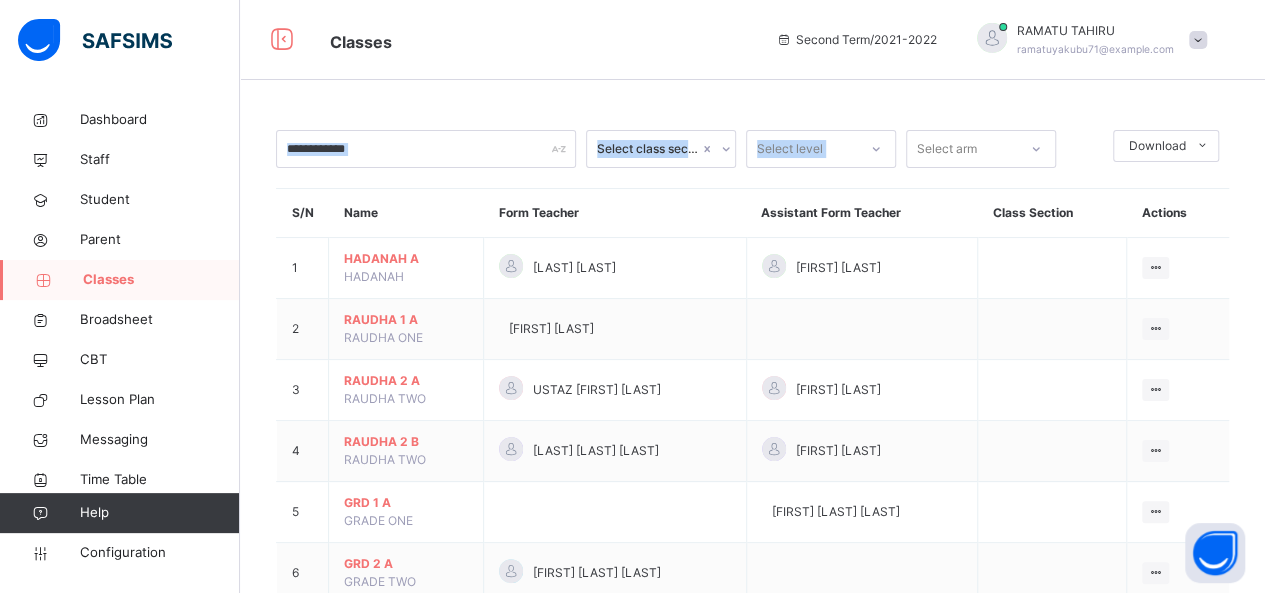 drag, startPoint x: 868, startPoint y: 101, endPoint x: 368, endPoint y: 119, distance: 500.32388 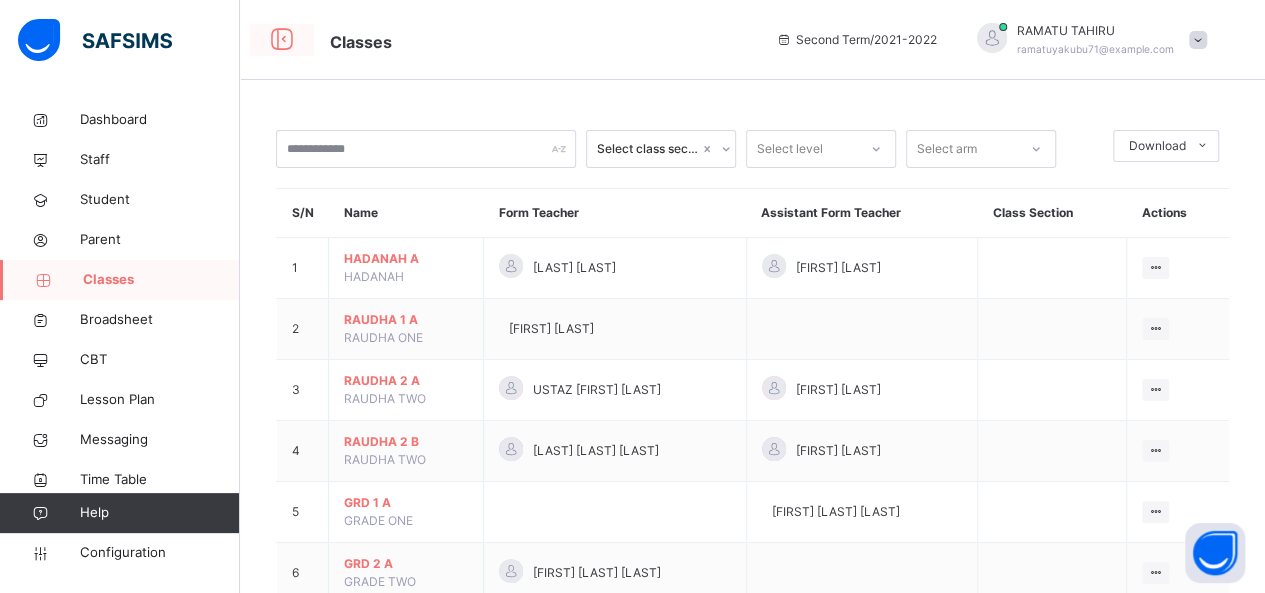click at bounding box center (282, 40) 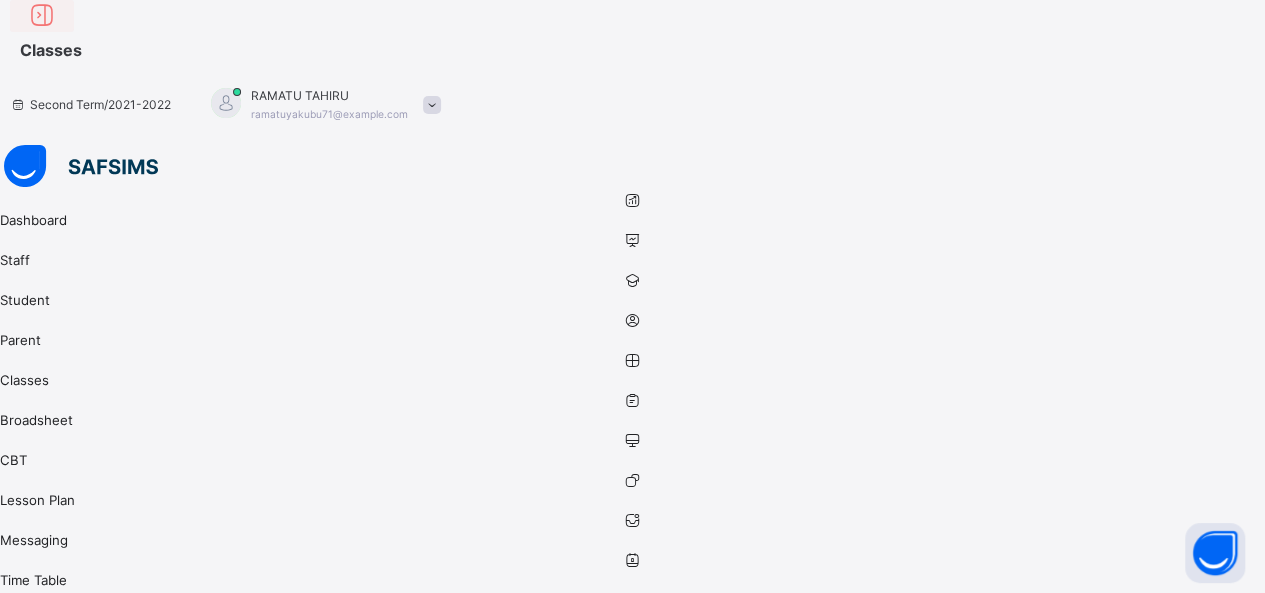 click at bounding box center (42, 16) 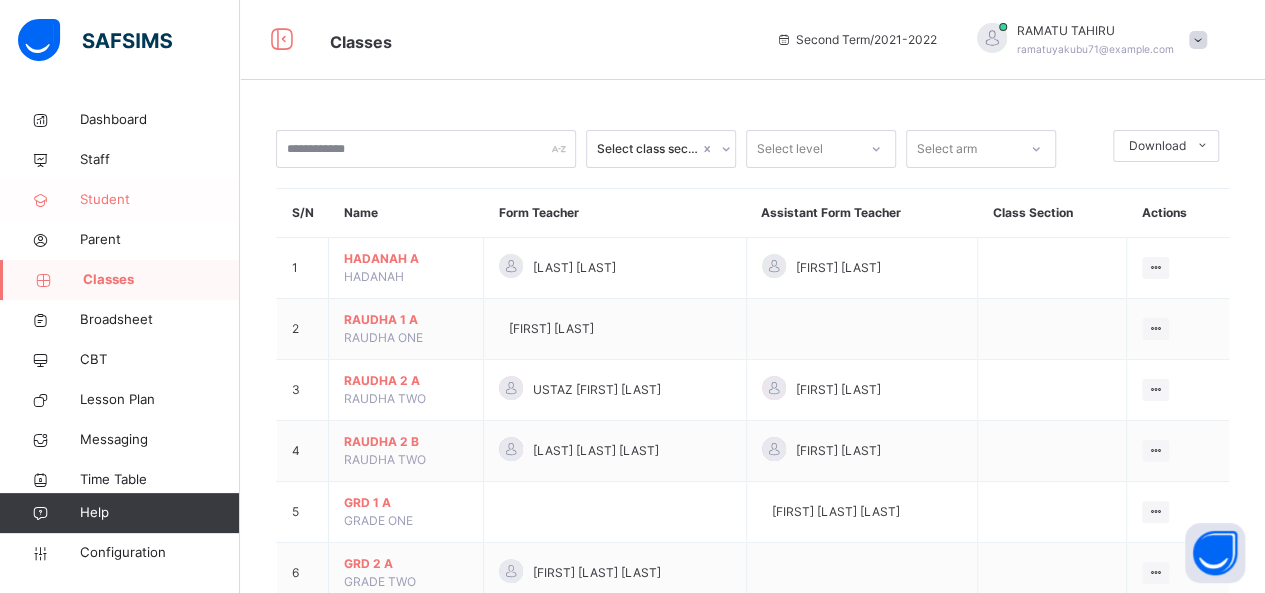 click on "Student" at bounding box center [160, 200] 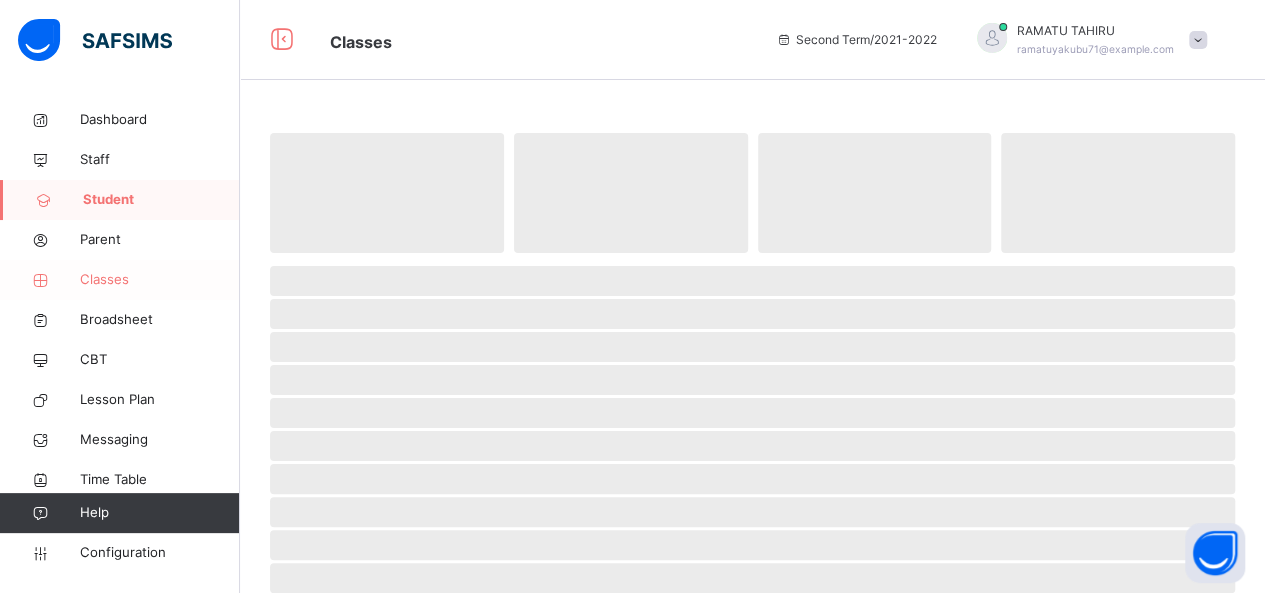 click on "Classes" at bounding box center [120, 280] 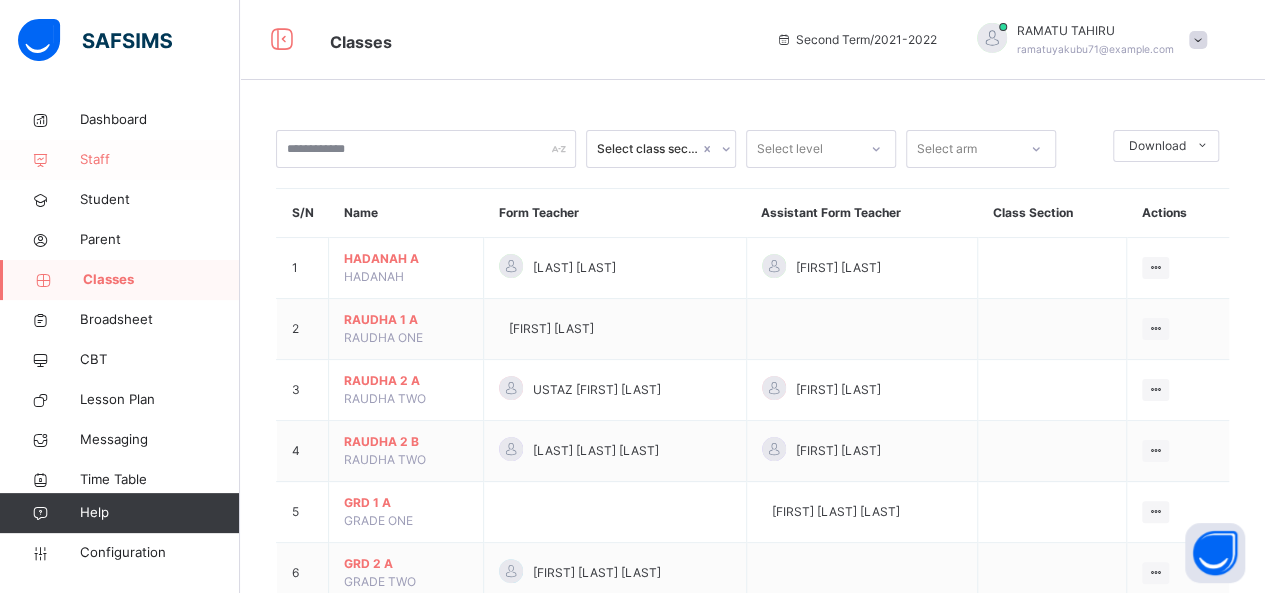 click on "Staff" at bounding box center [120, 160] 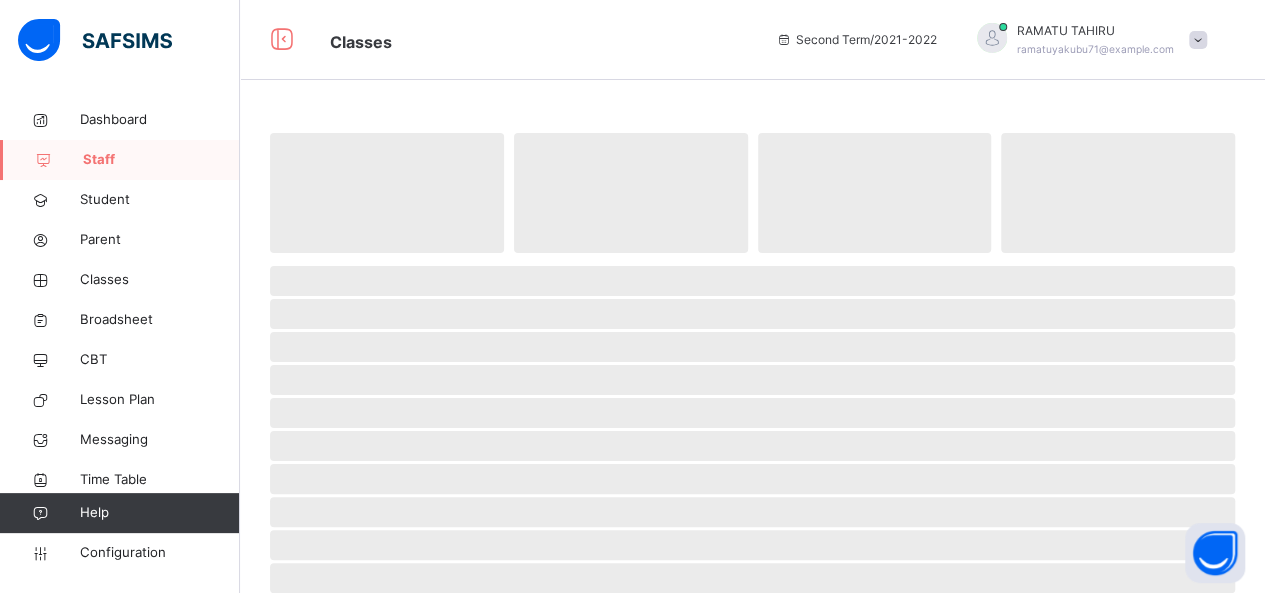 click on "Staff" at bounding box center [120, 160] 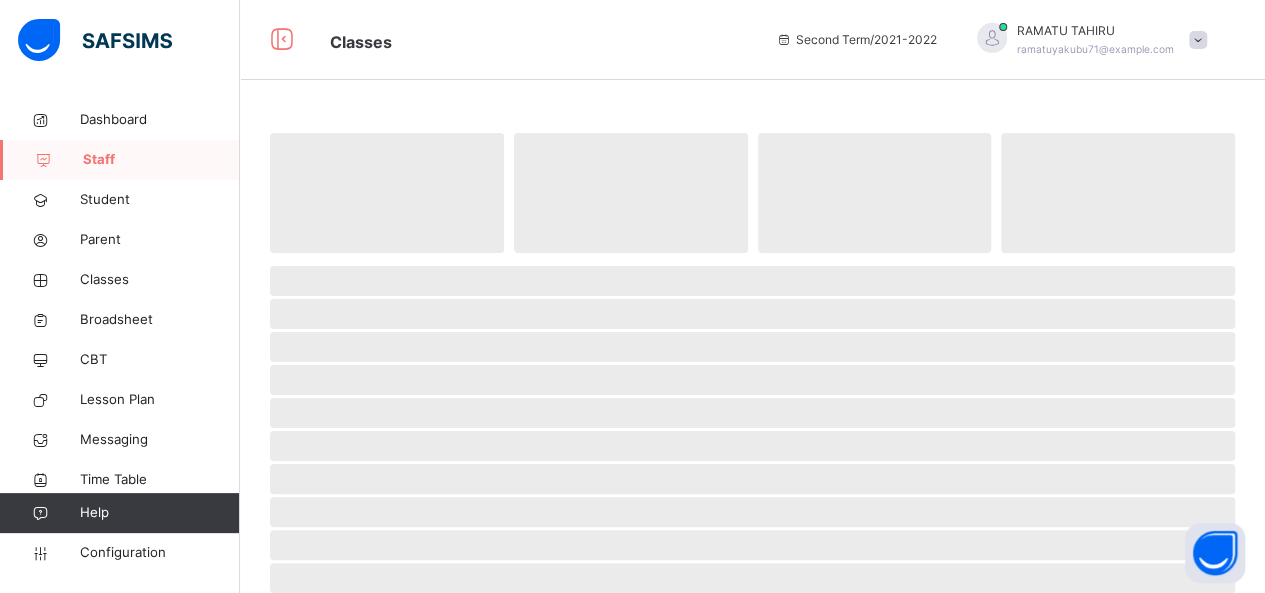 click on "Staff" at bounding box center [120, 160] 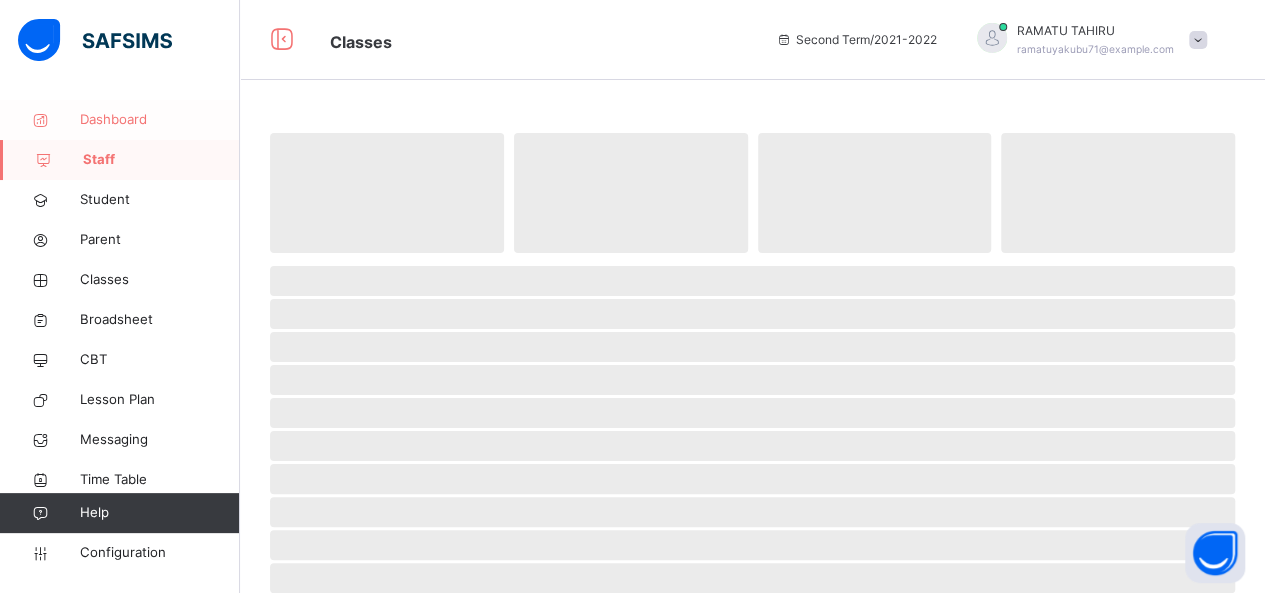 click on "Dashboard" at bounding box center (120, 120) 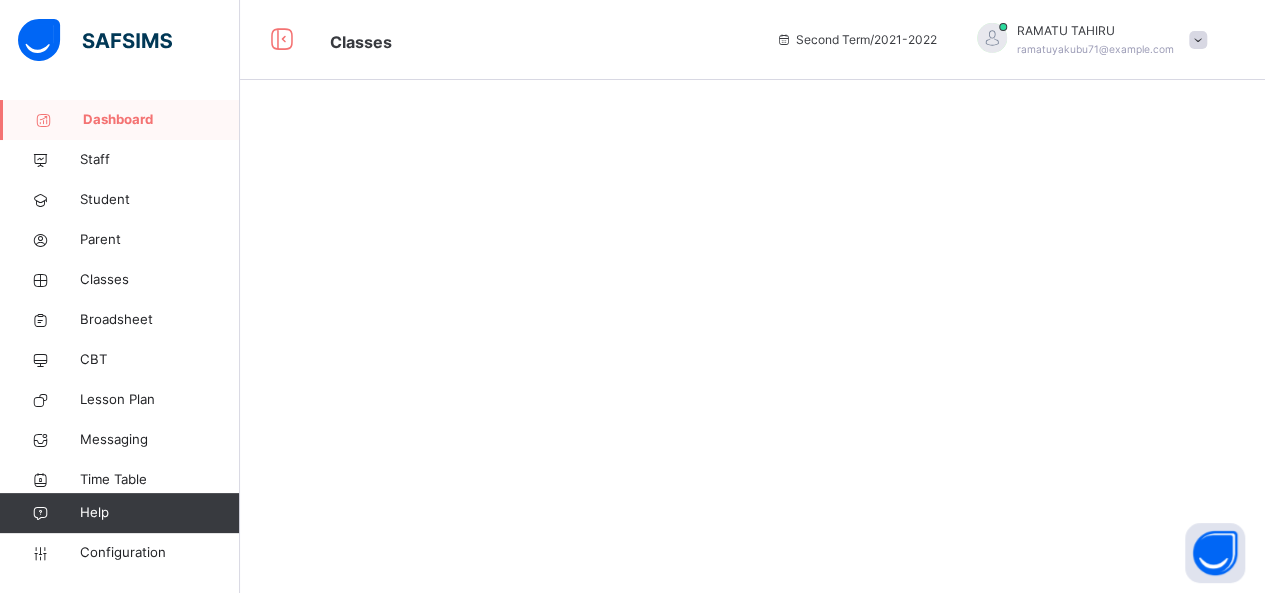 click on "Dashboard" at bounding box center [120, 120] 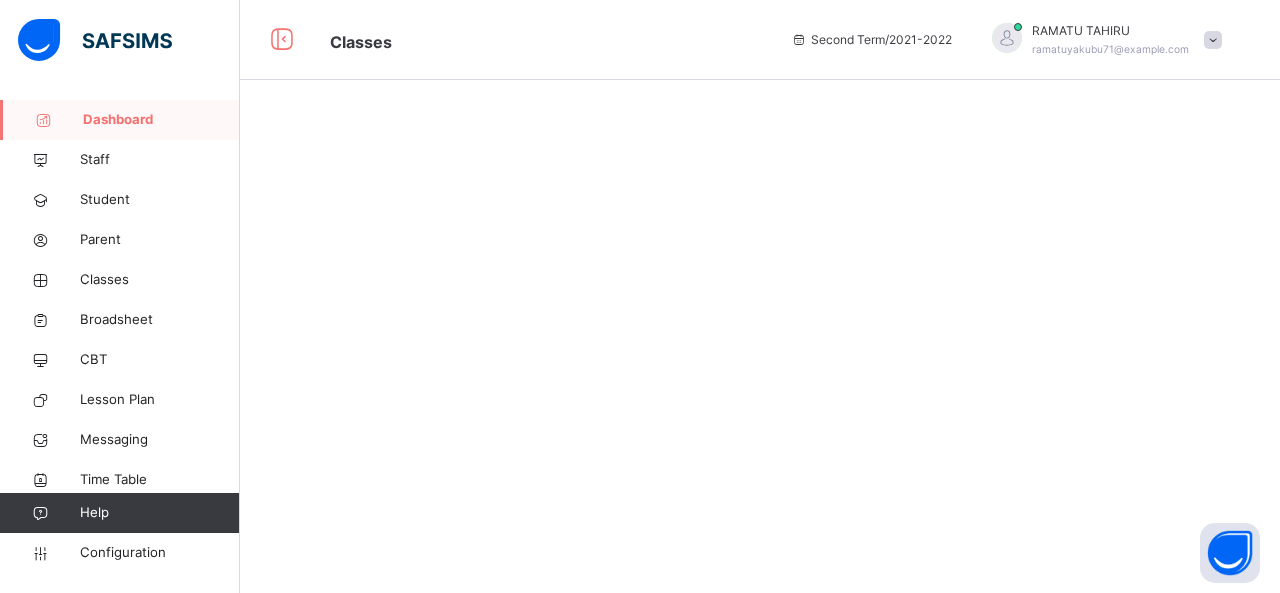 click on "Dashboard" at bounding box center [161, 120] 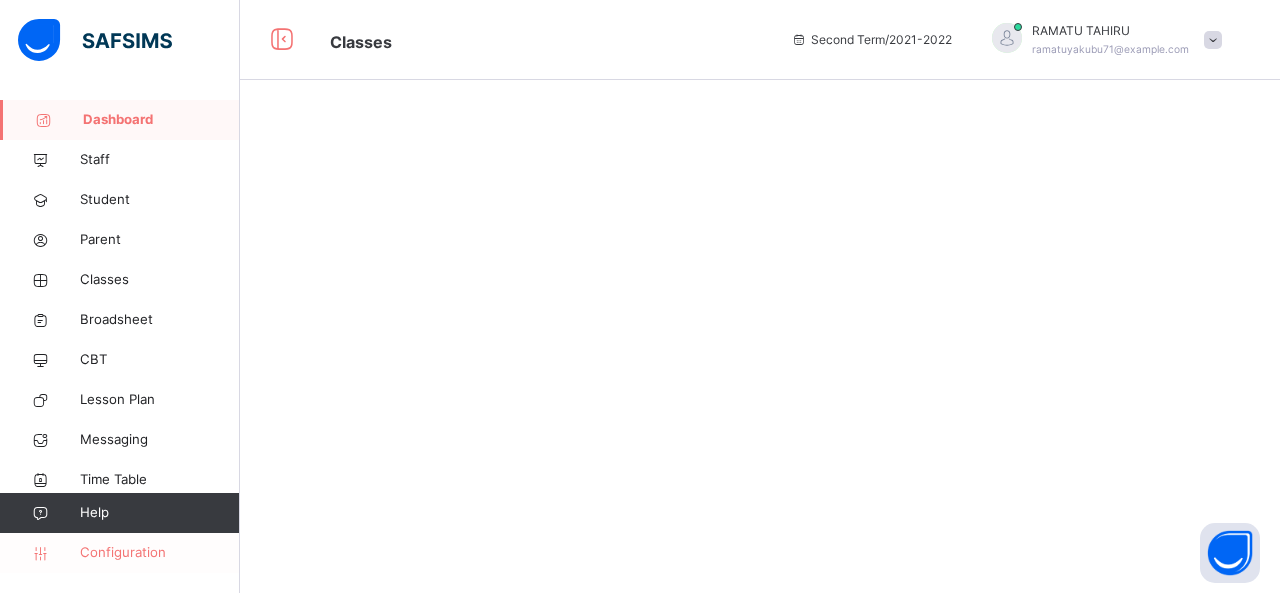 click on "Configuration" at bounding box center (159, 553) 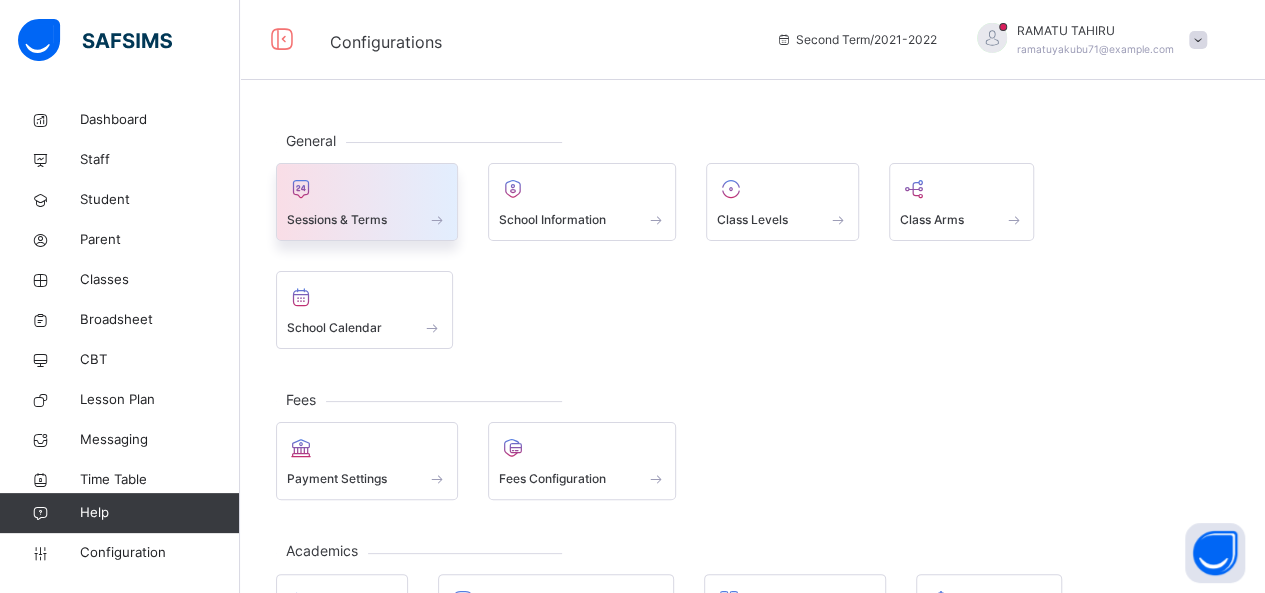 click on "Sessions & Terms" at bounding box center (337, 220) 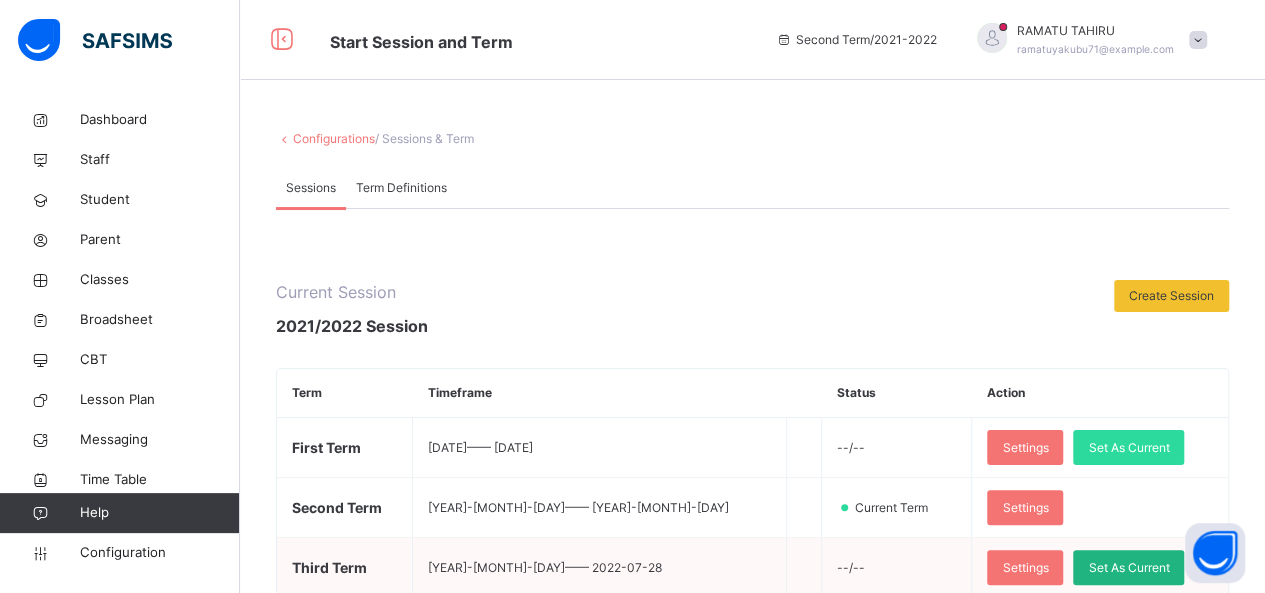 click on "Set As Current" at bounding box center [1128, 568] 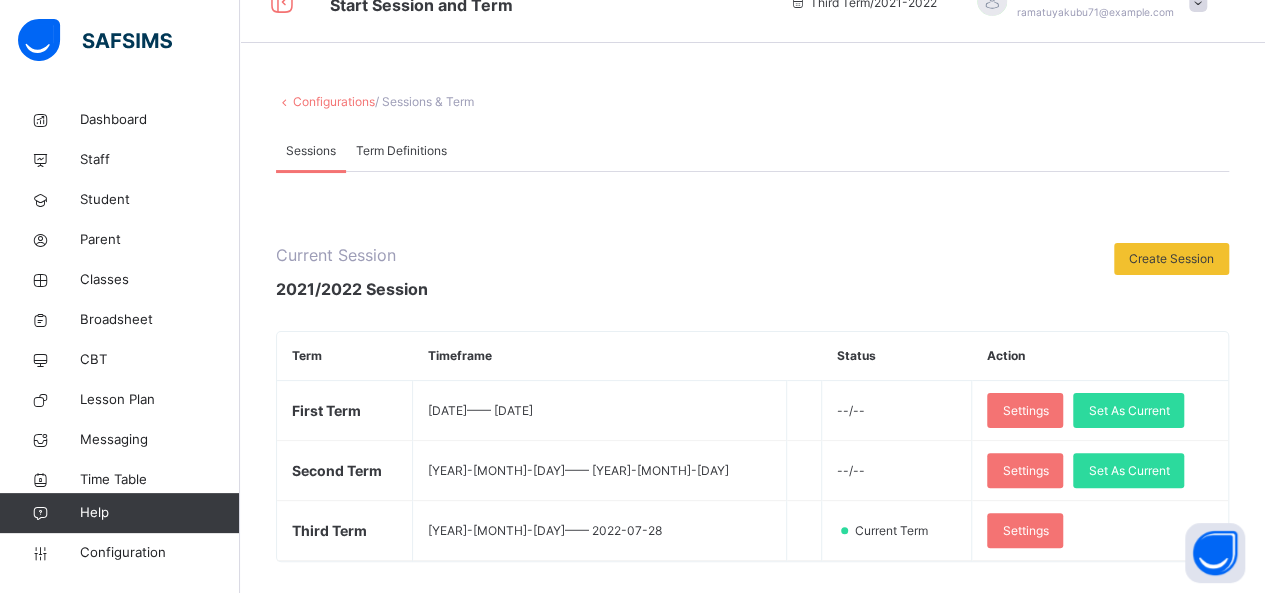 scroll, scrollTop: 40, scrollLeft: 0, axis: vertical 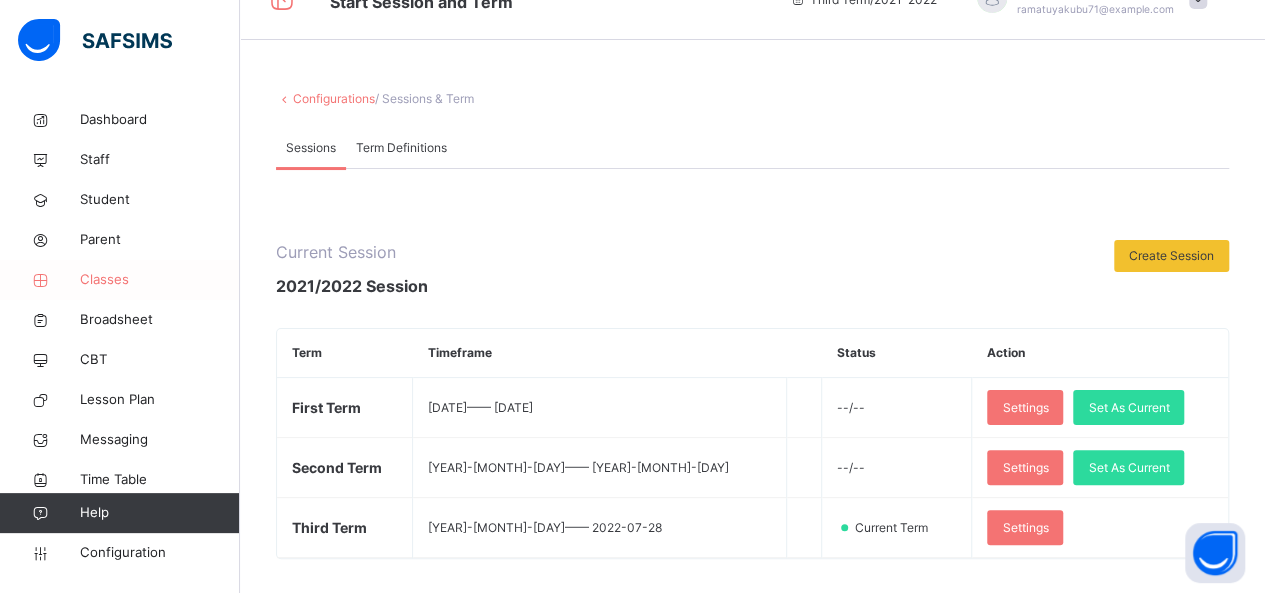 click on "Classes" at bounding box center (160, 280) 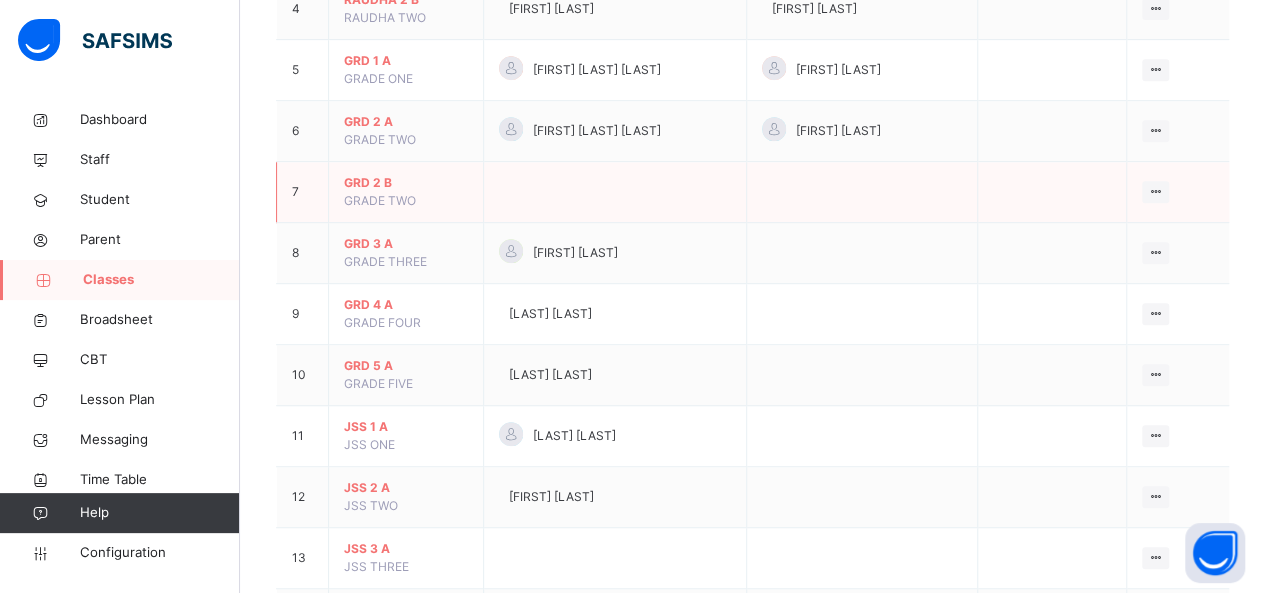 scroll, scrollTop: 604, scrollLeft: 0, axis: vertical 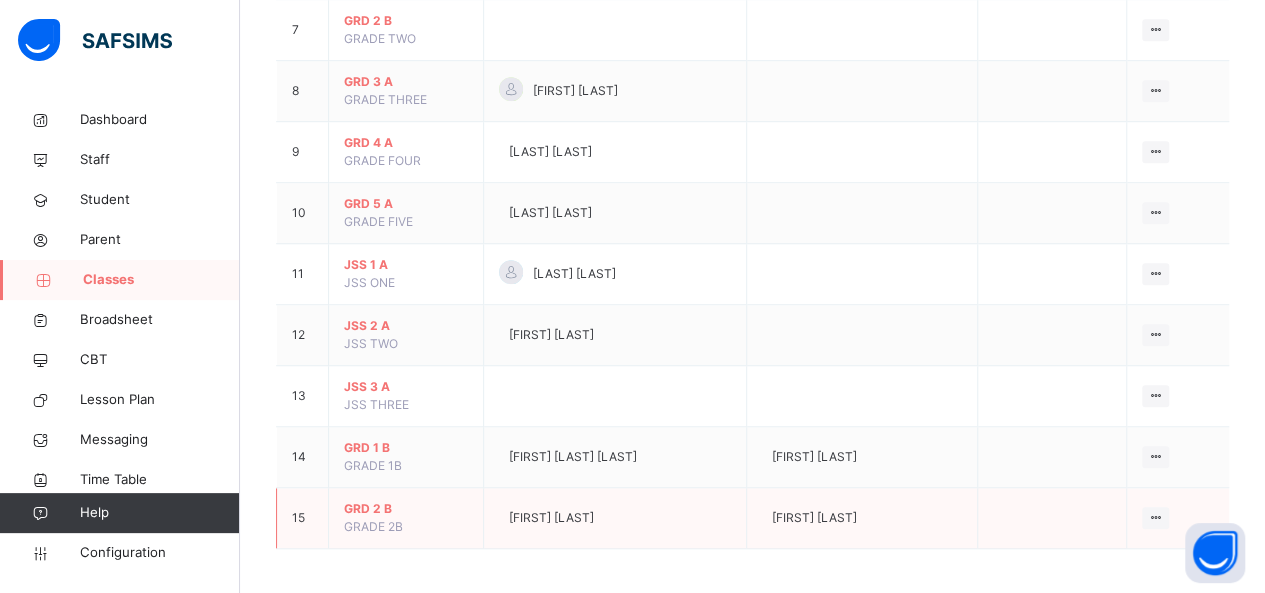click on "GRD 2   B" at bounding box center (406, 509) 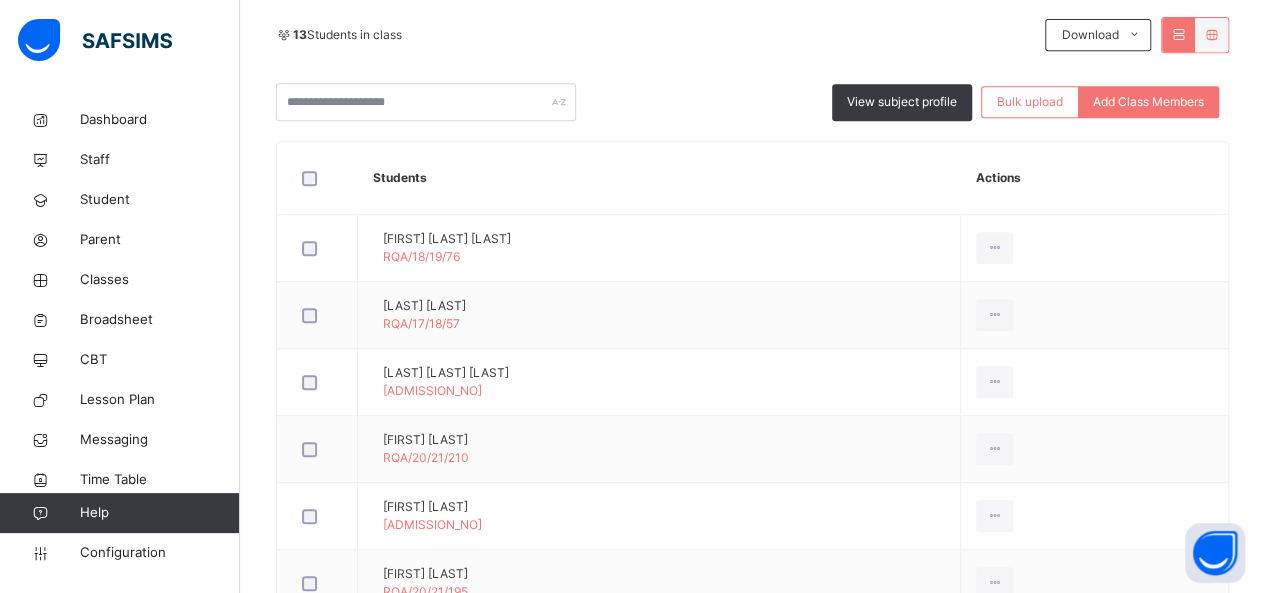 scroll, scrollTop: 480, scrollLeft: 0, axis: vertical 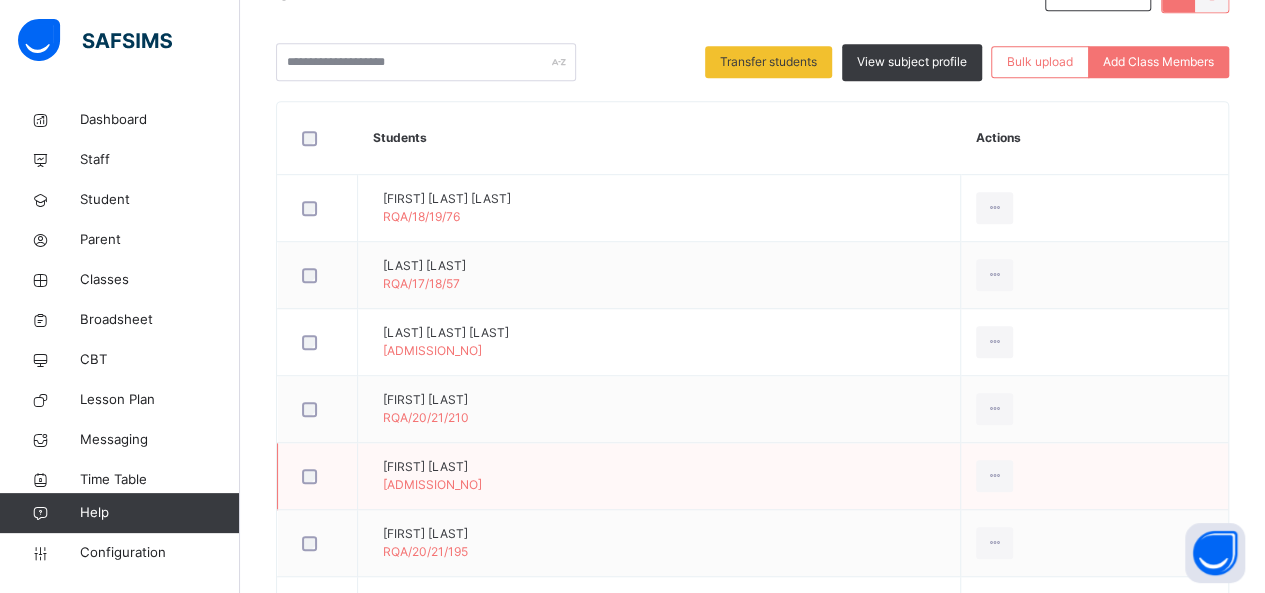 click on "[FIRST] [LAST]" at bounding box center (432, 467) 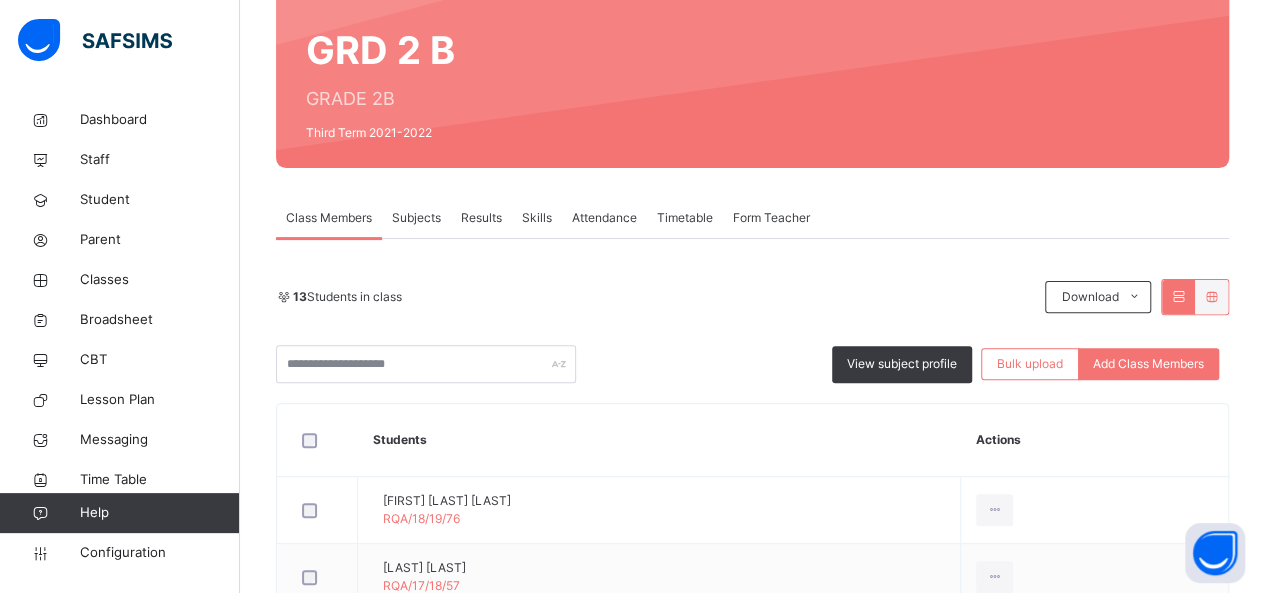 scroll, scrollTop: 160, scrollLeft: 0, axis: vertical 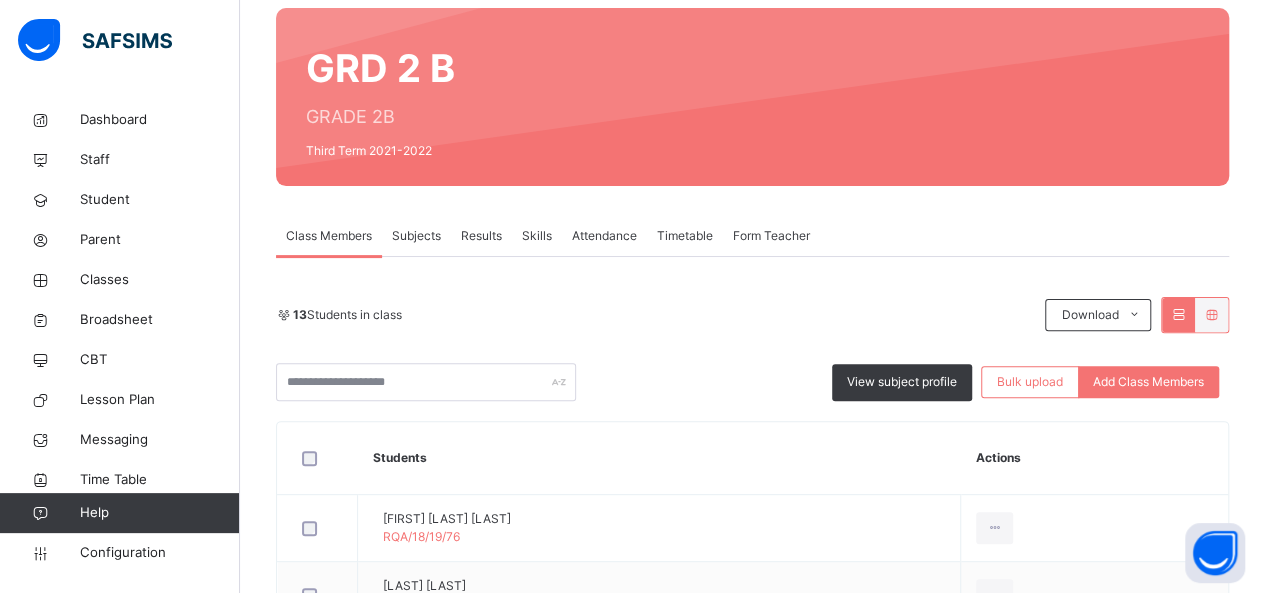 click at bounding box center (318, 458) 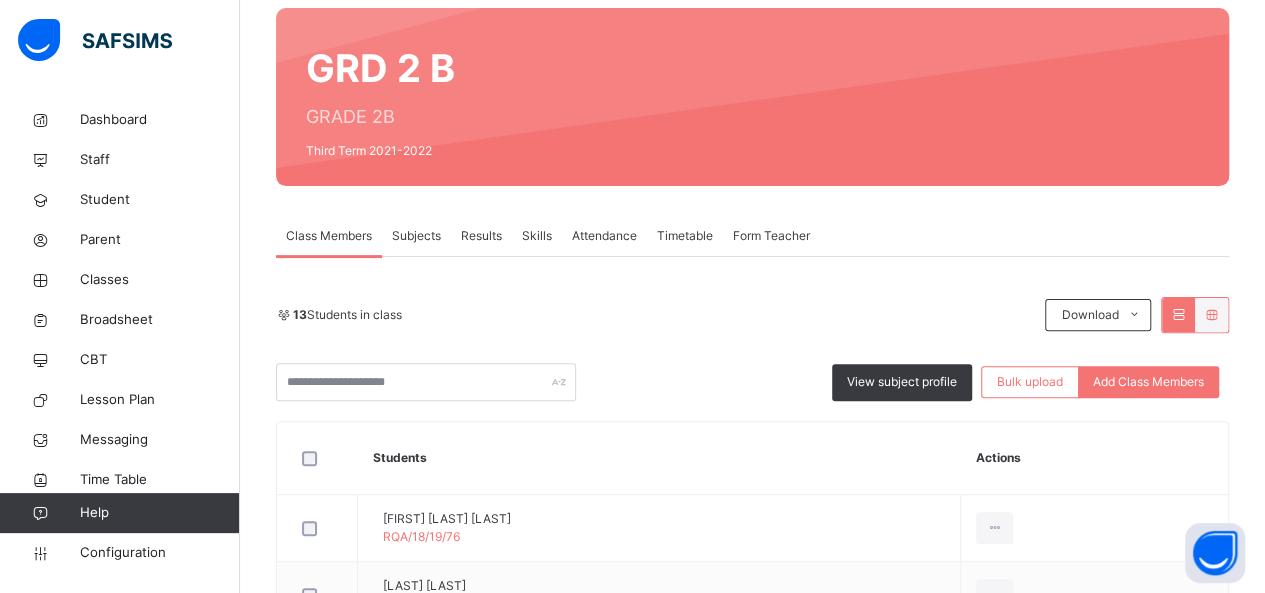 click on "Results" at bounding box center [481, 236] 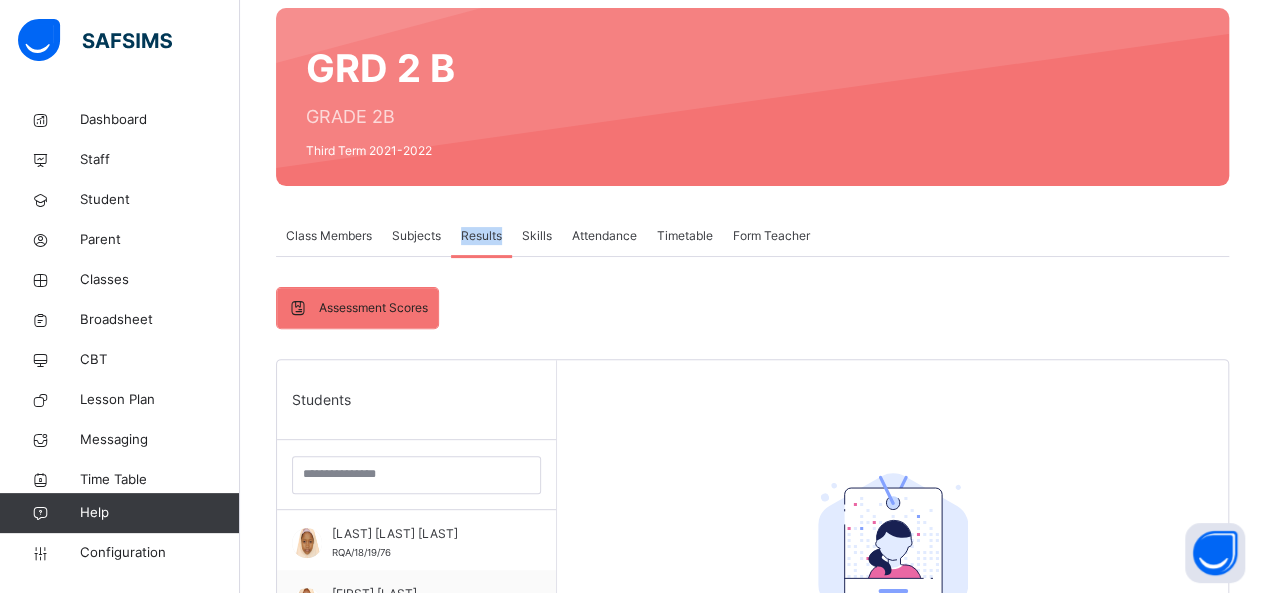 click on "Results" at bounding box center (481, 236) 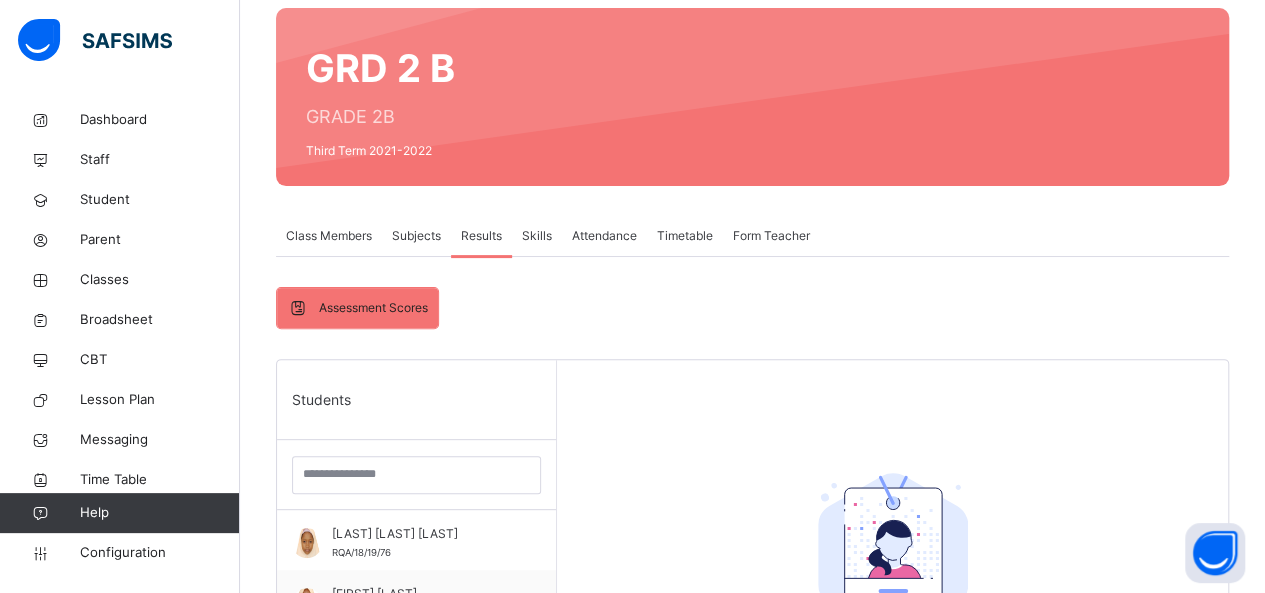 click on "Select a Student Select a student from the list to the left to view records" at bounding box center [892, 656] 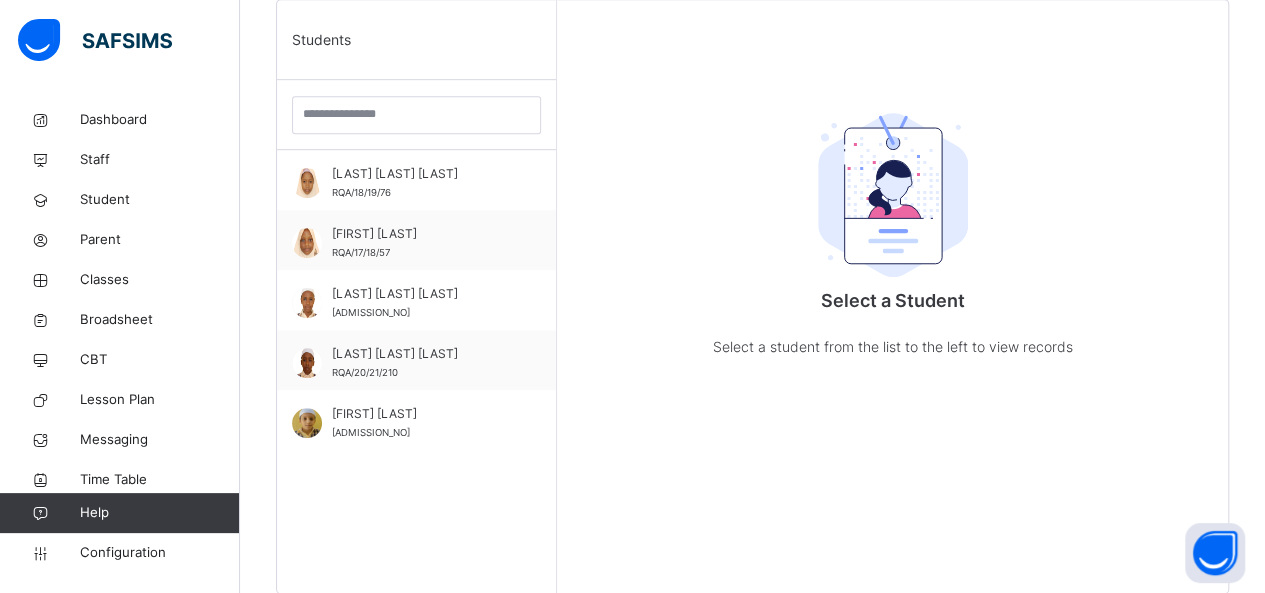 scroll, scrollTop: 560, scrollLeft: 0, axis: vertical 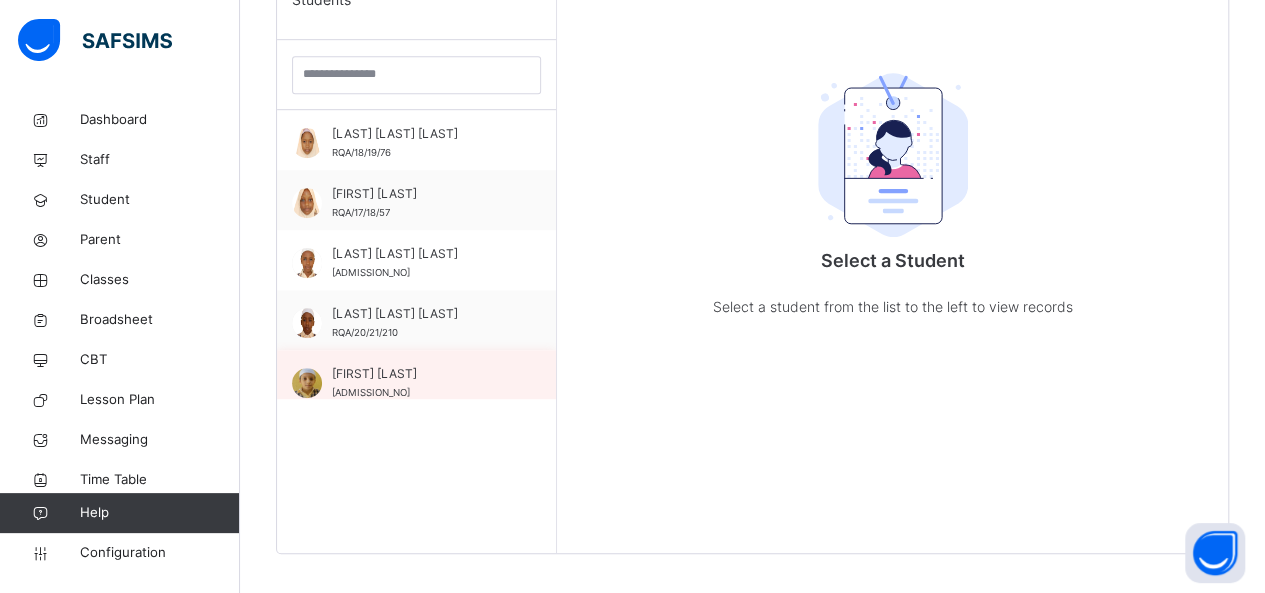 click on "[ADMISSION_NO]" at bounding box center (371, 392) 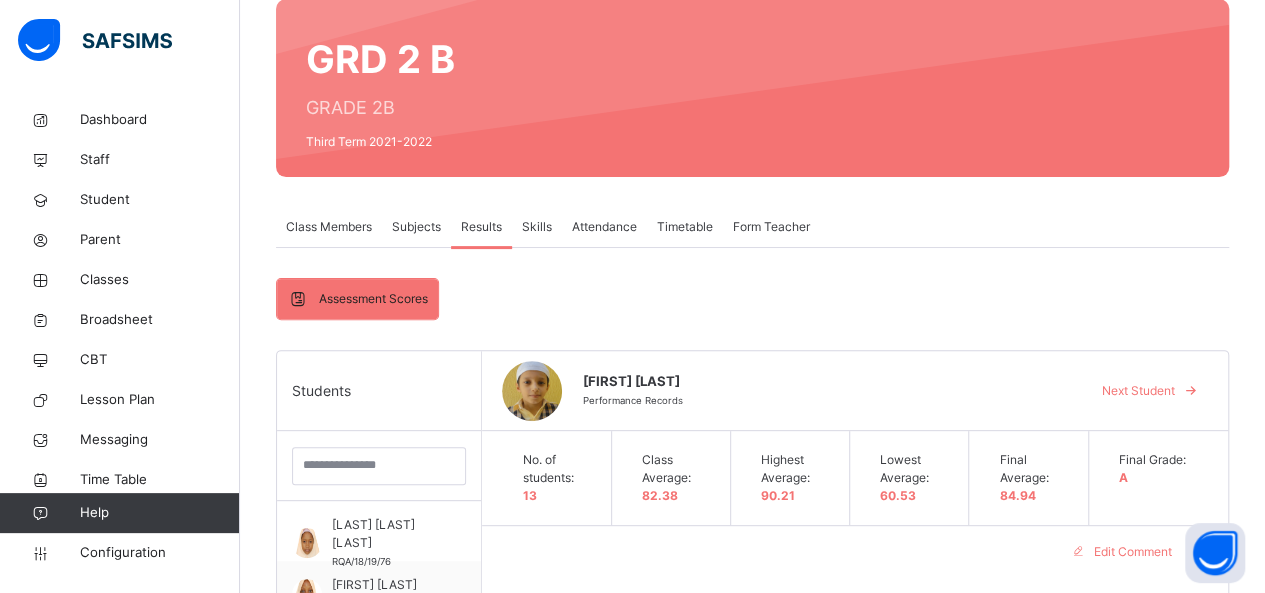 scroll, scrollTop: 40, scrollLeft: 0, axis: vertical 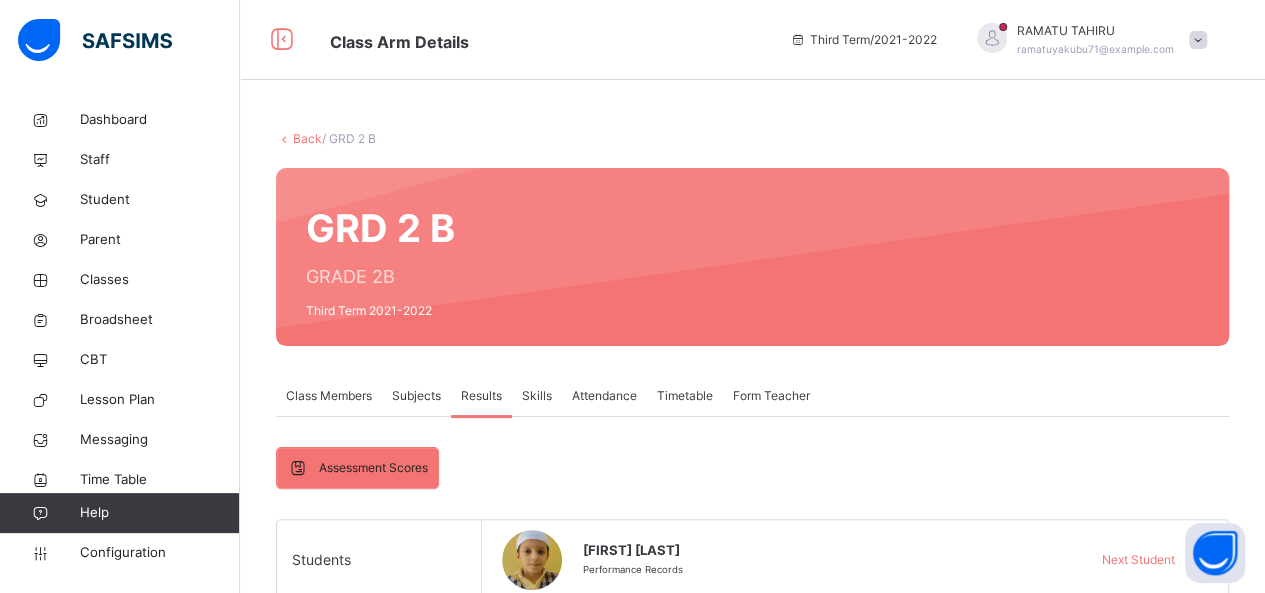 click on "[FIRST] [LAST] [LAST] [EMAIL]" at bounding box center [1087, 40] 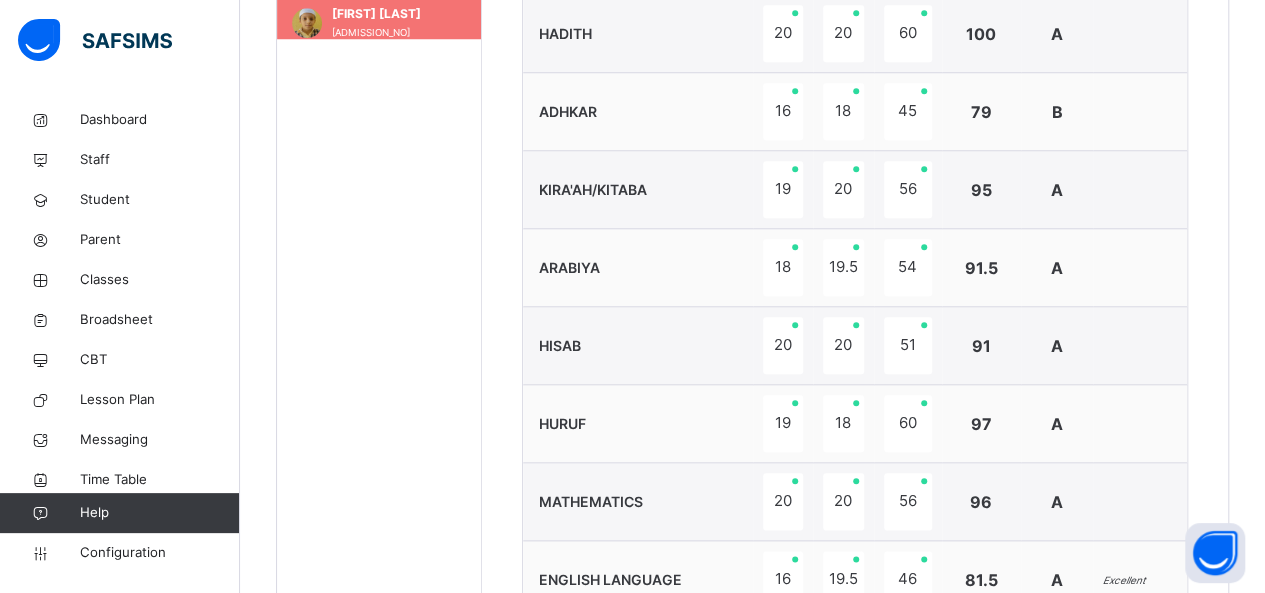 scroll, scrollTop: 960, scrollLeft: 0, axis: vertical 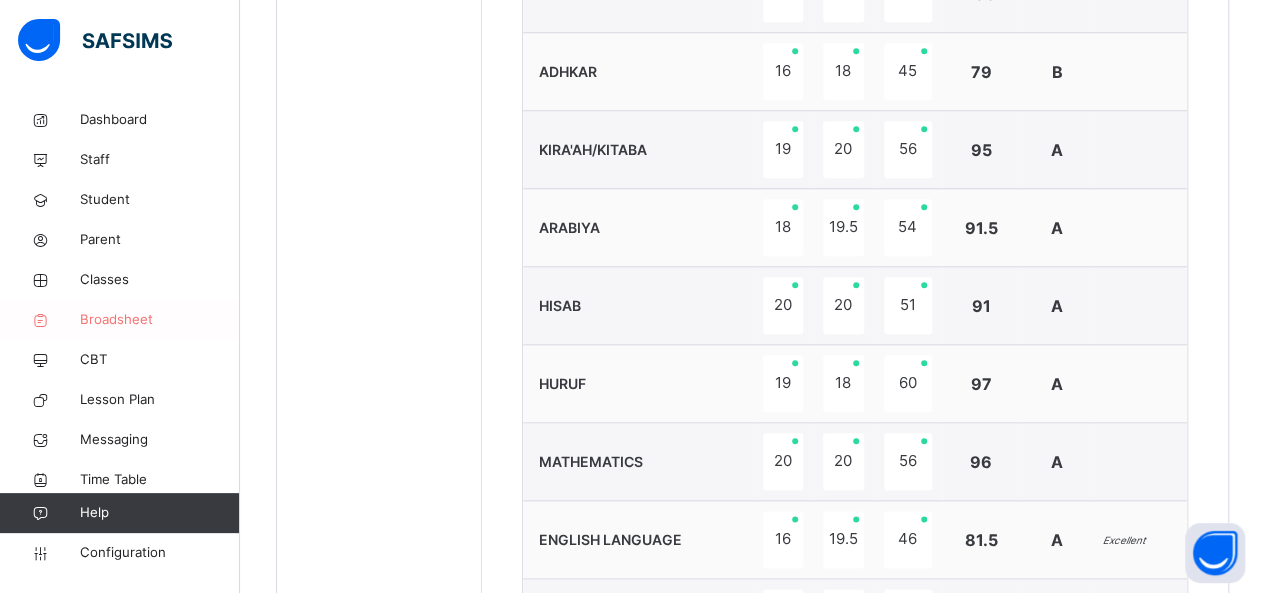 click on "Broadsheet" at bounding box center (120, 320) 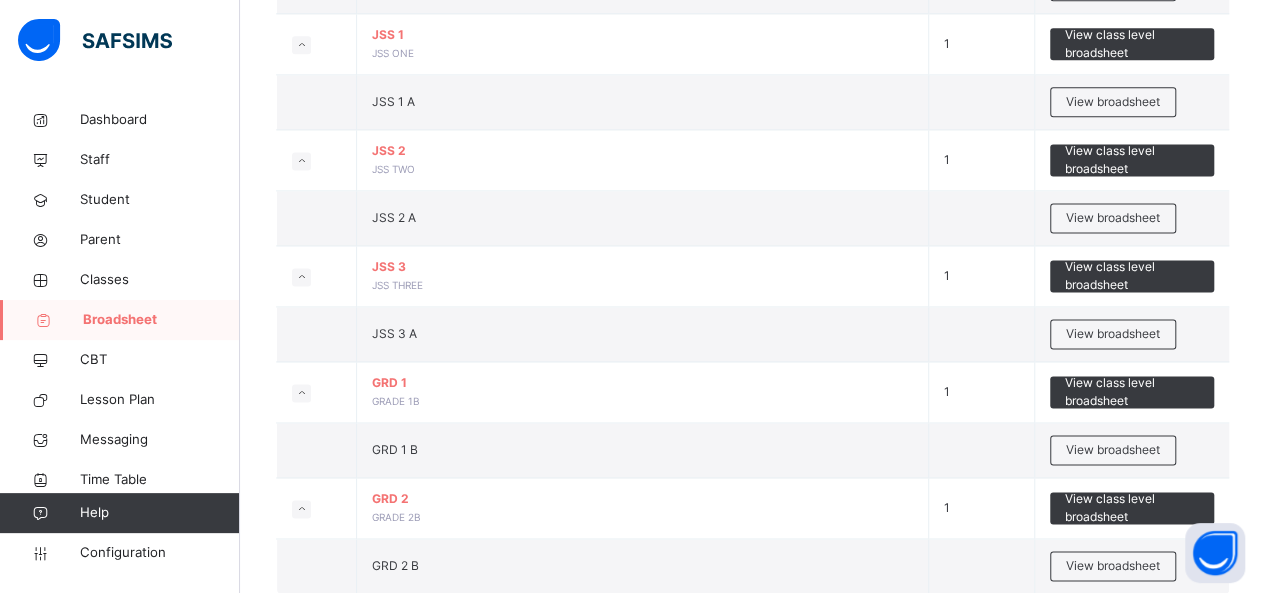 scroll, scrollTop: 1320, scrollLeft: 0, axis: vertical 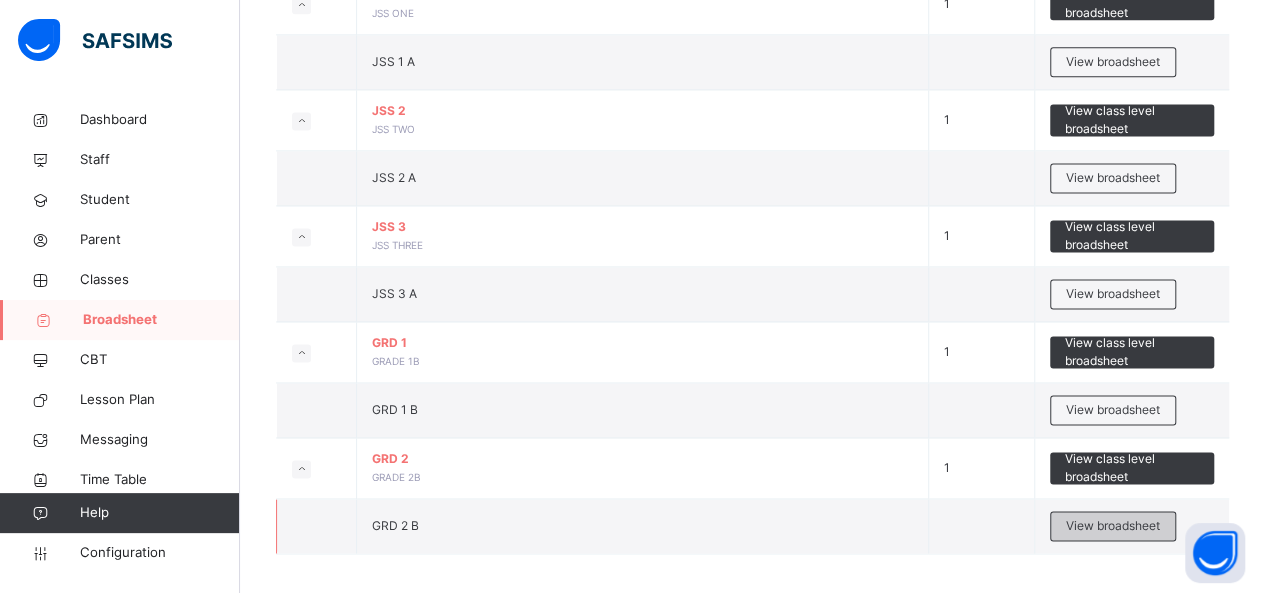 click on "View broadsheet" at bounding box center (1113, 526) 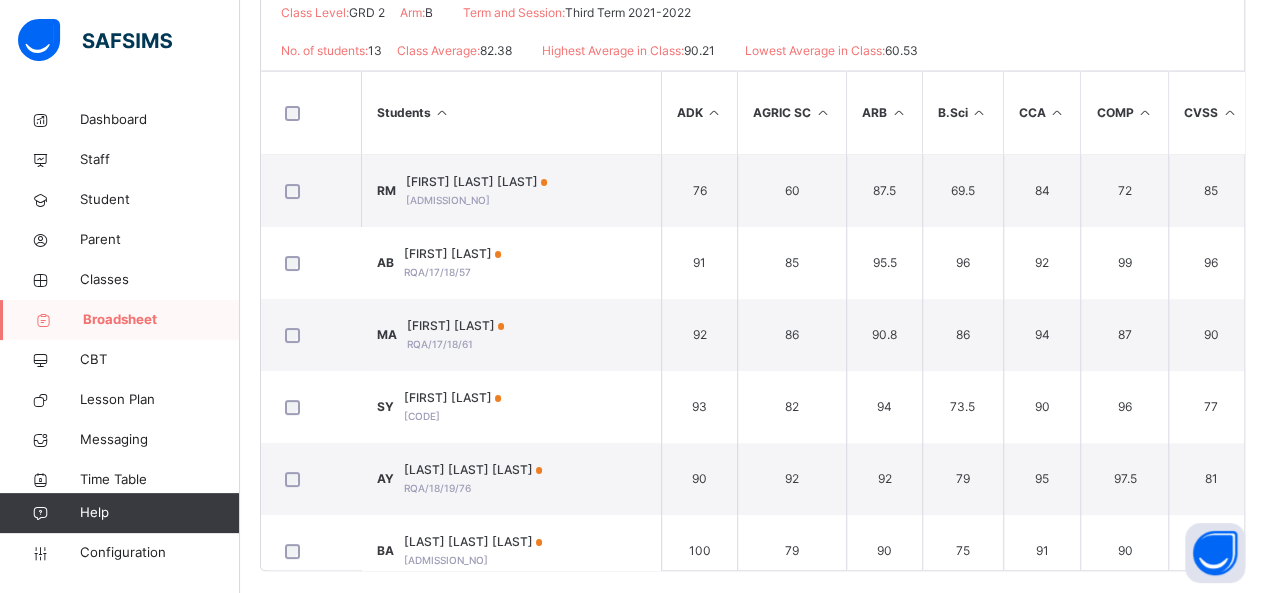 scroll, scrollTop: 498, scrollLeft: 0, axis: vertical 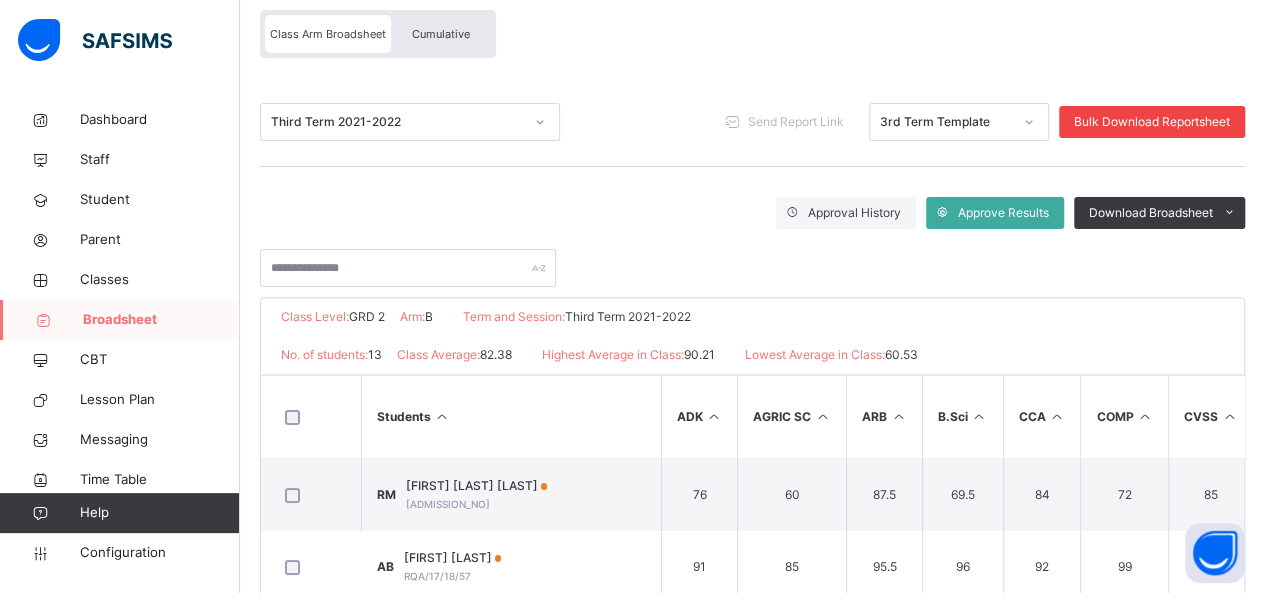 click on "Bulk Download Reportsheet" at bounding box center (1152, 122) 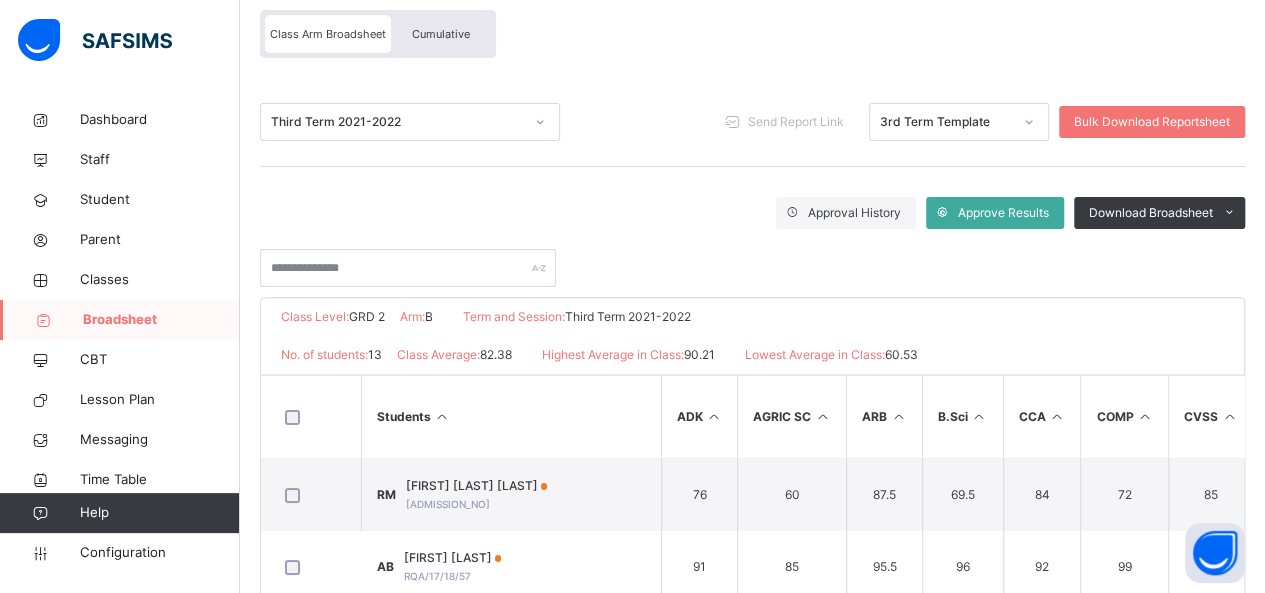 click at bounding box center [752, 258] 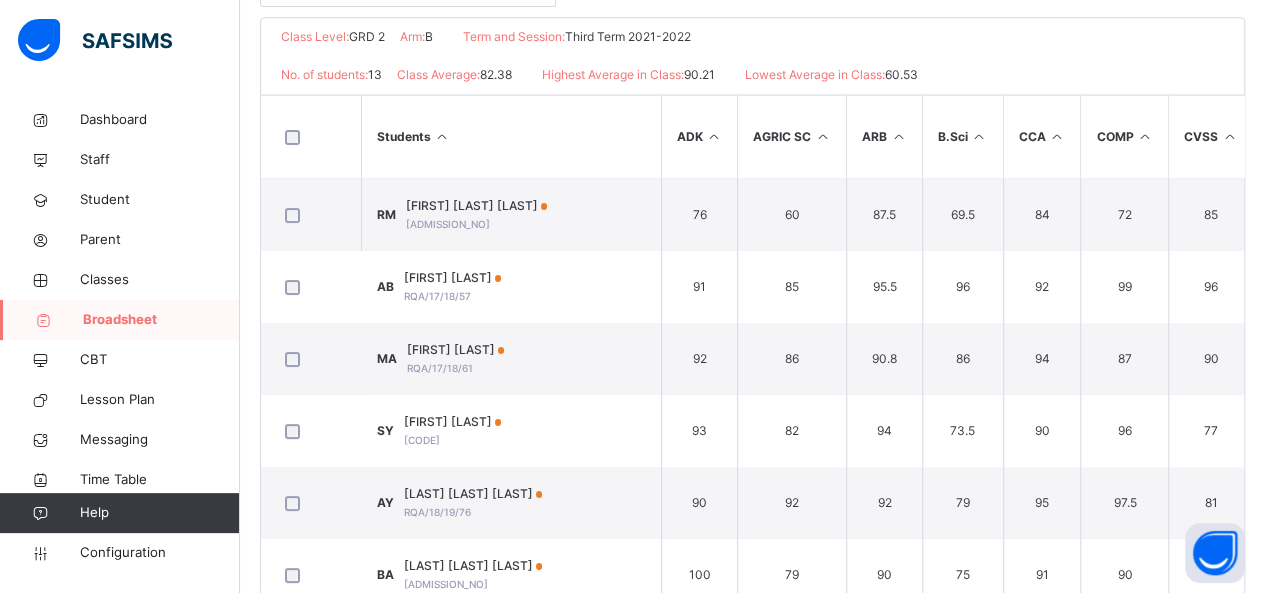 scroll, scrollTop: 498, scrollLeft: 0, axis: vertical 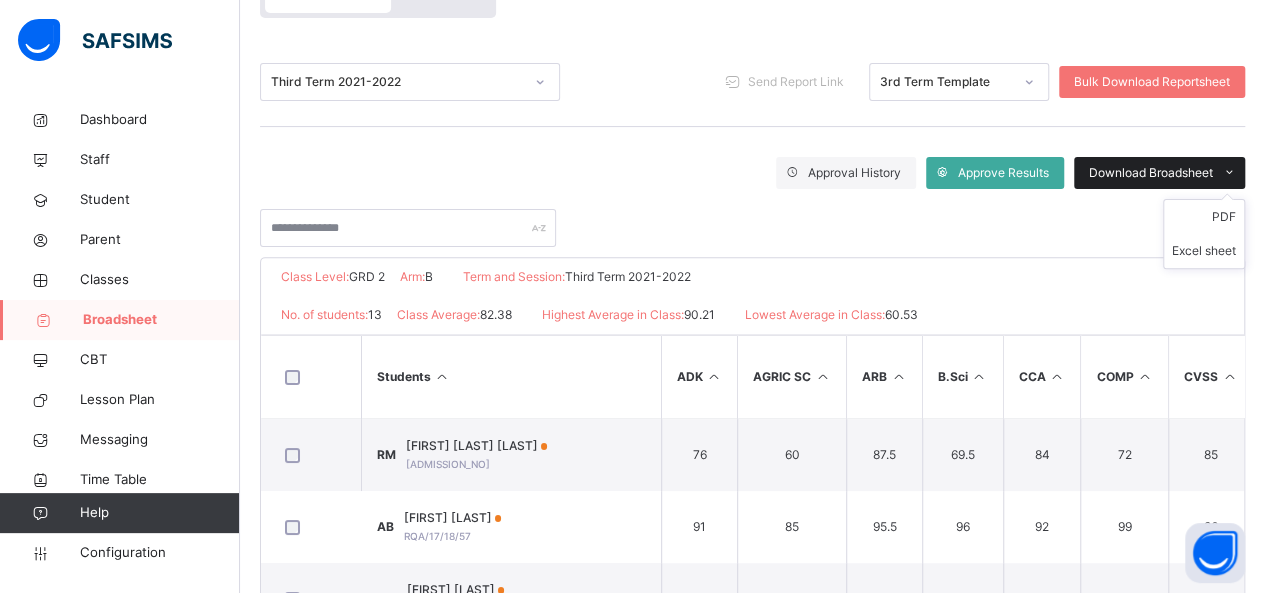 click at bounding box center [1229, 173] 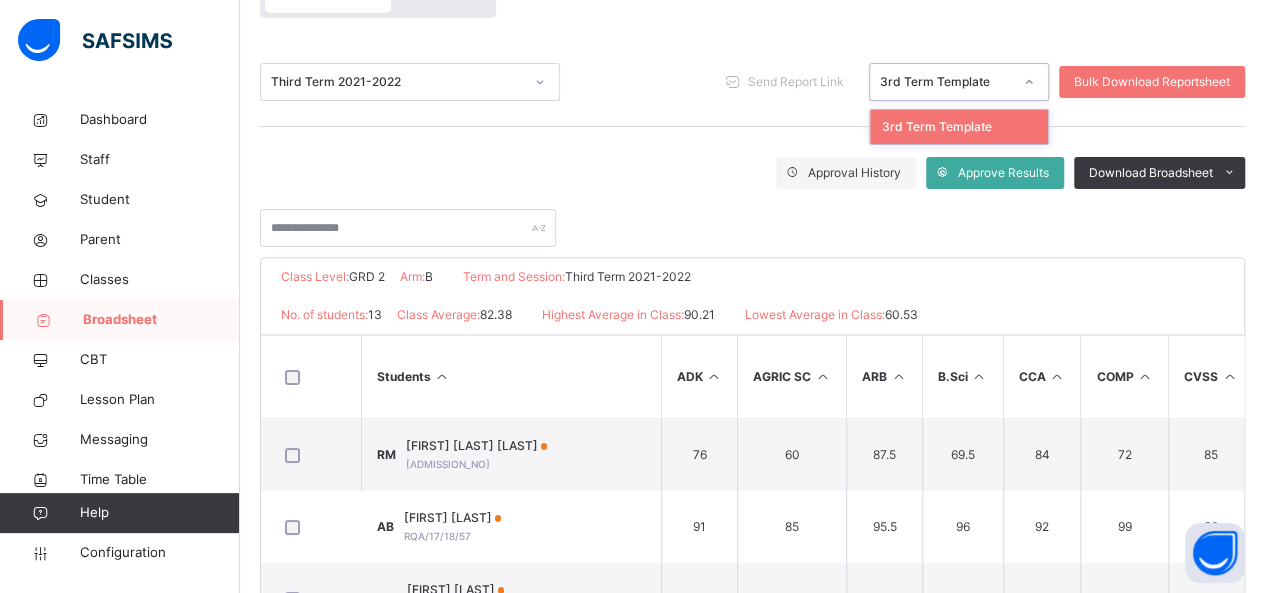 click 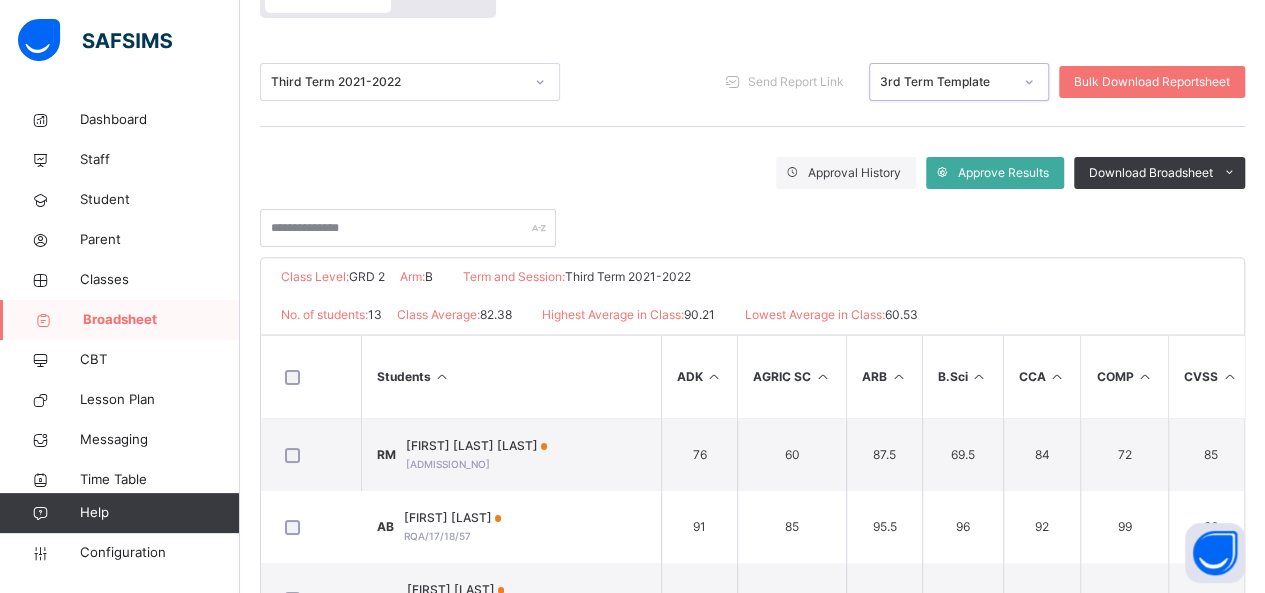 click at bounding box center [1029, 82] 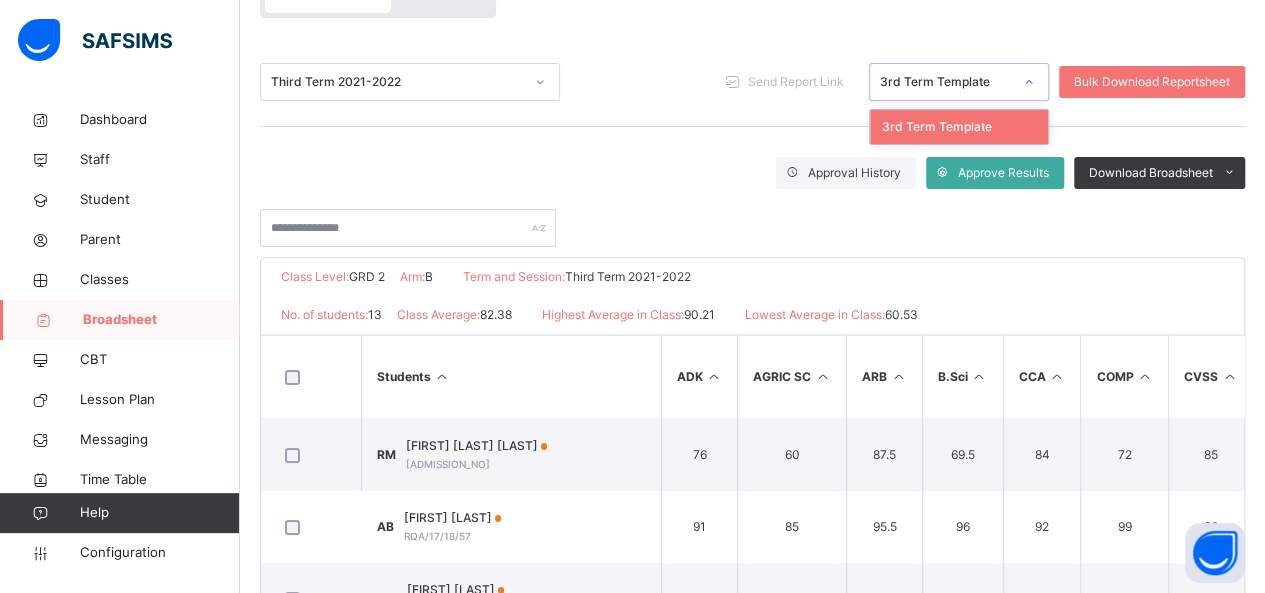 click on "Approval History  Approve Results Download Broadsheet PDF Excel sheet" at bounding box center [752, 173] 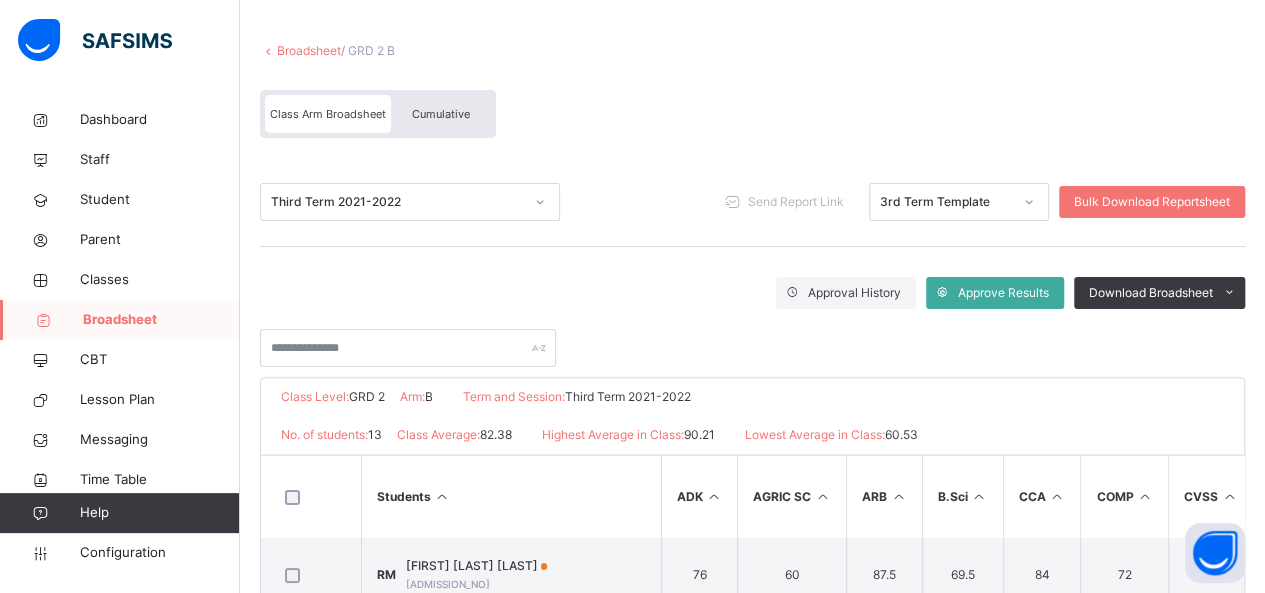 scroll, scrollTop: 58, scrollLeft: 0, axis: vertical 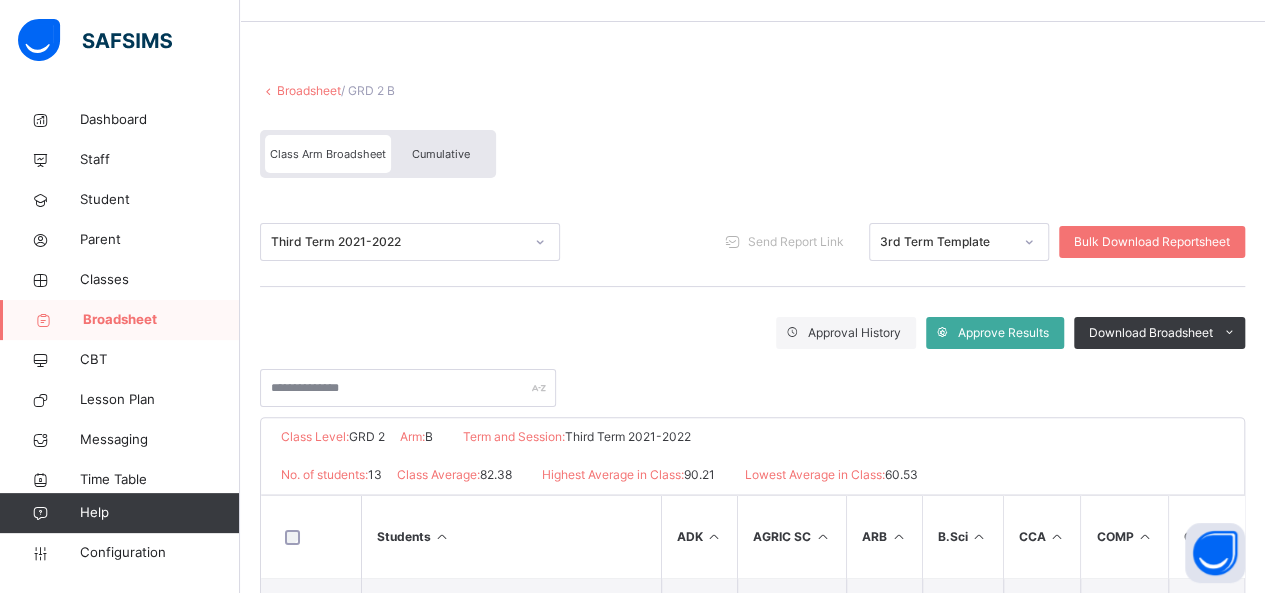 click on "Broadsheet" at bounding box center [309, 90] 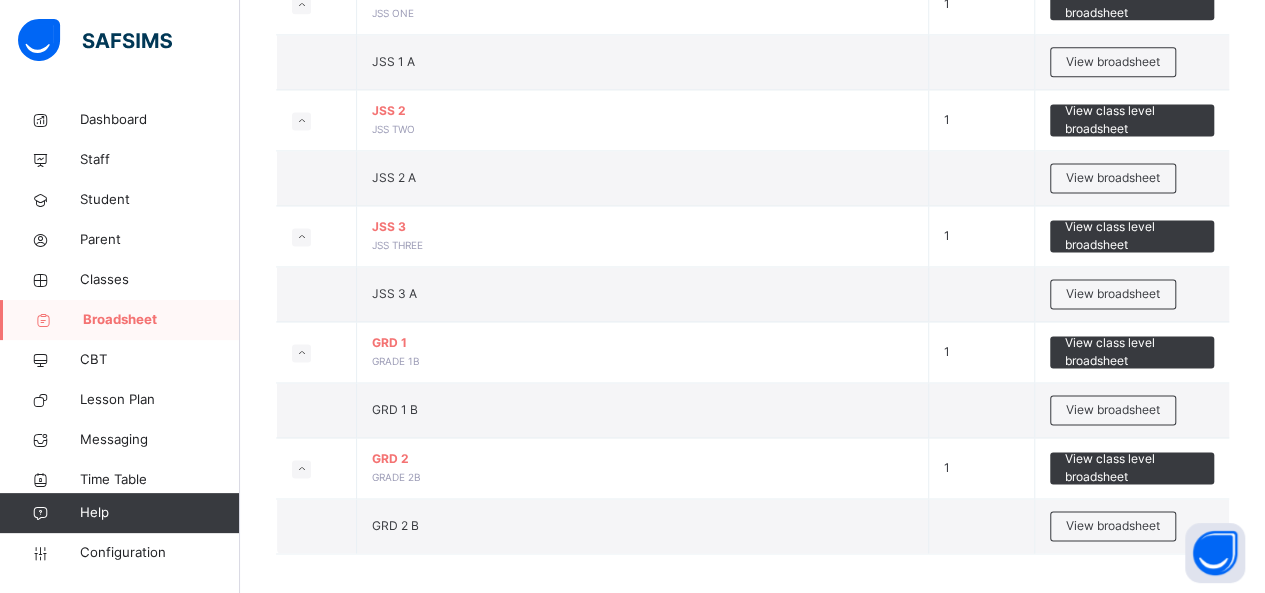 scroll, scrollTop: 1320, scrollLeft: 0, axis: vertical 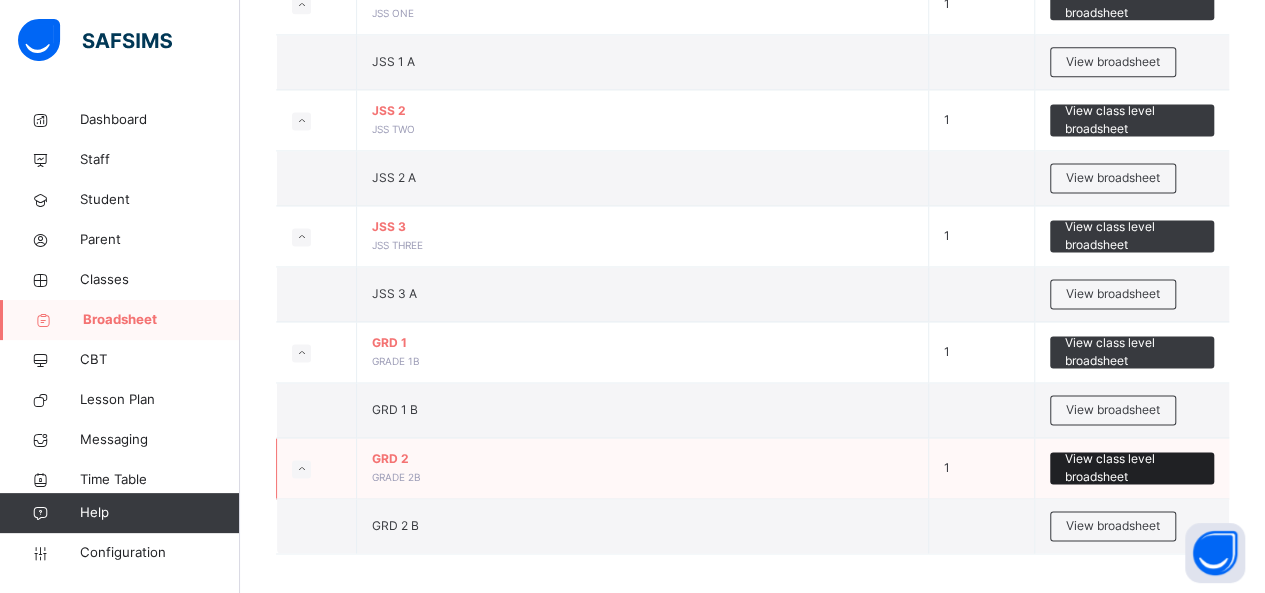 click on "View class level broadsheet" at bounding box center [1132, 468] 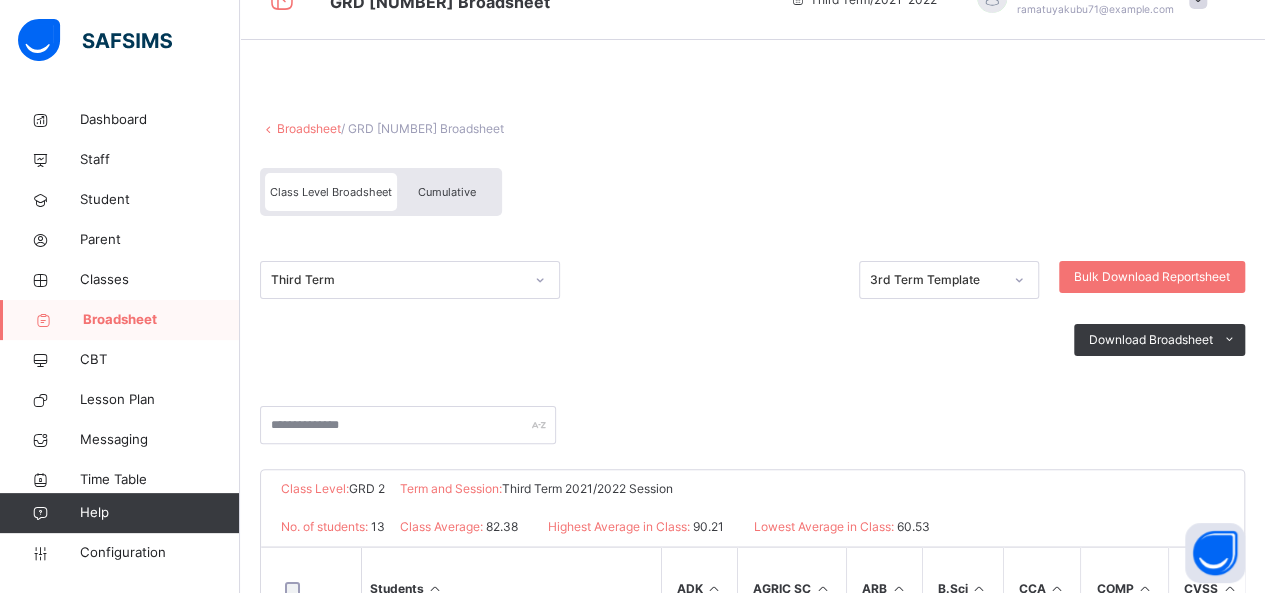 scroll, scrollTop: 0, scrollLeft: 0, axis: both 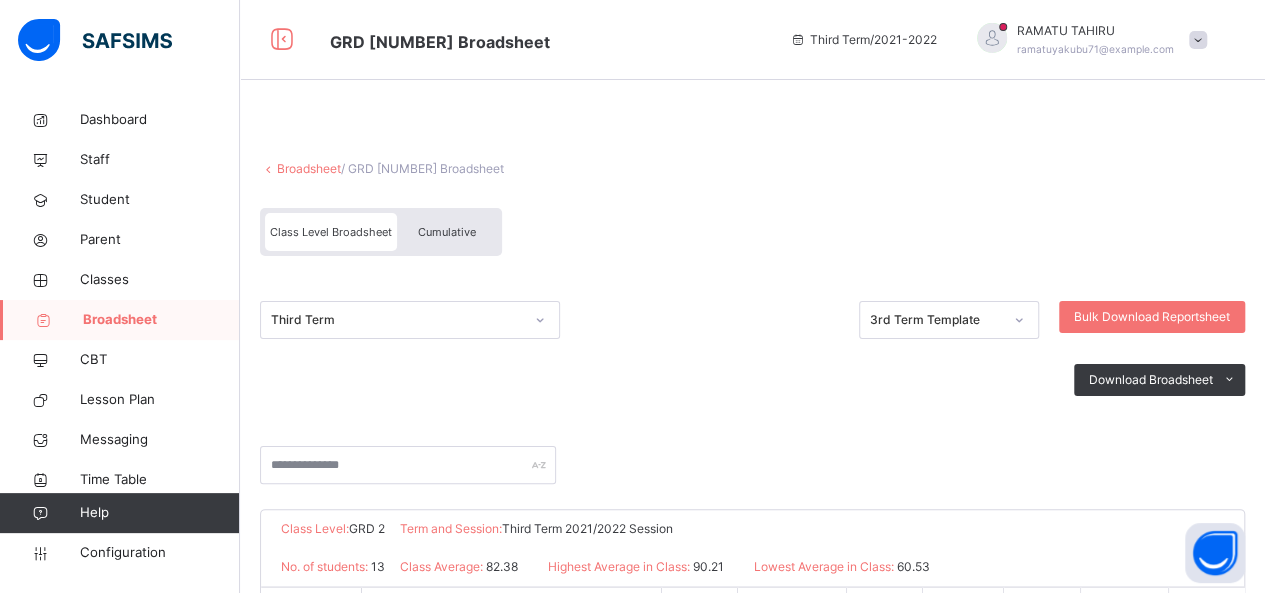 click on "Broadsheet" at bounding box center [309, 168] 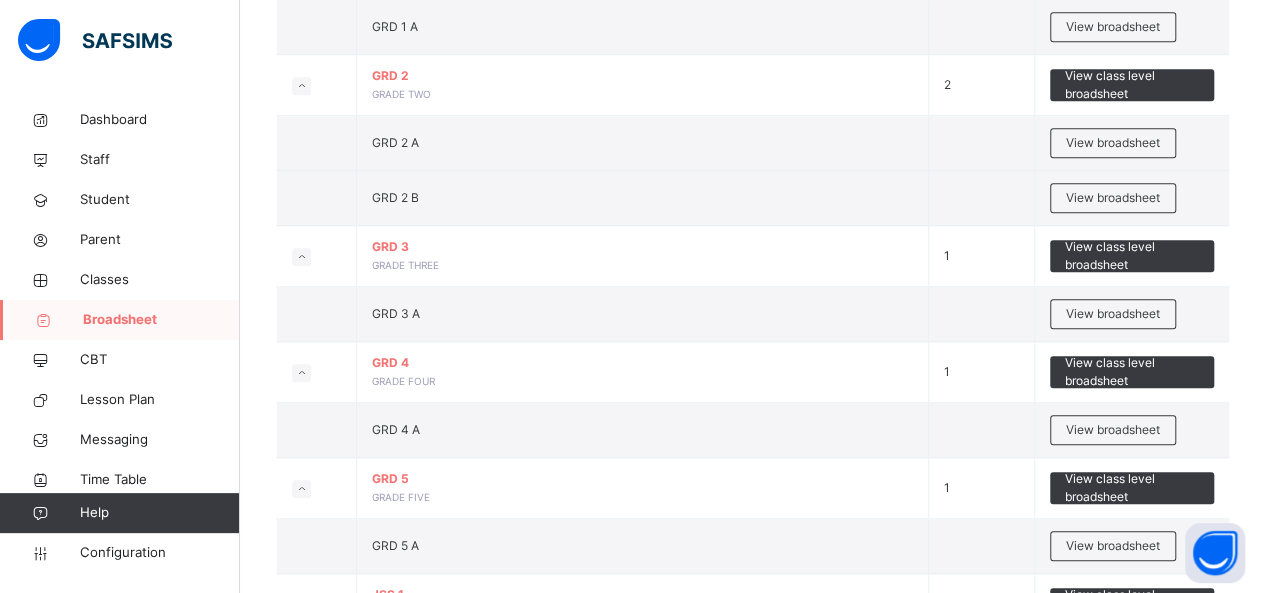 scroll, scrollTop: 760, scrollLeft: 0, axis: vertical 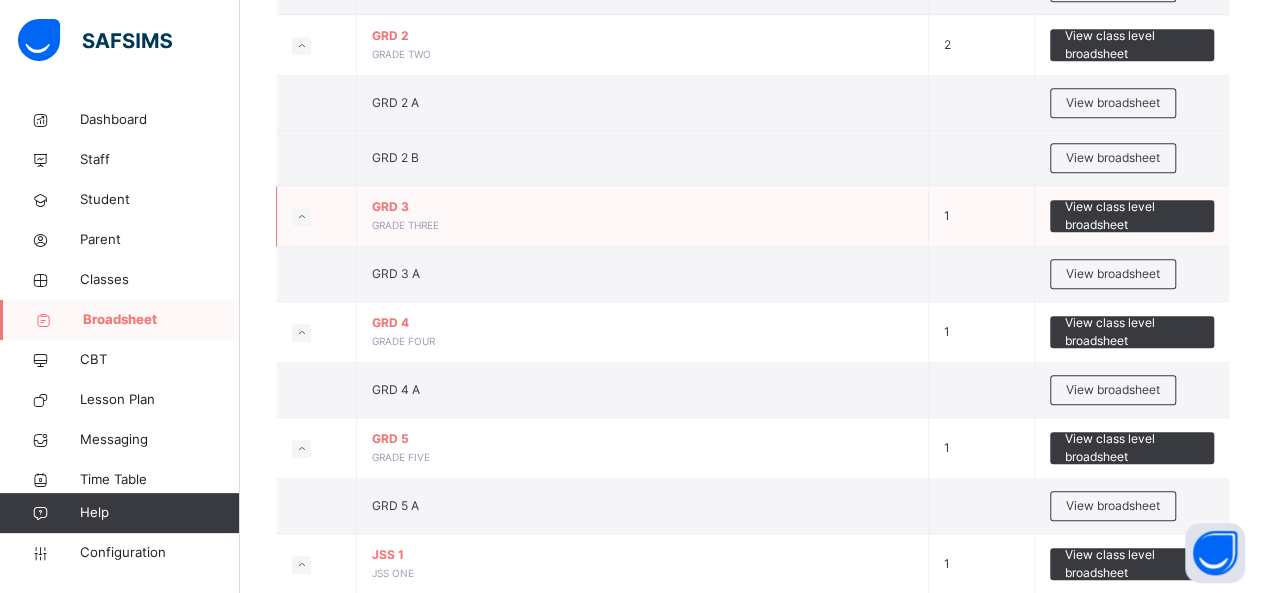 click on "GRADE THREE" at bounding box center (405, 225) 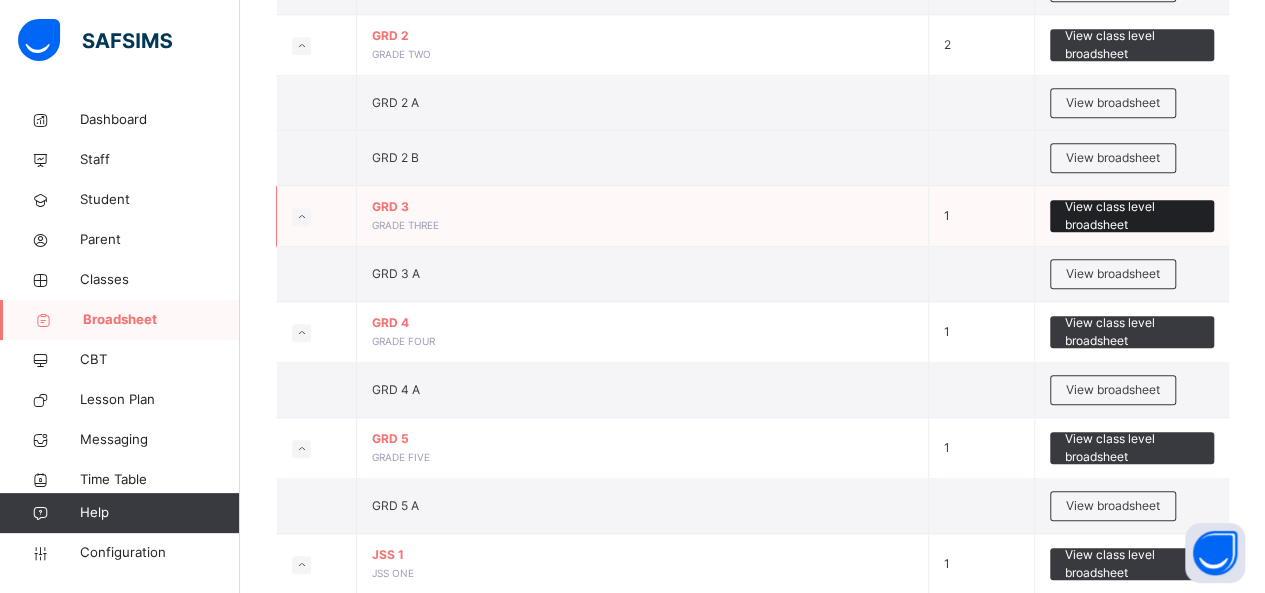 click on "View class level broadsheet" at bounding box center [1132, 216] 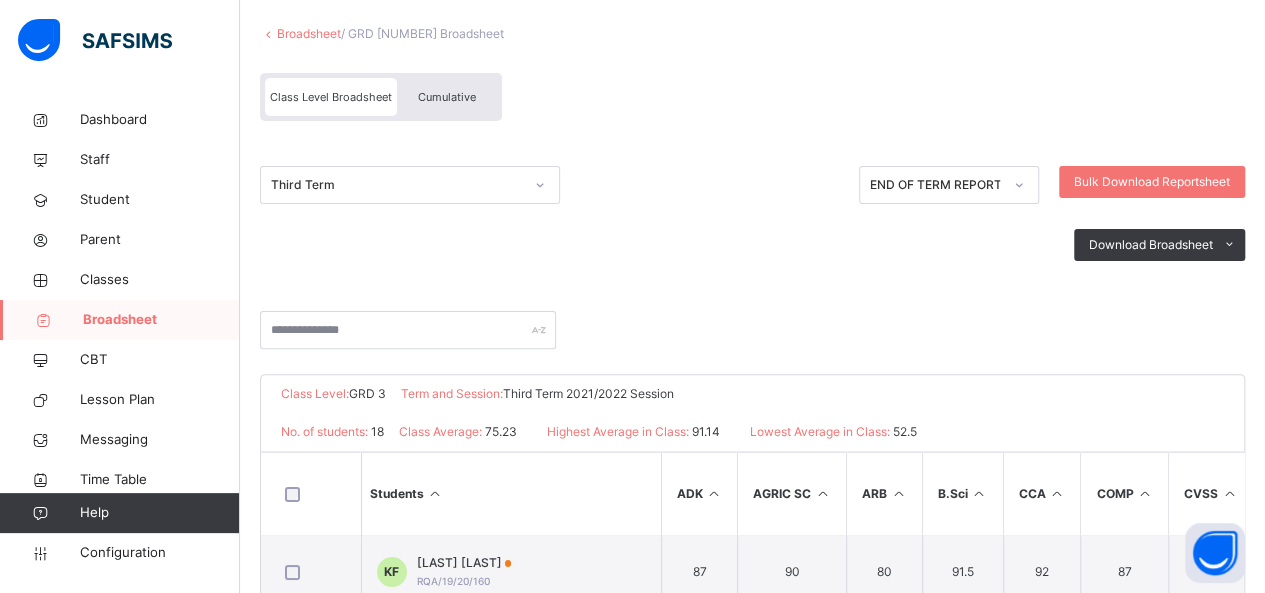 scroll, scrollTop: 133, scrollLeft: 0, axis: vertical 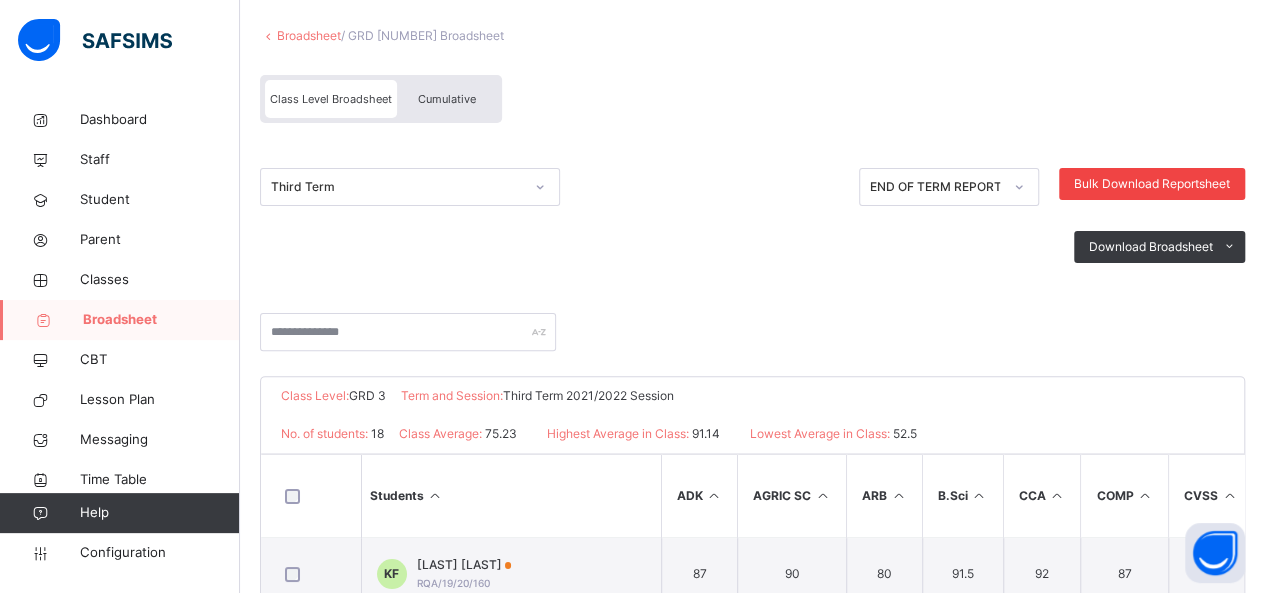 click on "Bulk Download Reportsheet" at bounding box center (1152, 184) 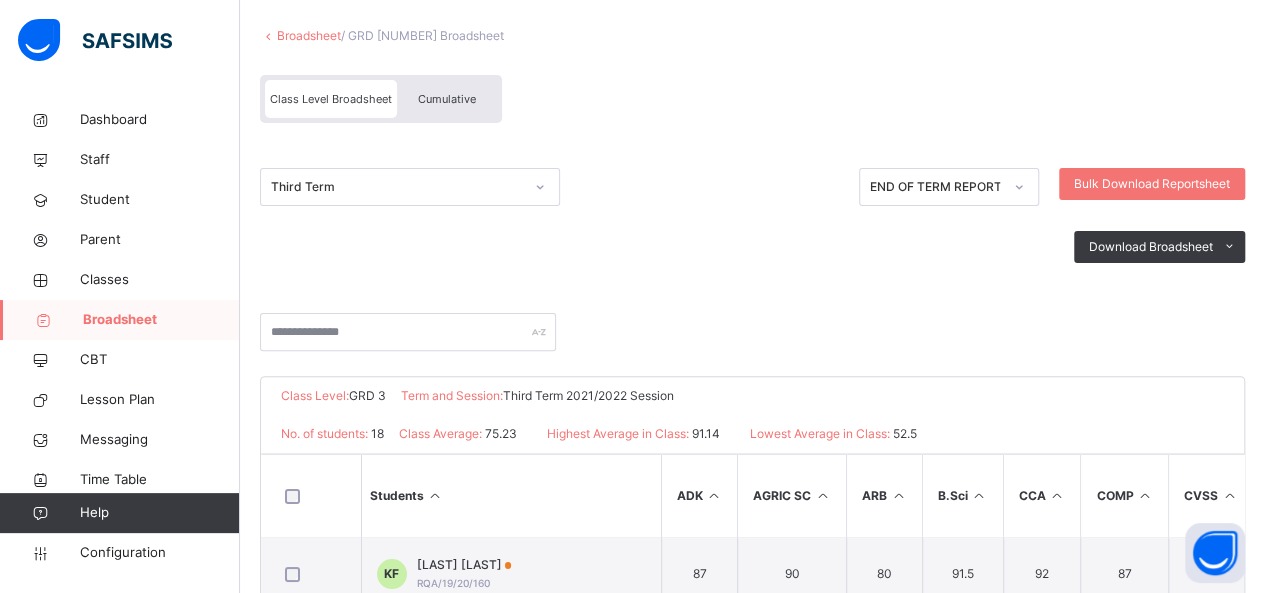 click on "Broadsheet" at bounding box center (309, 35) 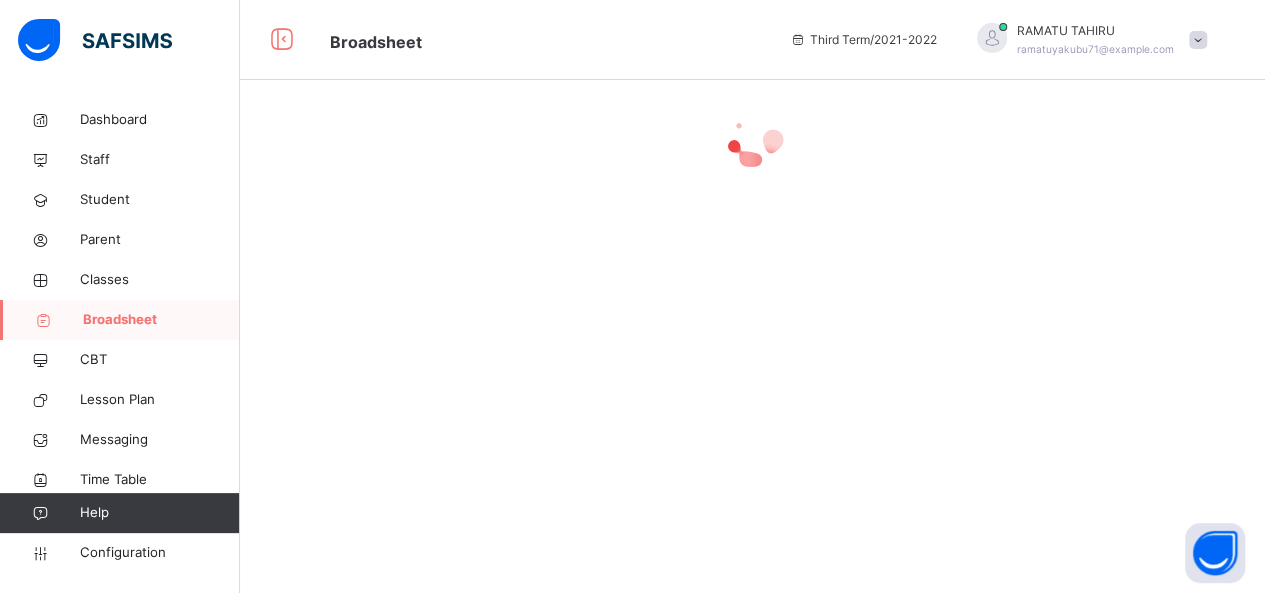 scroll, scrollTop: 0, scrollLeft: 0, axis: both 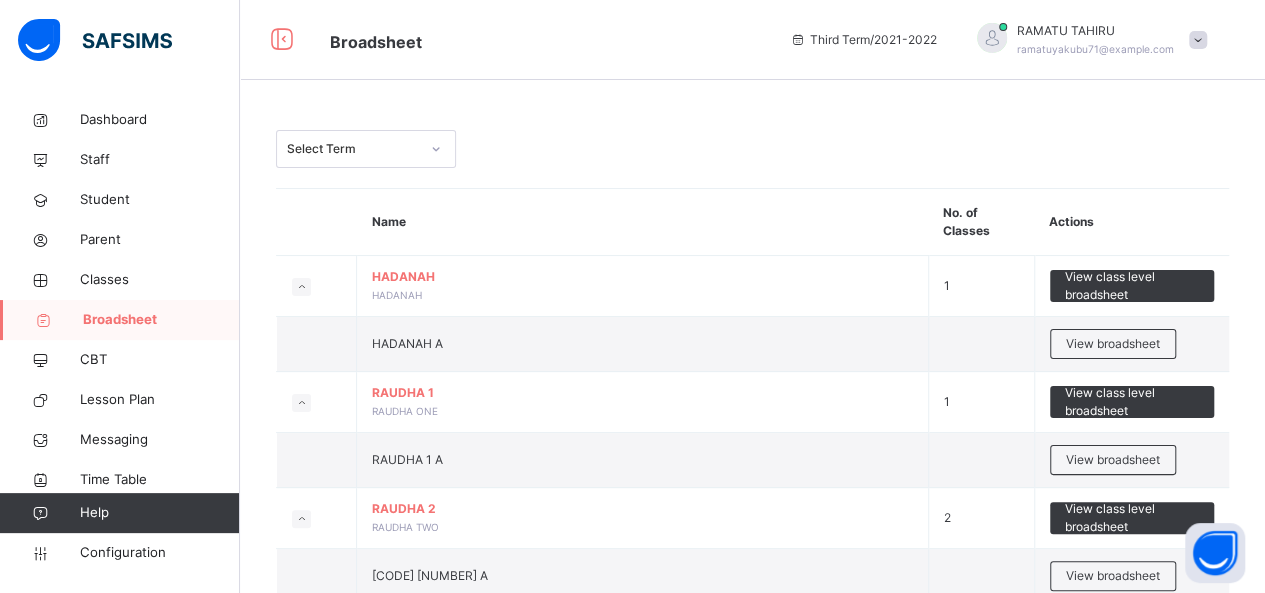 click on "Broadsheet     Third Term  /  2021-2022   [FIRST]   [LAST] [EMAIL]" at bounding box center [632, 40] 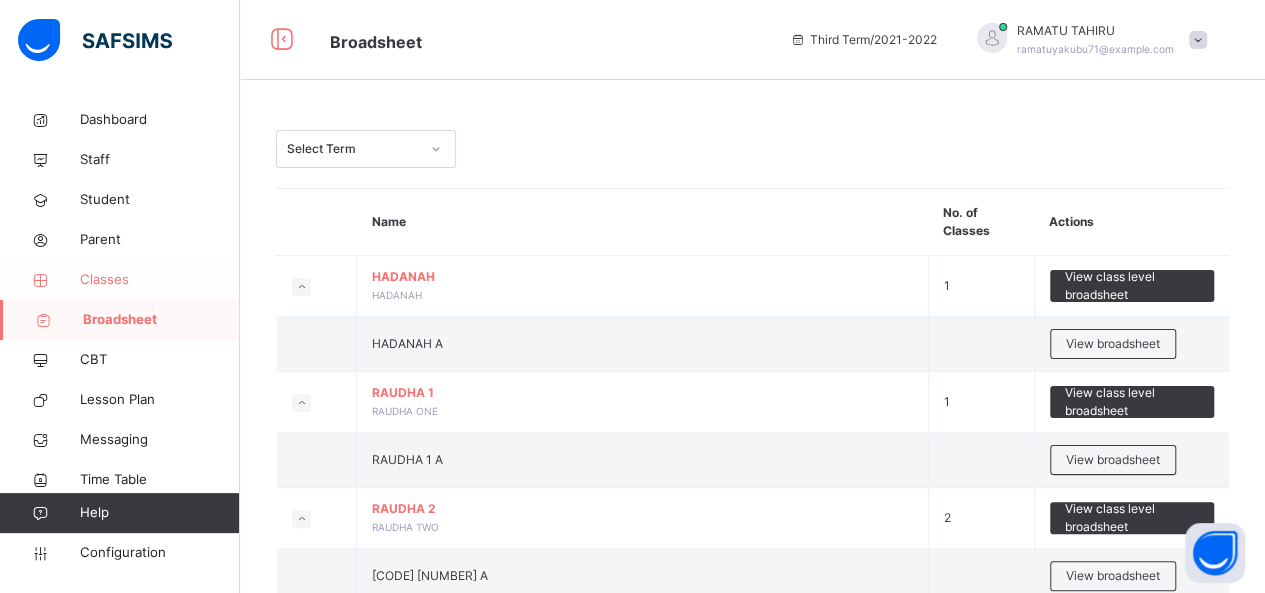 click on "Classes" at bounding box center [160, 280] 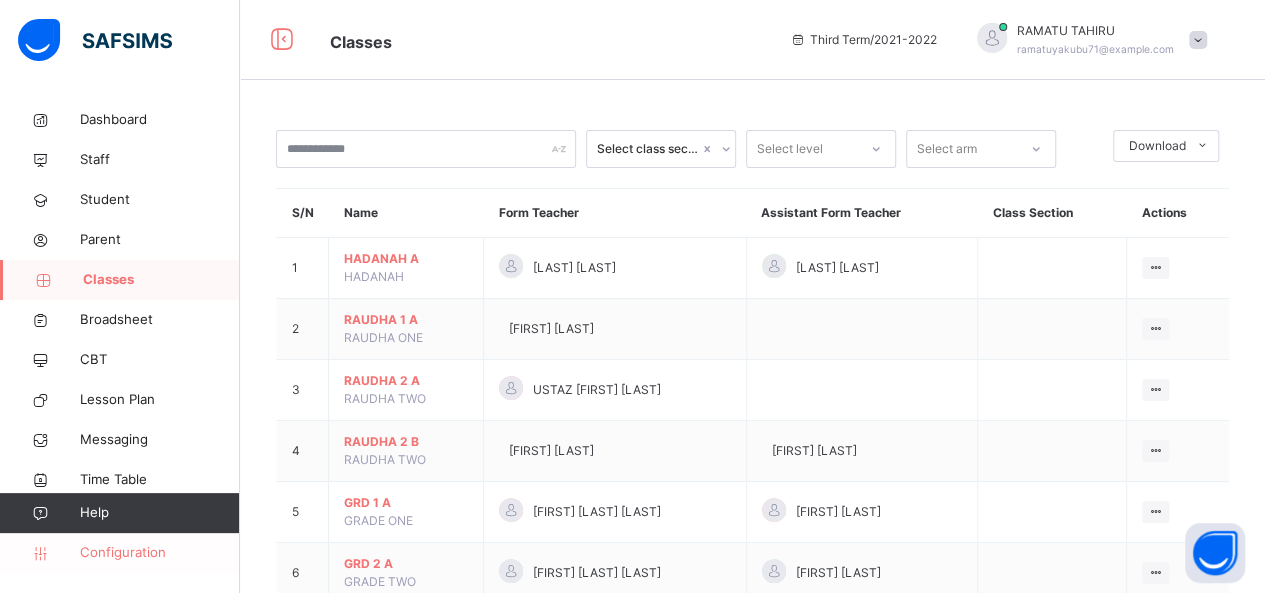 click on "Configuration" at bounding box center [119, 553] 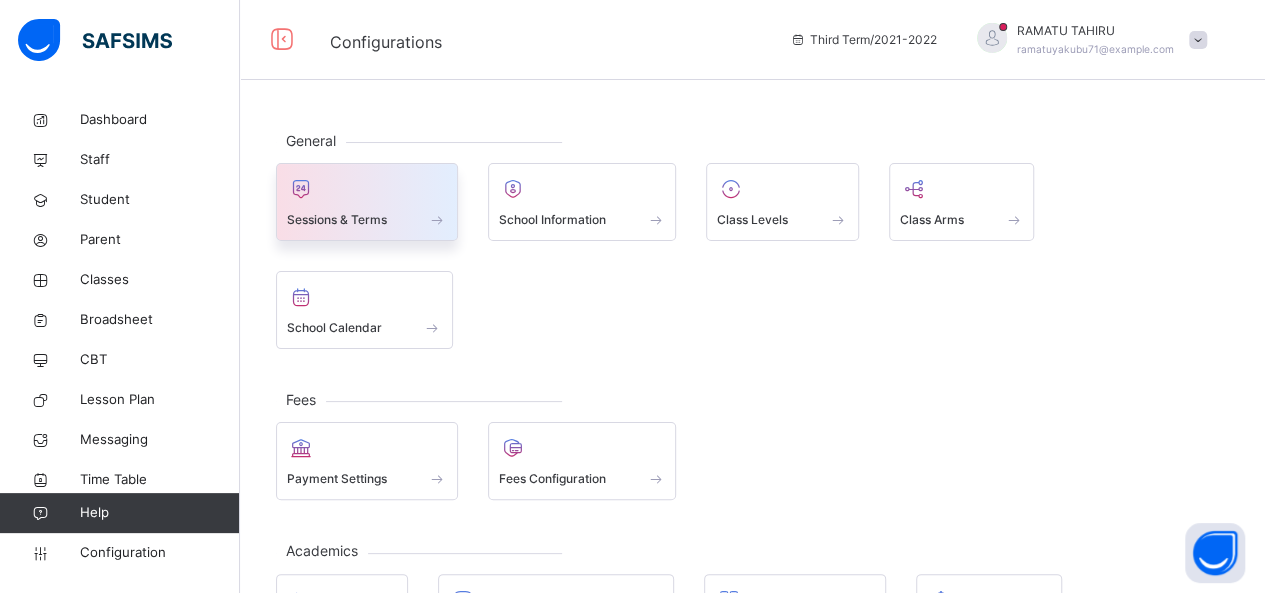 click on "Sessions & Terms" at bounding box center (337, 220) 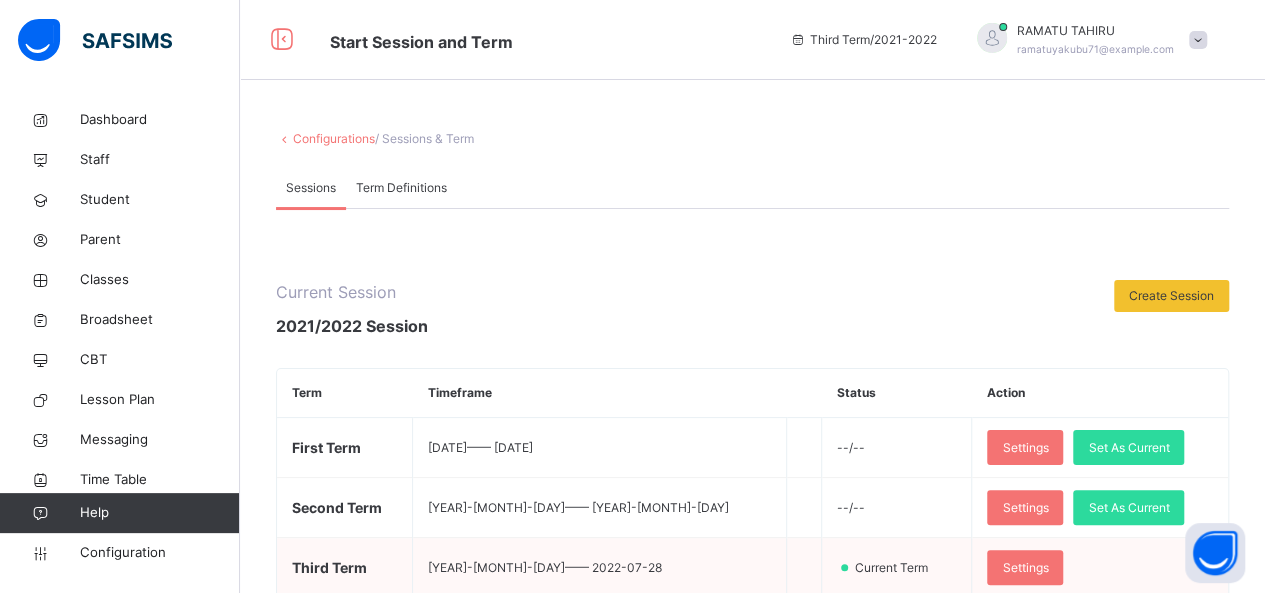 click on "[DATE]  ——   [DATE]" at bounding box center [545, 567] 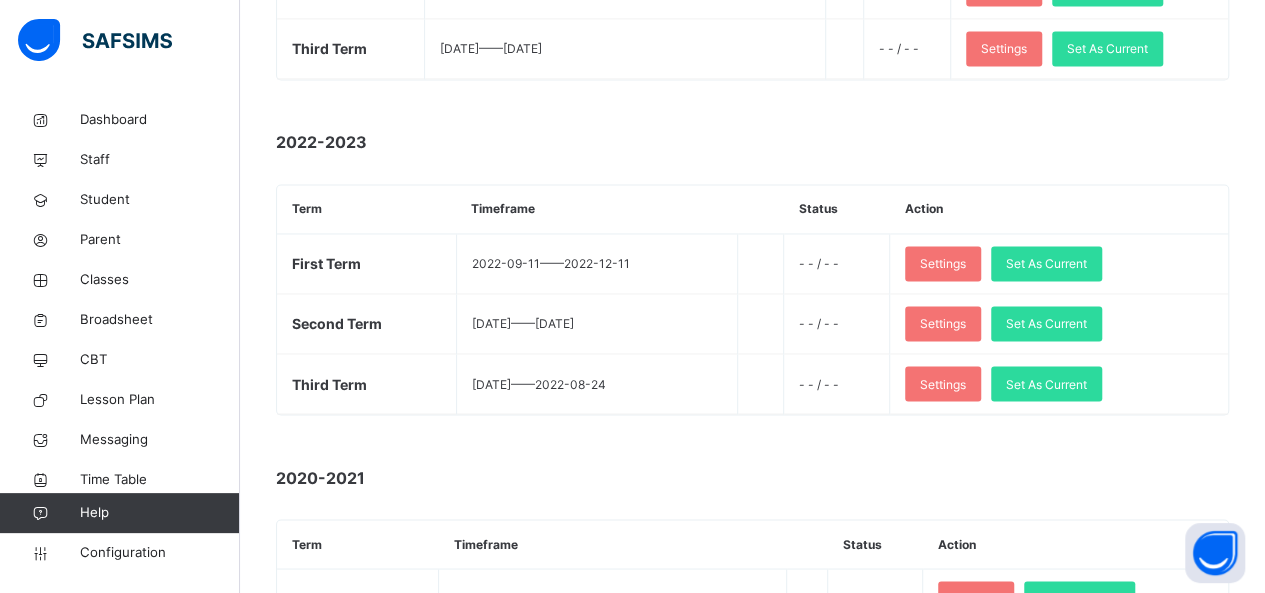 scroll, scrollTop: 1560, scrollLeft: 0, axis: vertical 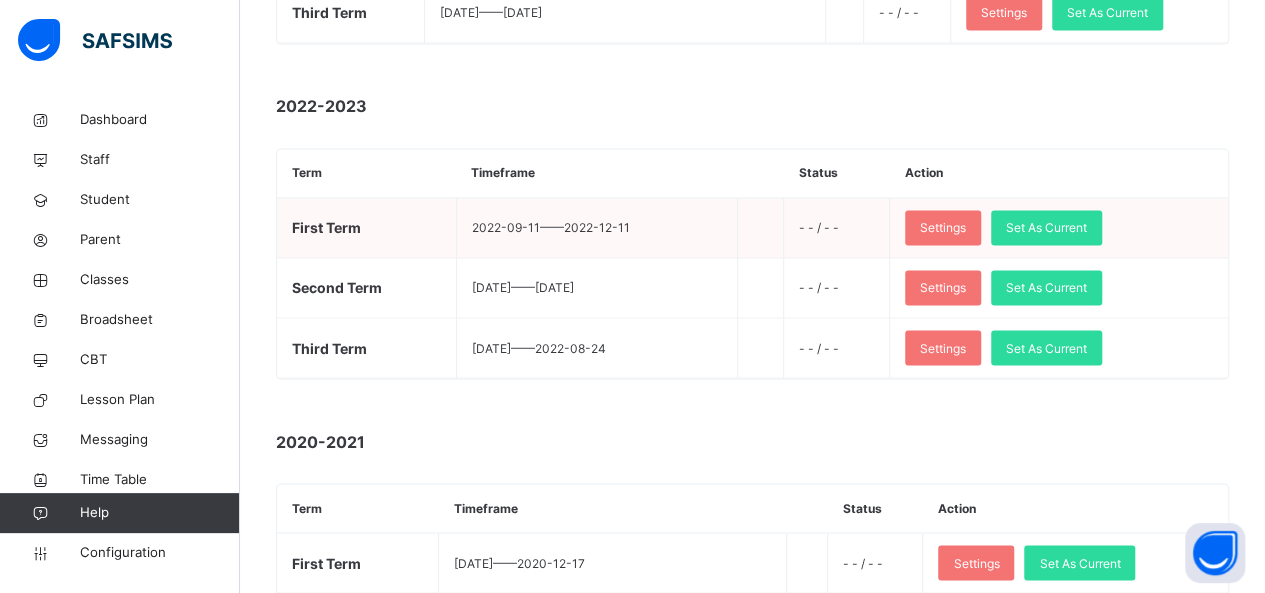click on "Settings Set As Current" at bounding box center (1058, 228) 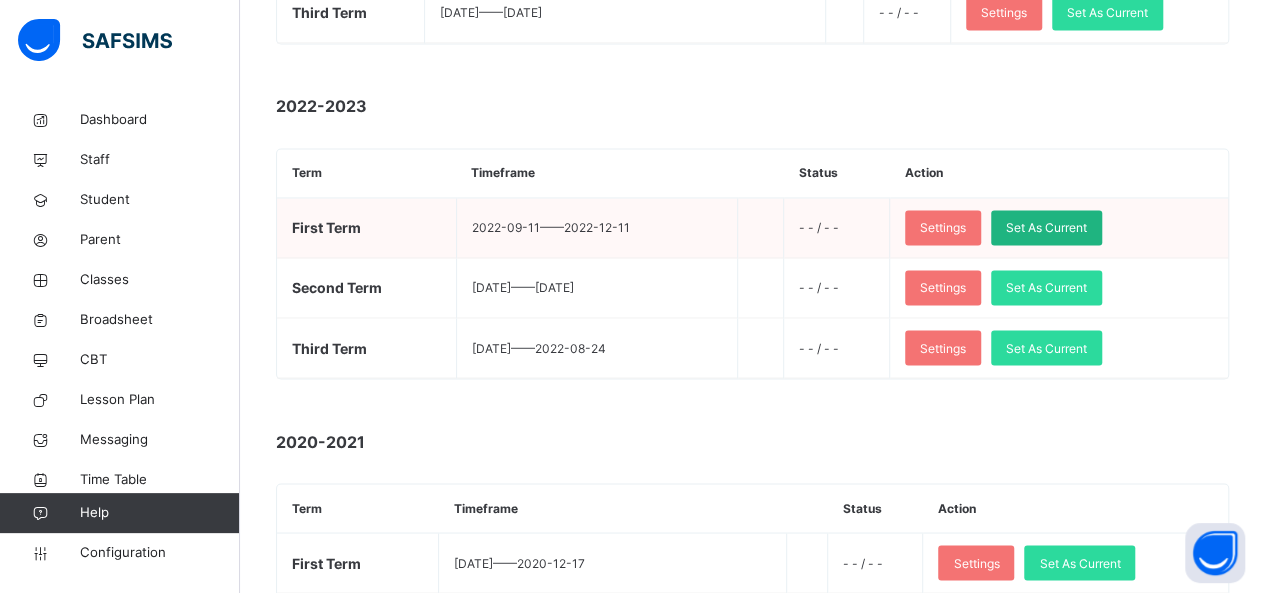click on "Set As Current" at bounding box center [1046, 227] 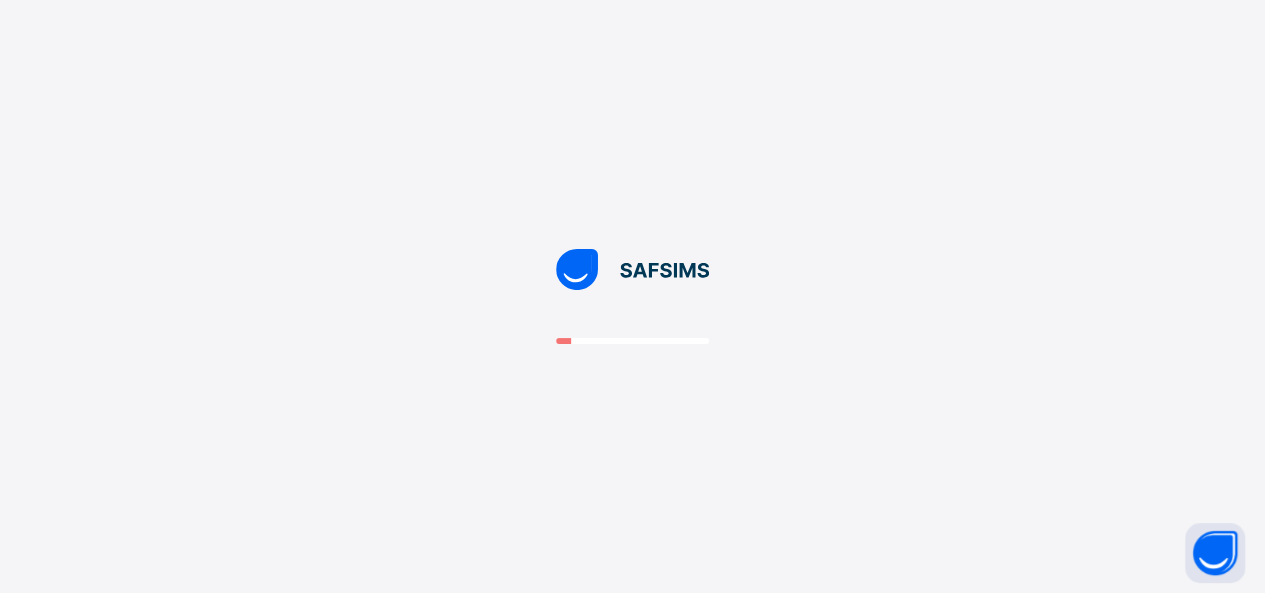 scroll, scrollTop: 0, scrollLeft: 0, axis: both 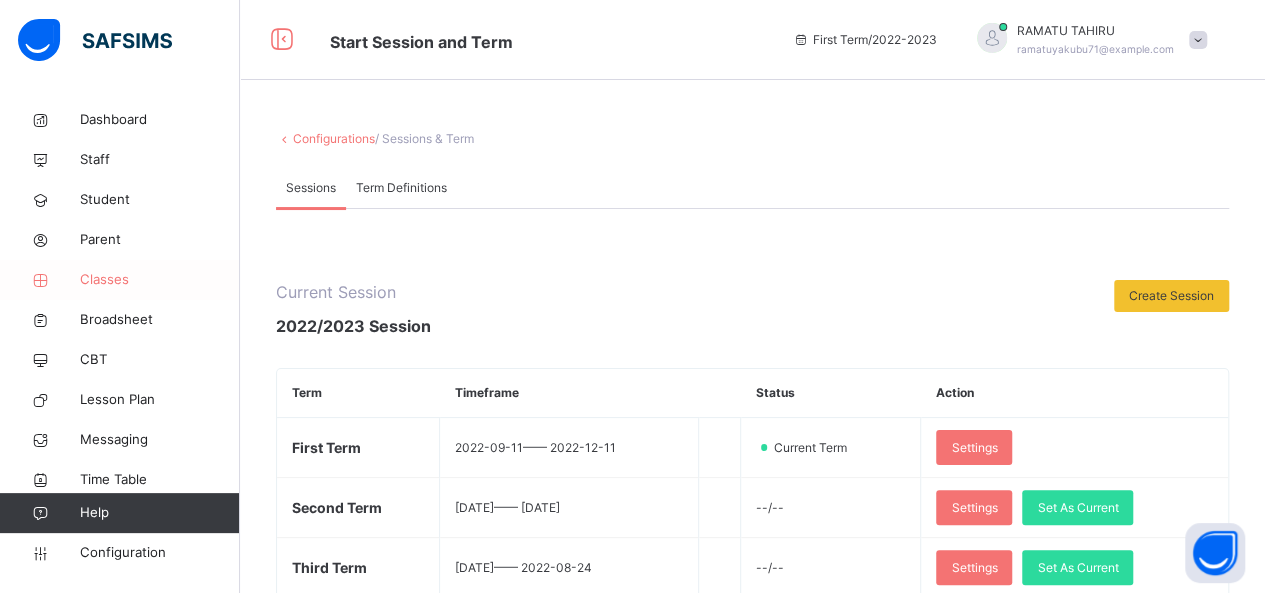 click on "Classes" at bounding box center [160, 280] 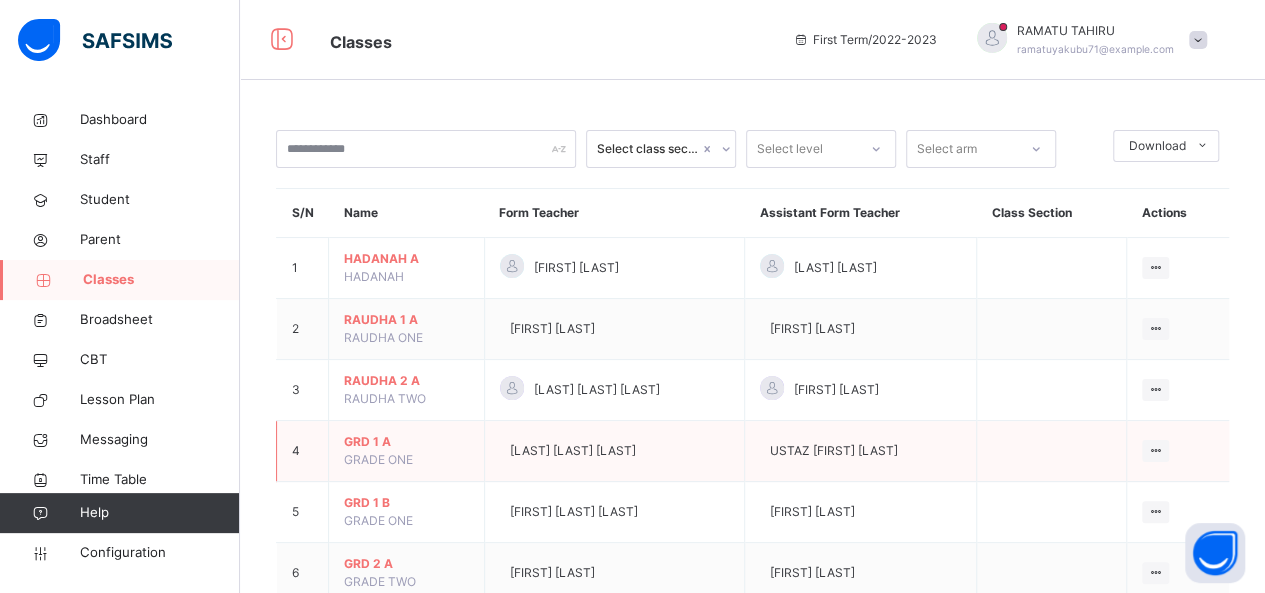 click on "GRD 1 B GRADE ONE" at bounding box center [407, 512] 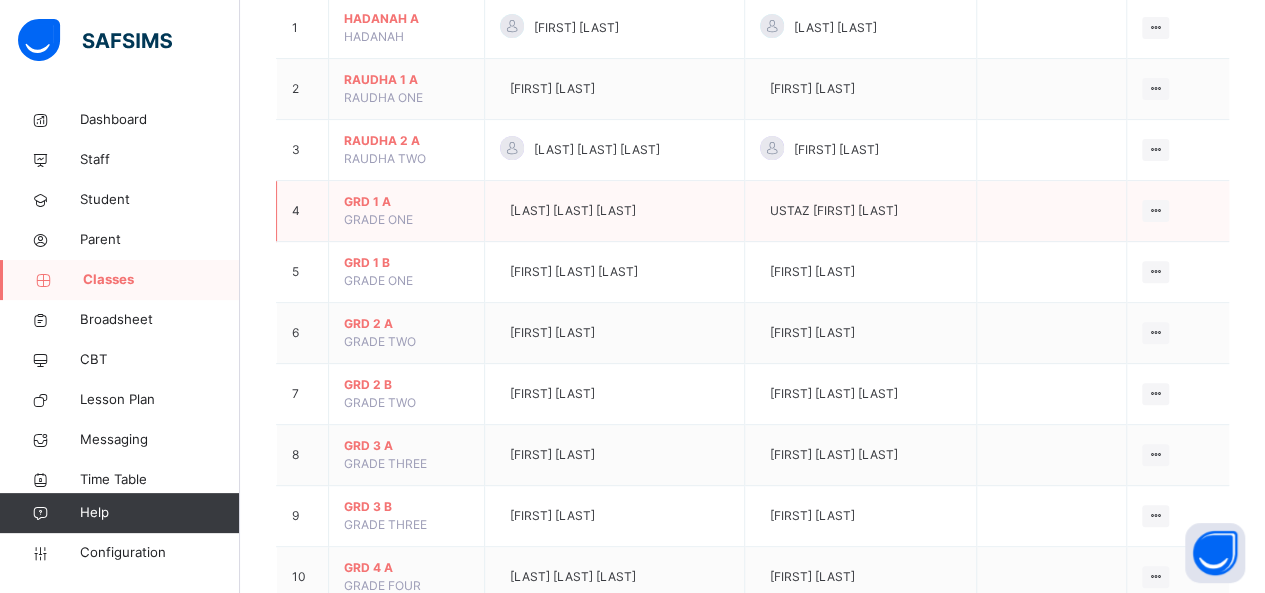 scroll, scrollTop: 280, scrollLeft: 0, axis: vertical 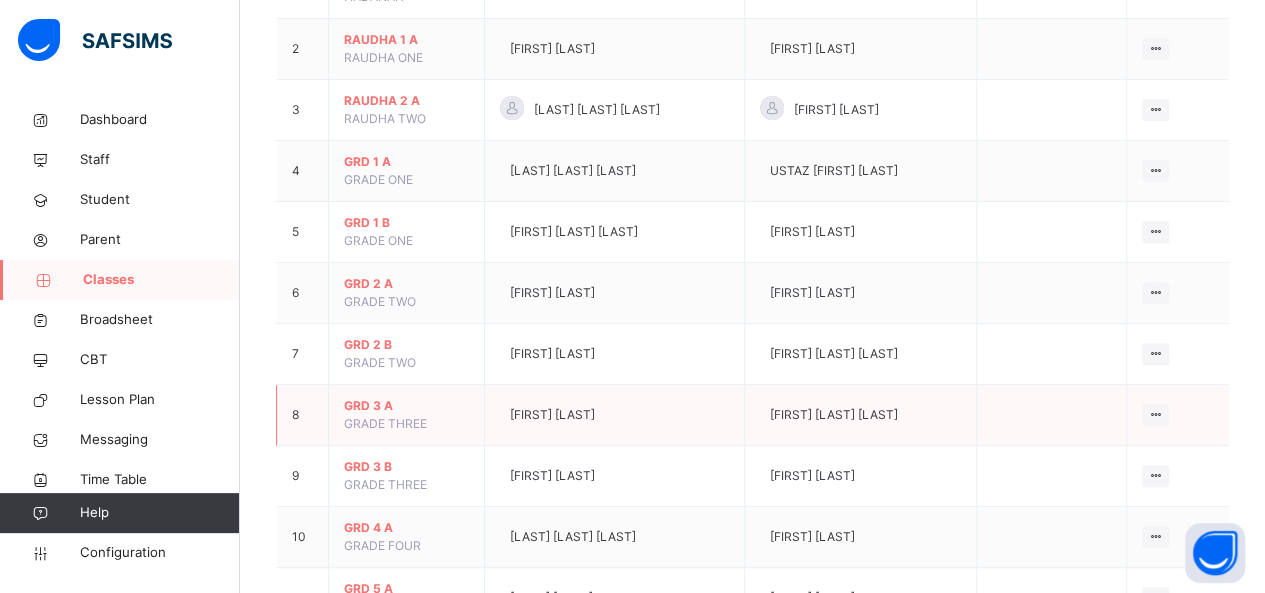 click on "GRD 3   A" at bounding box center [406, 406] 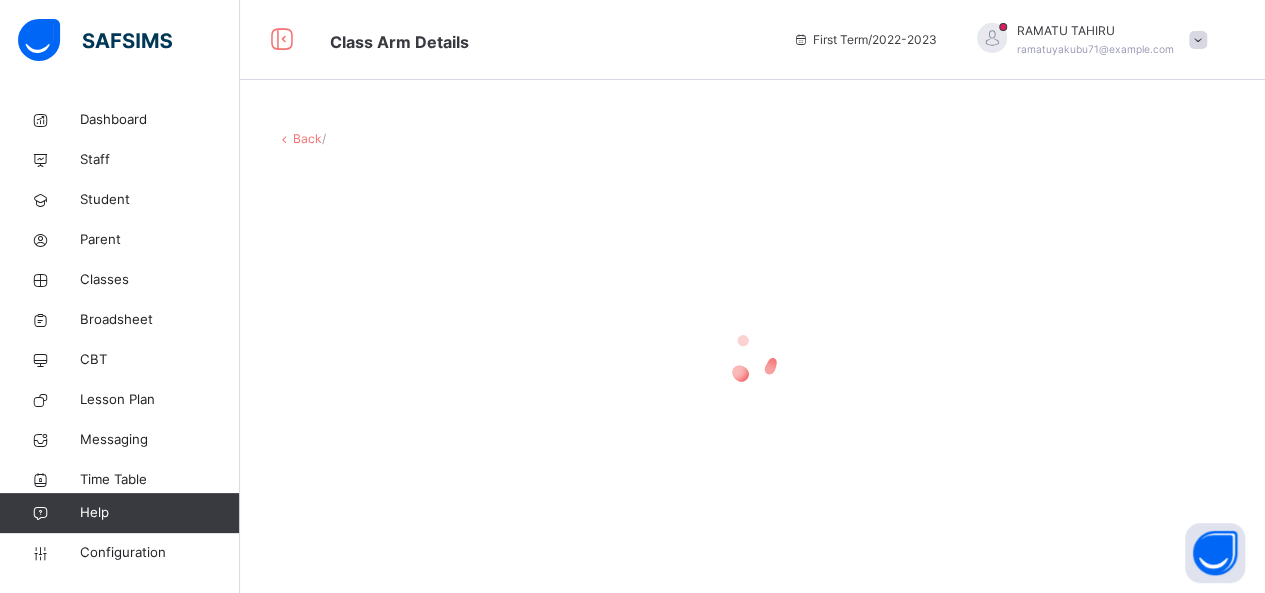 scroll, scrollTop: 0, scrollLeft: 0, axis: both 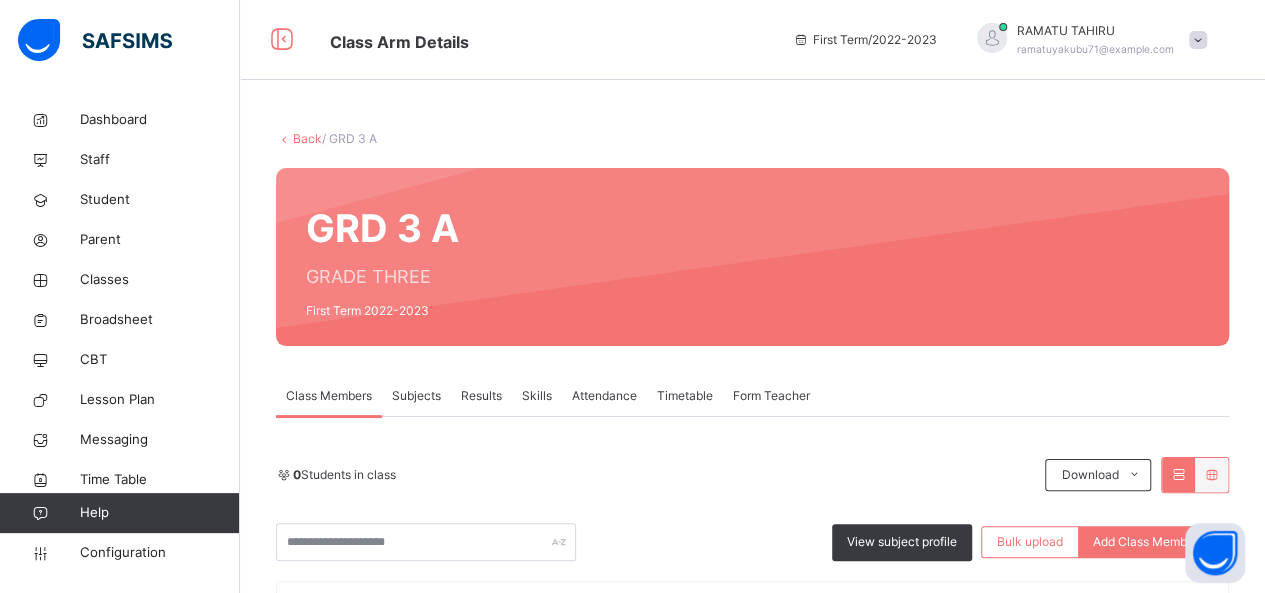 click on "0  Students in class" at bounding box center (655, 475) 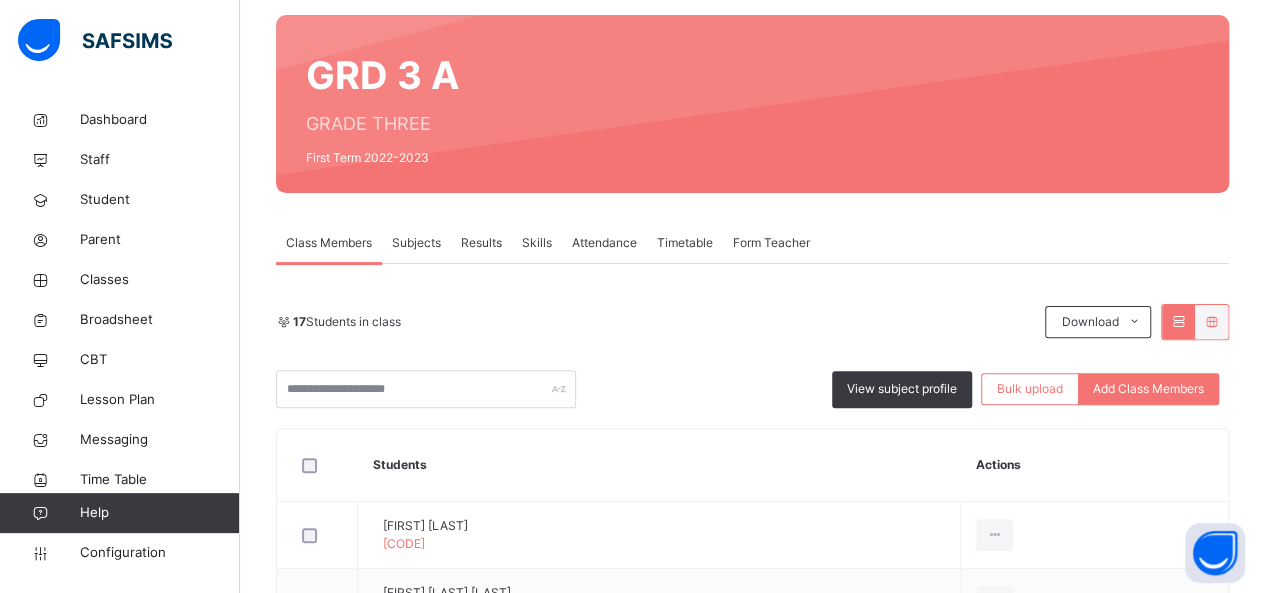 scroll, scrollTop: 160, scrollLeft: 0, axis: vertical 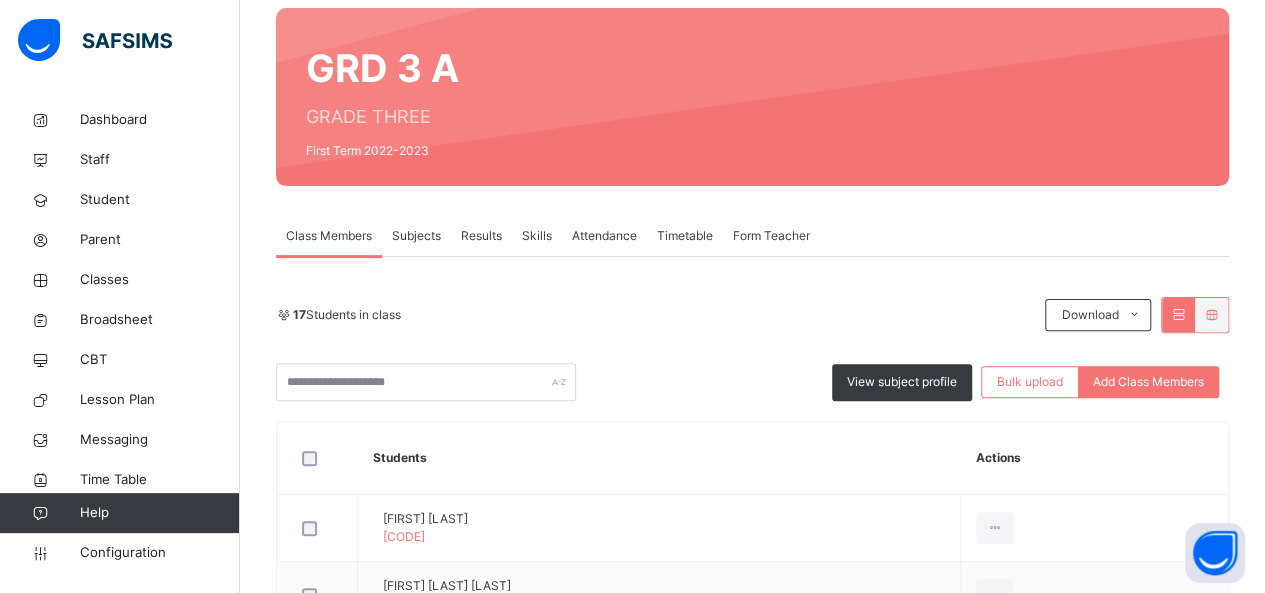 click on "Results" at bounding box center [481, 236] 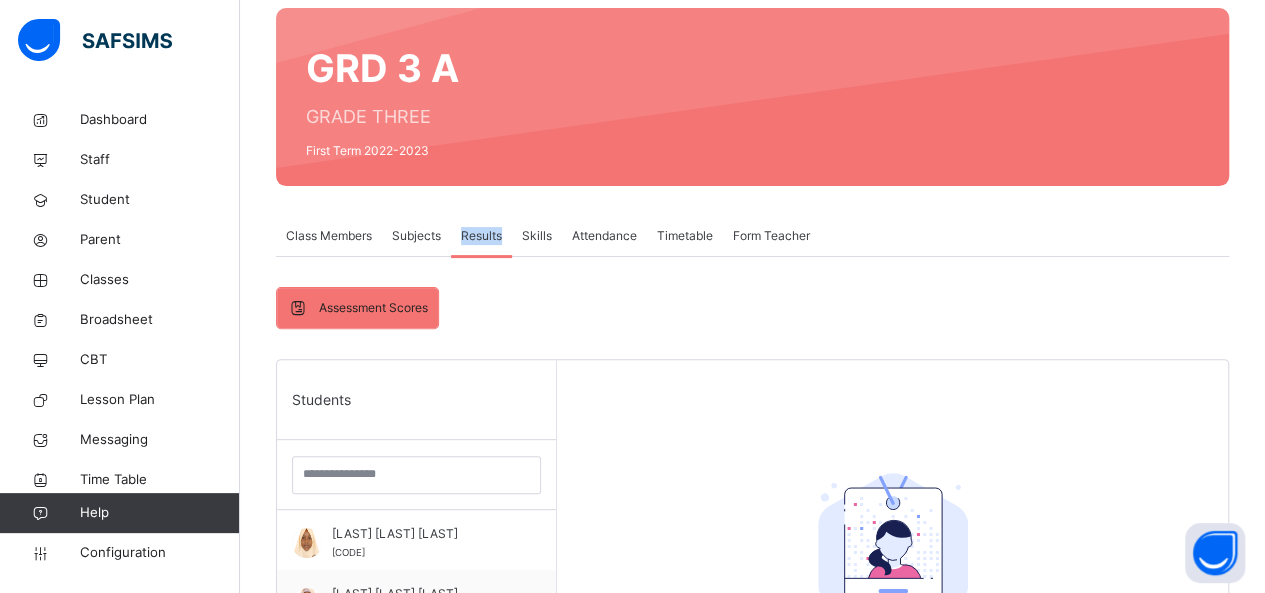 click on "Results" at bounding box center [481, 236] 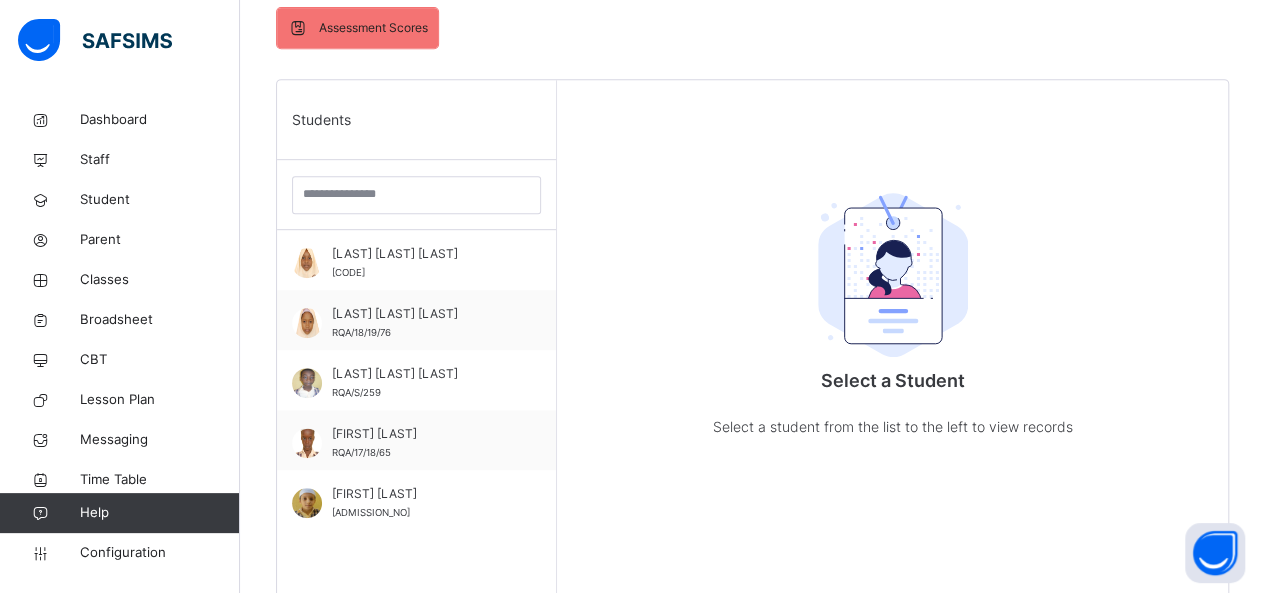 scroll, scrollTop: 480, scrollLeft: 0, axis: vertical 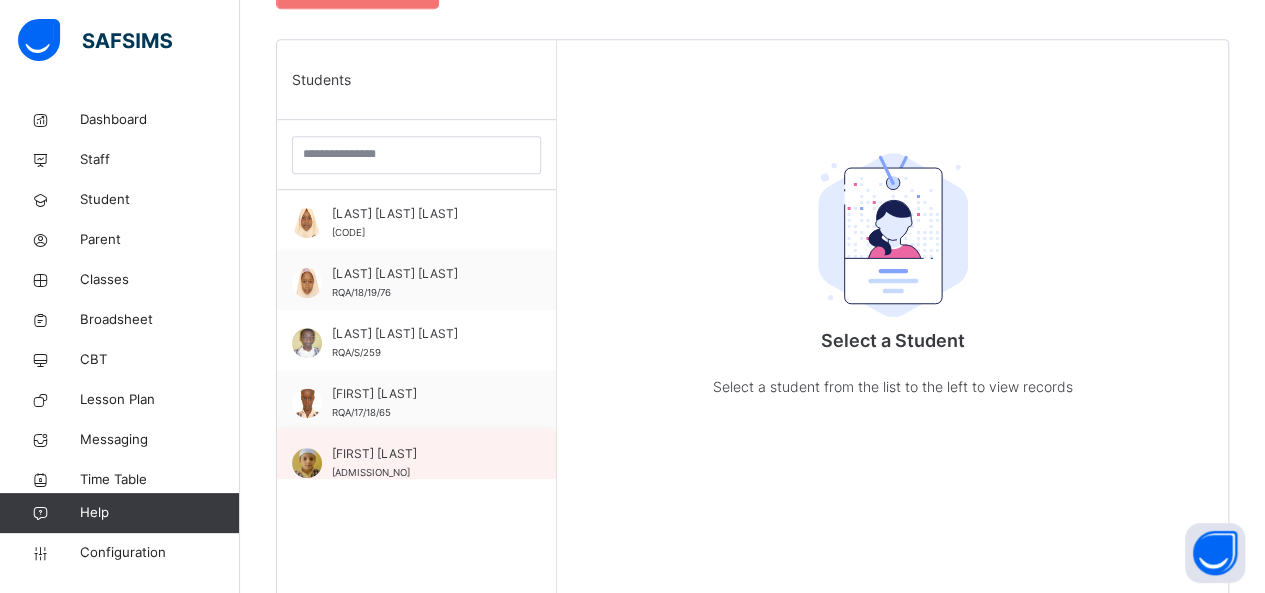 click on "[FIRST]   [LAST]" at bounding box center [421, 454] 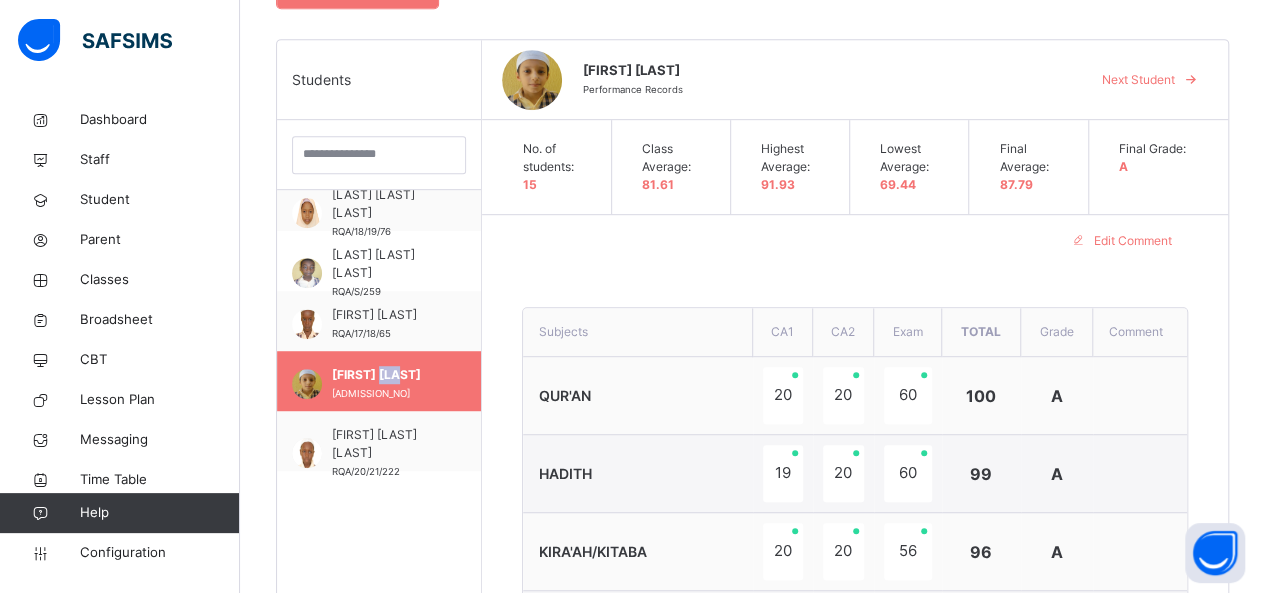 scroll, scrollTop: 80, scrollLeft: 0, axis: vertical 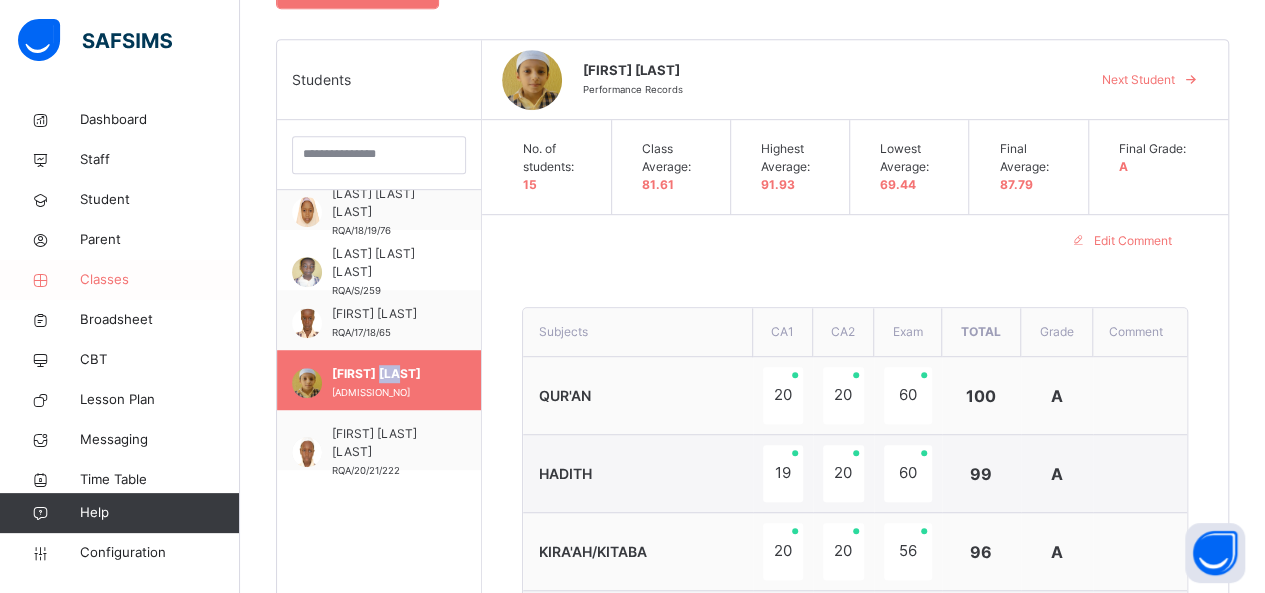 click on "Classes" at bounding box center (120, 280) 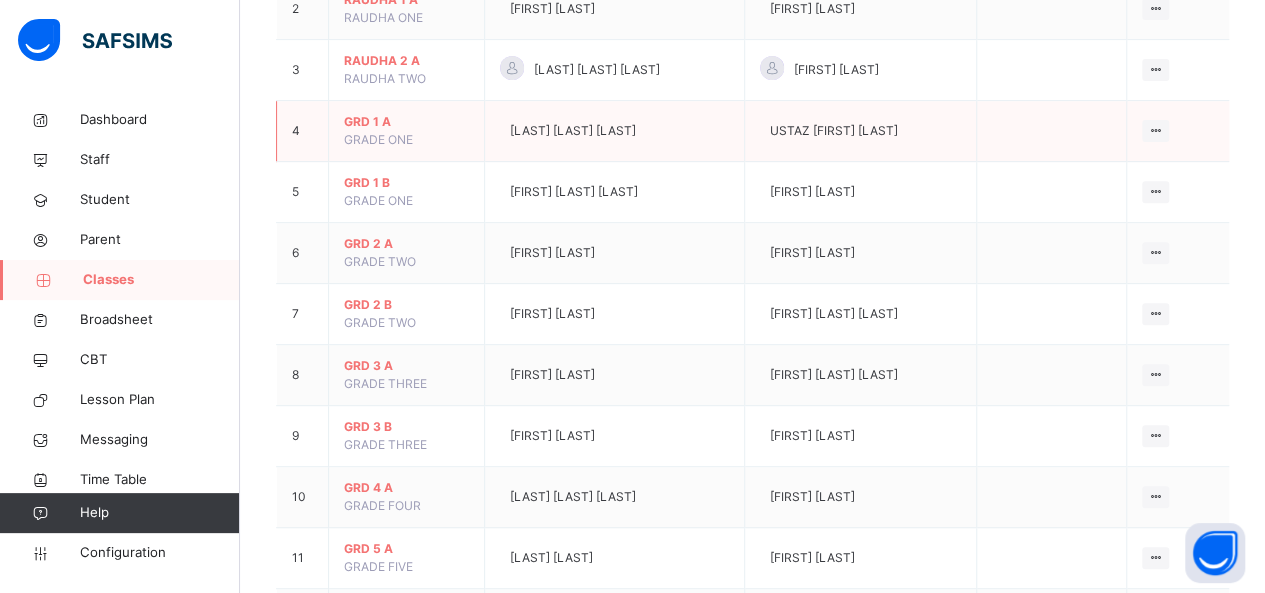 scroll, scrollTop: 360, scrollLeft: 0, axis: vertical 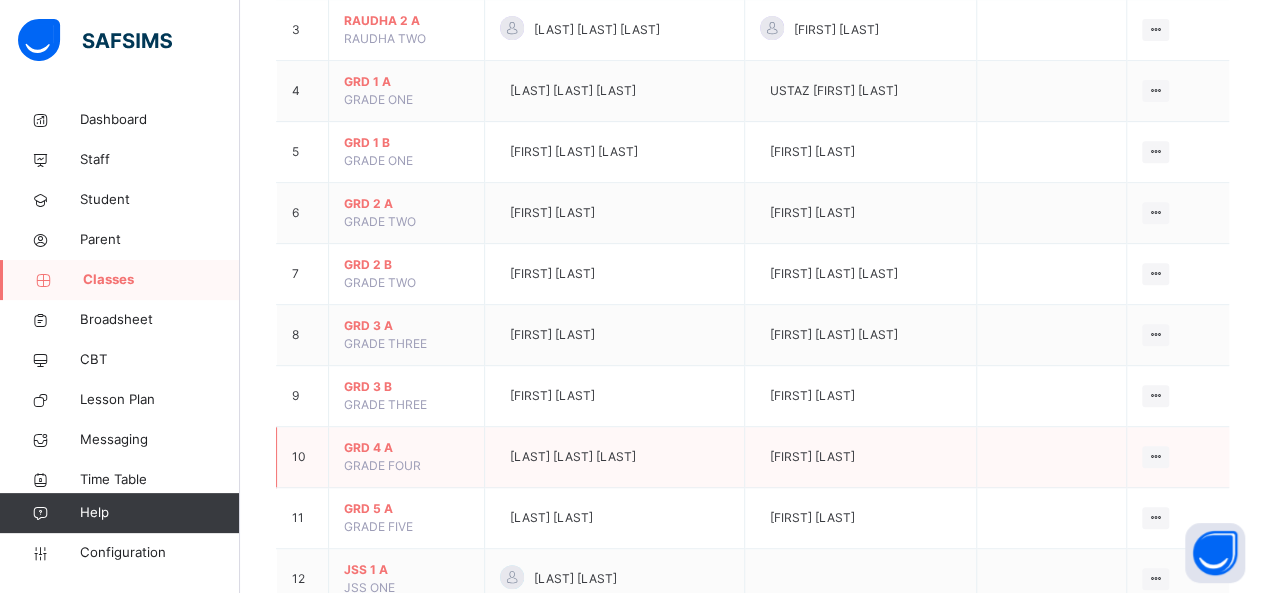 click on "GRD 4   A" at bounding box center [406, 448] 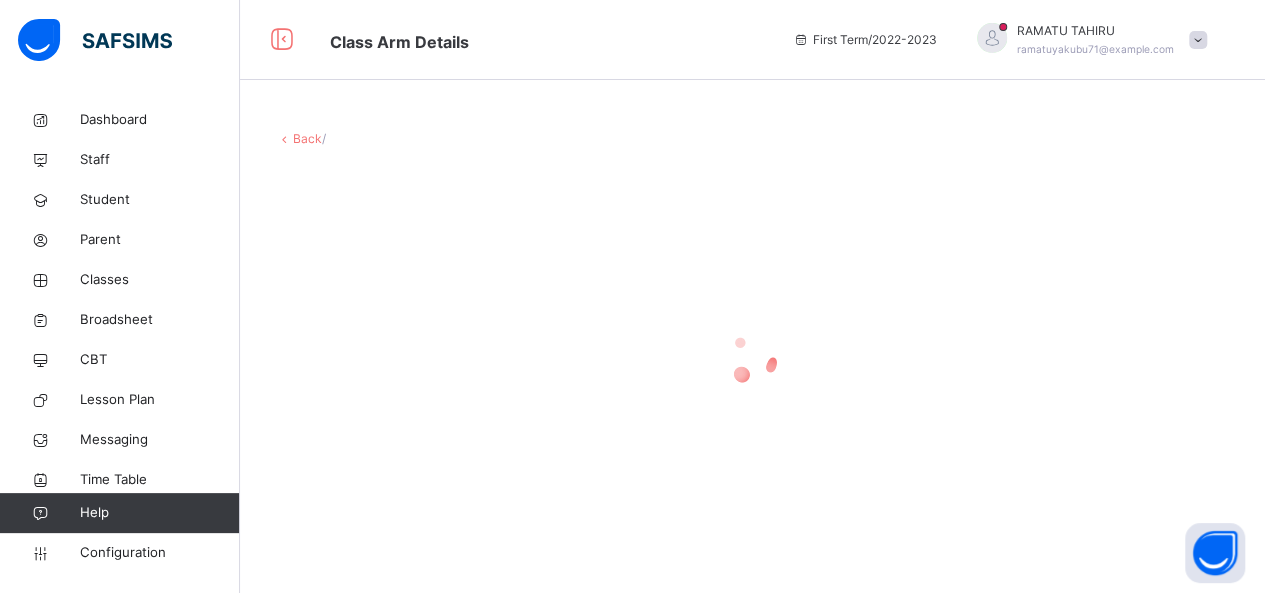 scroll, scrollTop: 0, scrollLeft: 0, axis: both 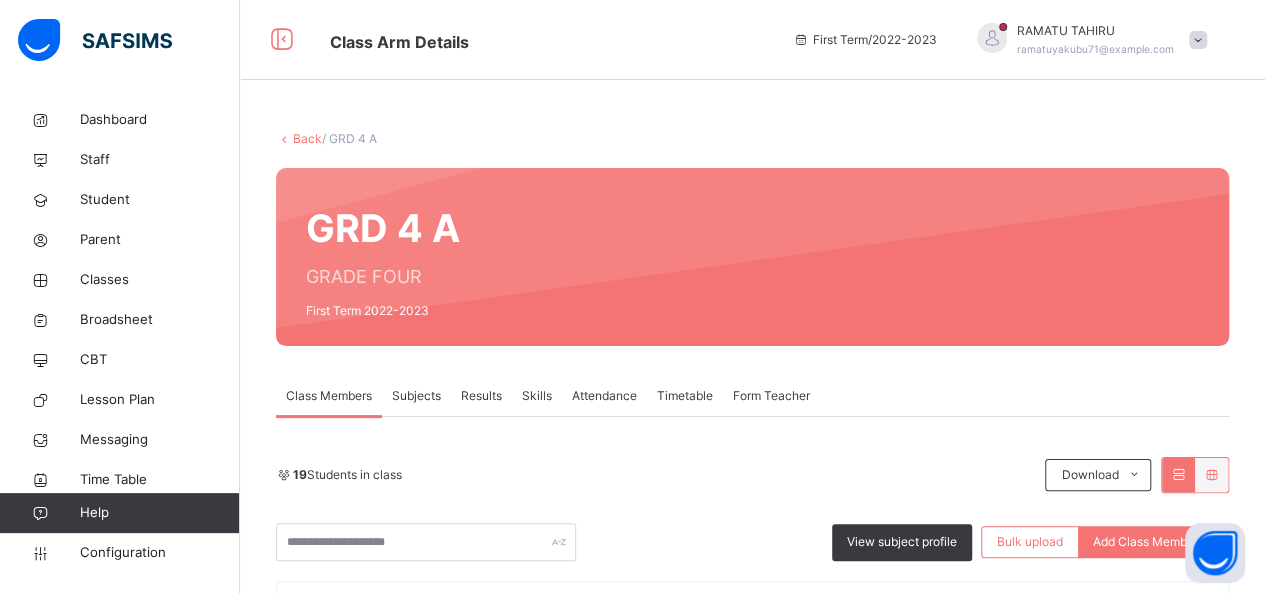 click on "Results" at bounding box center [481, 396] 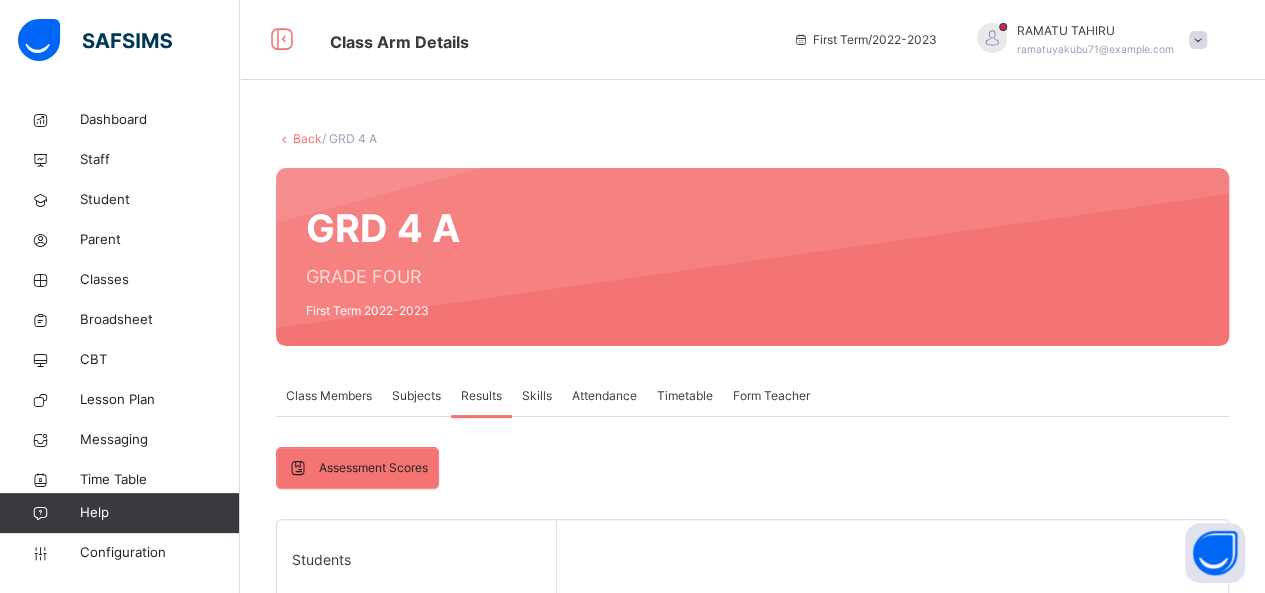 click on "Assessment Scores Assessment Scores Students [FIRST] [LAST] [LAST] [CODE] [FIRST] [LAST] [LAST] [CODE] [FIRST] [LAST] [LAST] [CODE] [FIRST]-[LAST] [LAST] [CODE] [FIRST]-[LAST] [LAST] [CODE] [FIRST] [LAST] [LAST] [CODE] [FIRST] [LAST] [LAST] [CODE] [FIRST] [LAST] [CODE] [FIRST] [LAST] [LAST] [CODE] [FIRST] [LAST] [LAST] [CODE] [FIRST] [LAST] [LAST] [CODE] [FIRST] [LAST] [LAST] [CODE] [FIRST] [LAST] [LAST] [CODE] [FIRST] [LAST] [LAST] [CODE] [FIRST] [LAST] [LAST] [CODE] [FIRST] [LAST] [CODE] [FIRST] [LAST] [LAST] [CODE] Select a Student Select a student from the list to the left to view records" at bounding box center [752, 785] 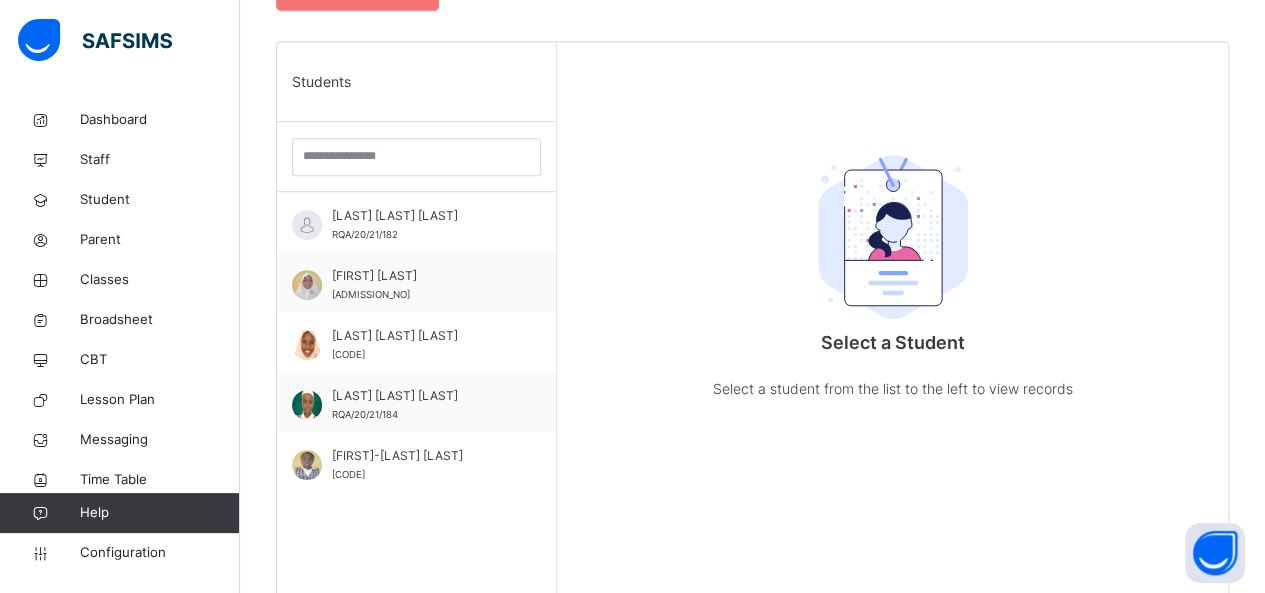 scroll, scrollTop: 480, scrollLeft: 0, axis: vertical 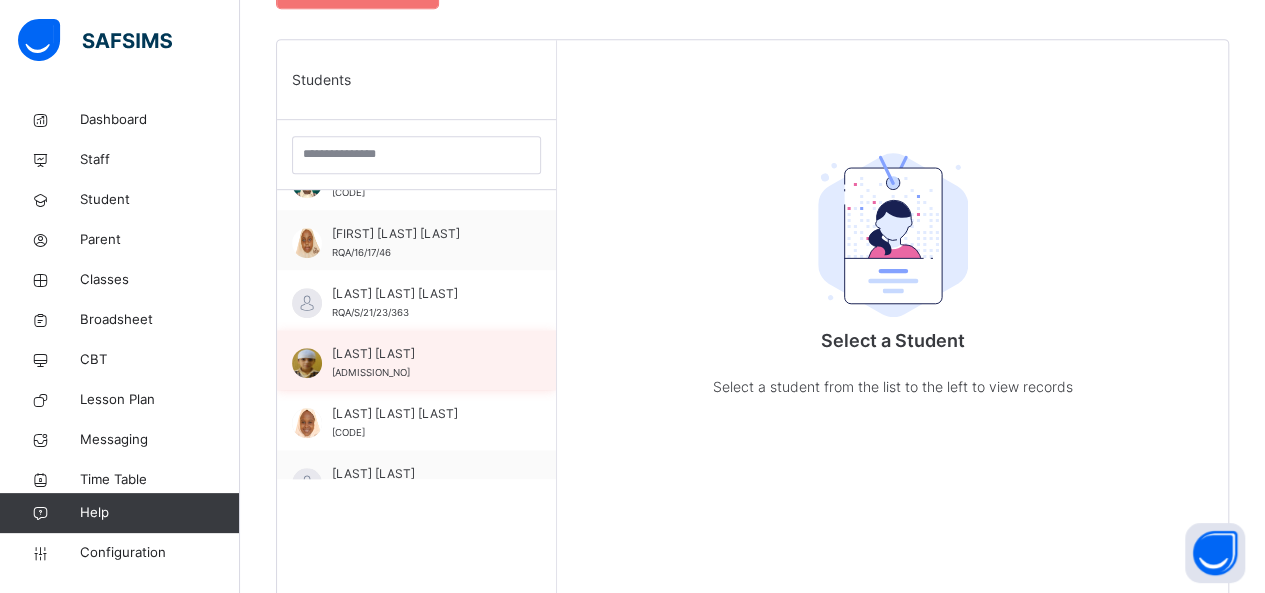click on "[LAST]  [LAST]" at bounding box center (421, 354) 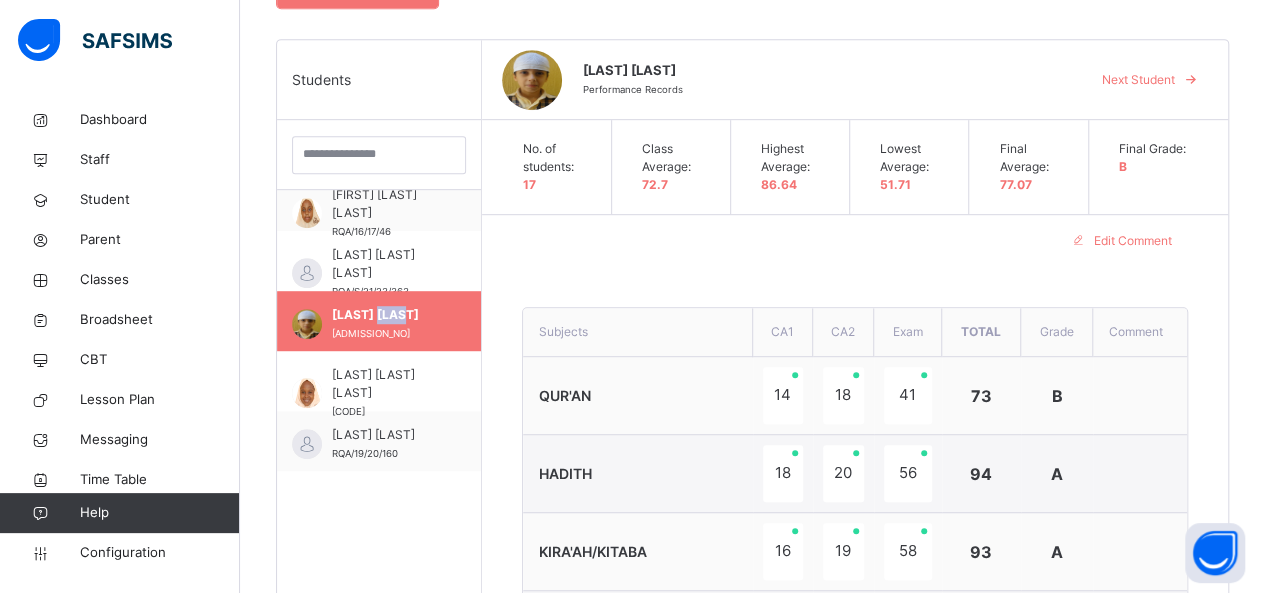 scroll, scrollTop: 560, scrollLeft: 0, axis: vertical 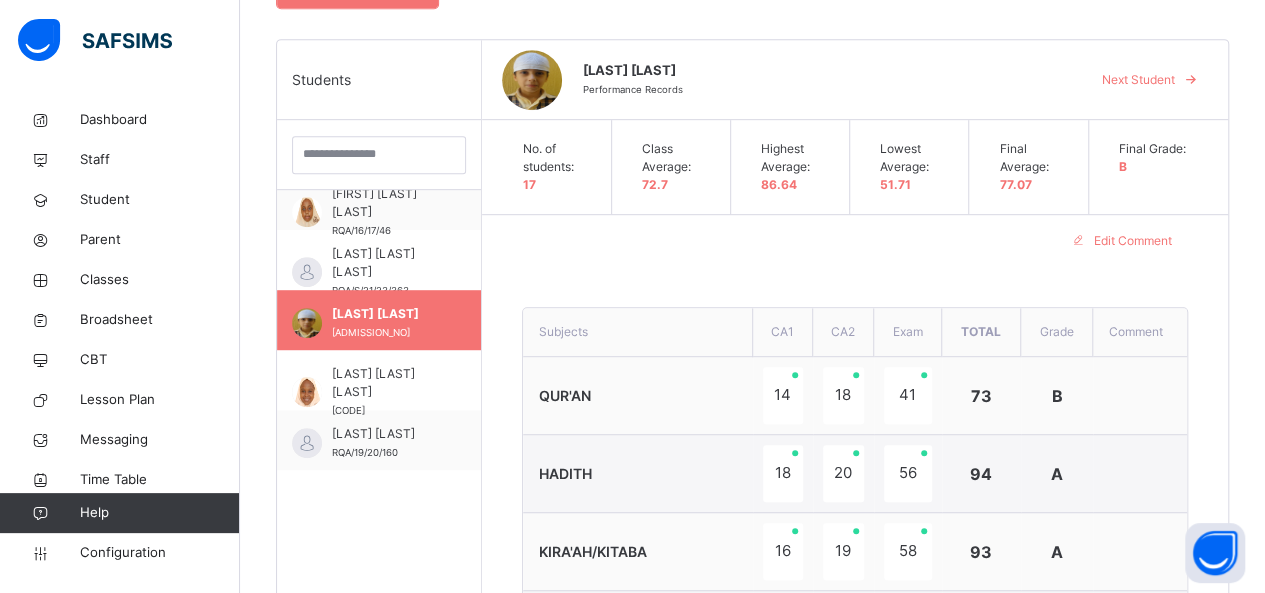click on "**********" at bounding box center (855, 1006) 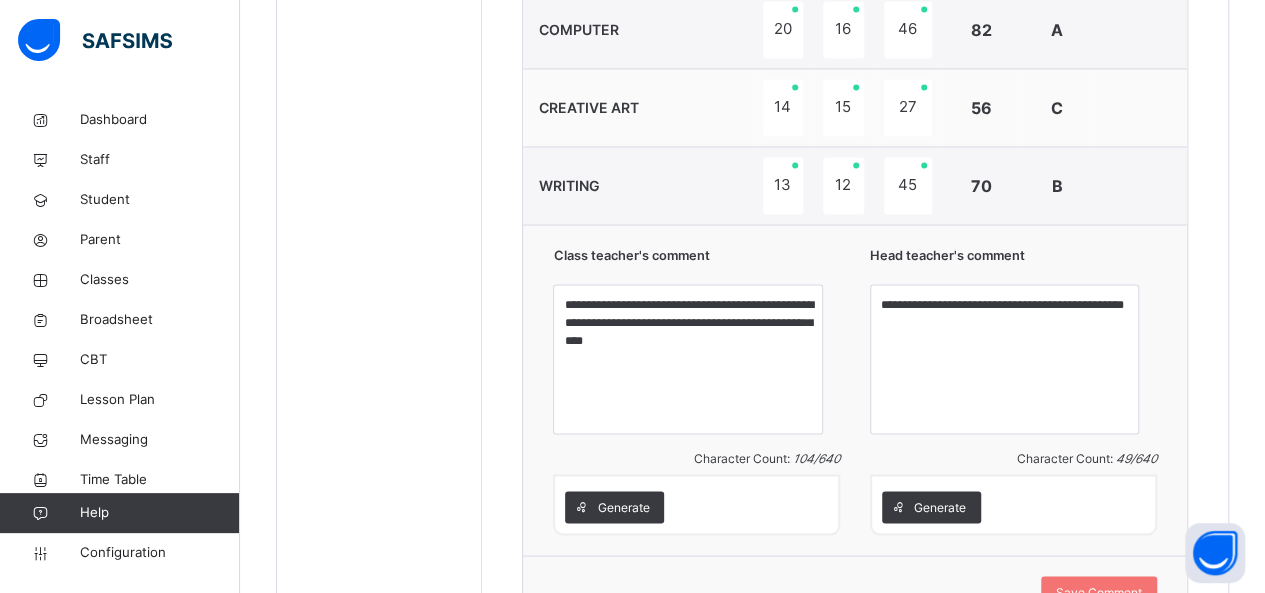 scroll, scrollTop: 1720, scrollLeft: 0, axis: vertical 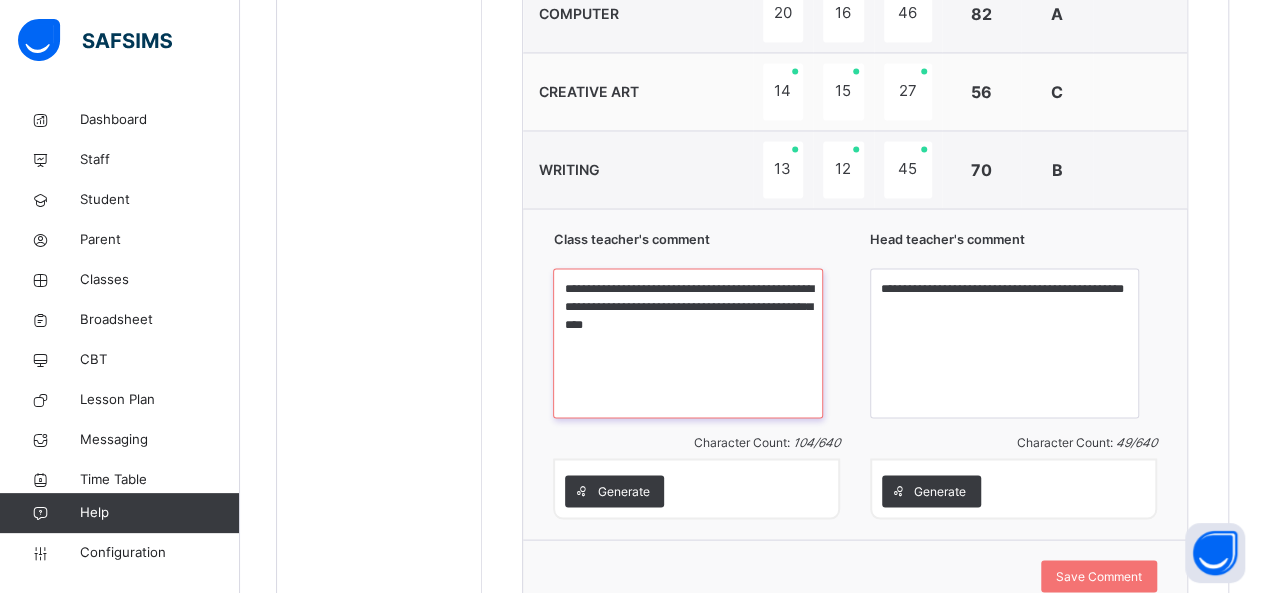 click on "**********" at bounding box center (687, 343) 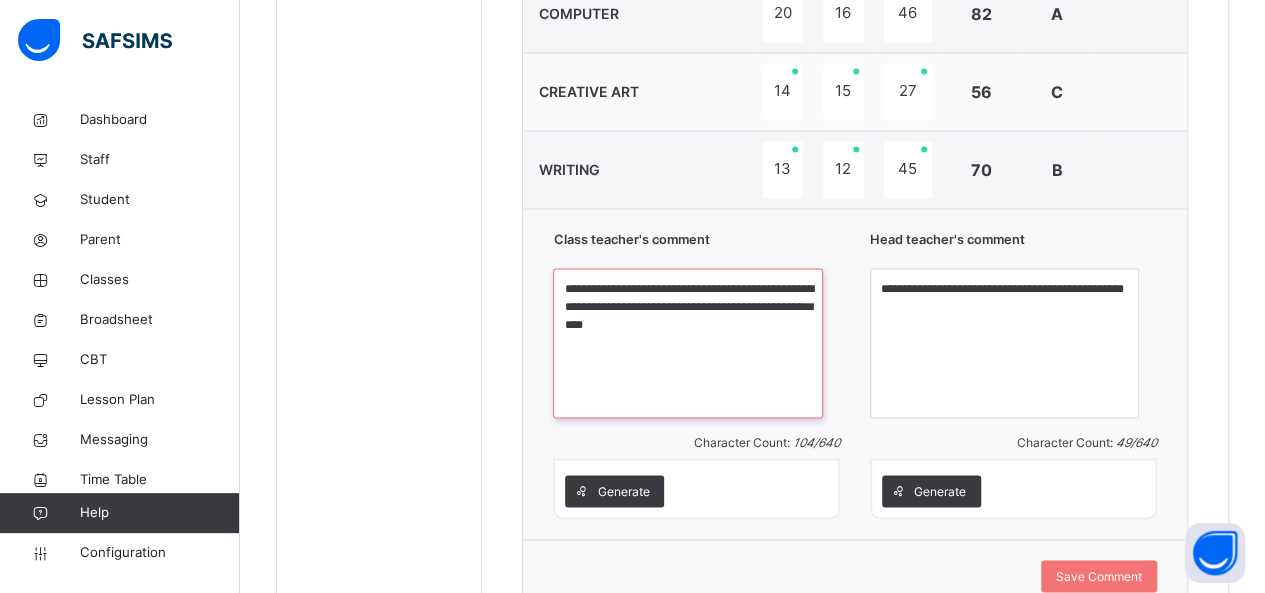 click on "**********" at bounding box center (687, 343) 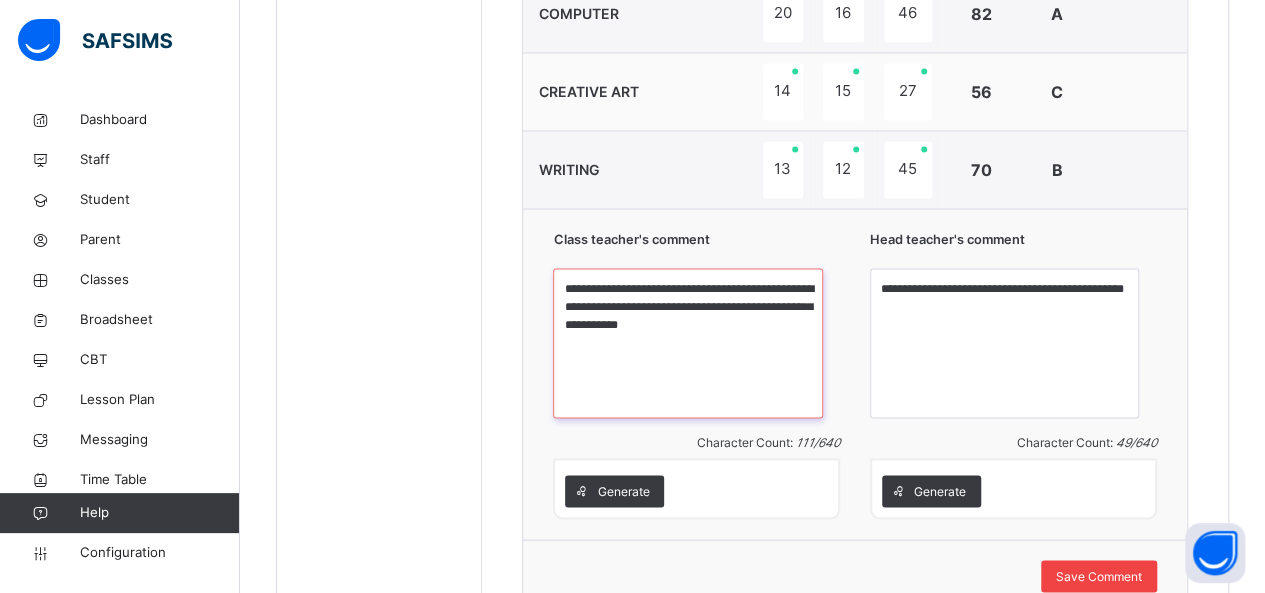 type on "**********" 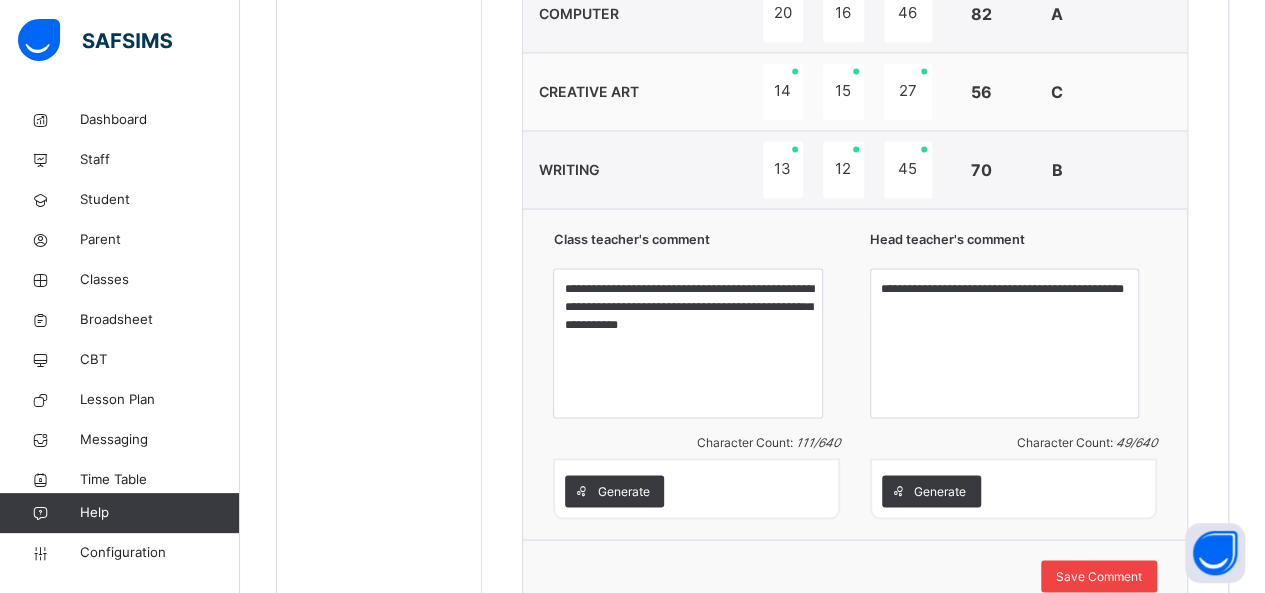 click on "Save Comment" at bounding box center [1099, 576] 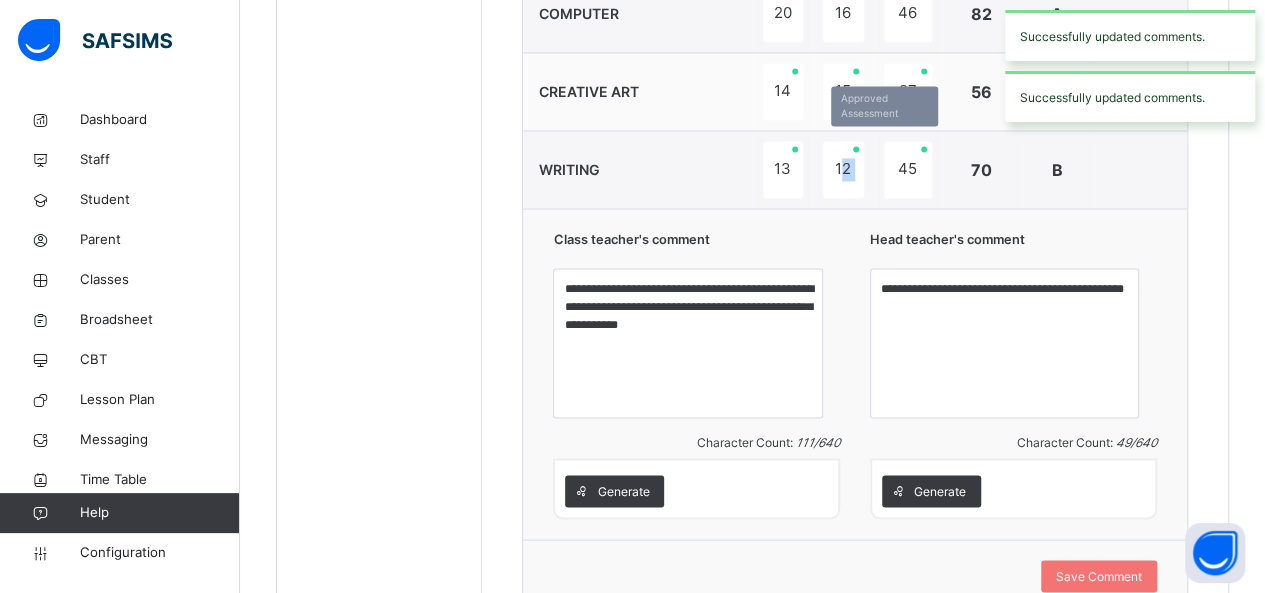 drag, startPoint x: 927, startPoint y: 184, endPoint x: 875, endPoint y: 137, distance: 70.0928 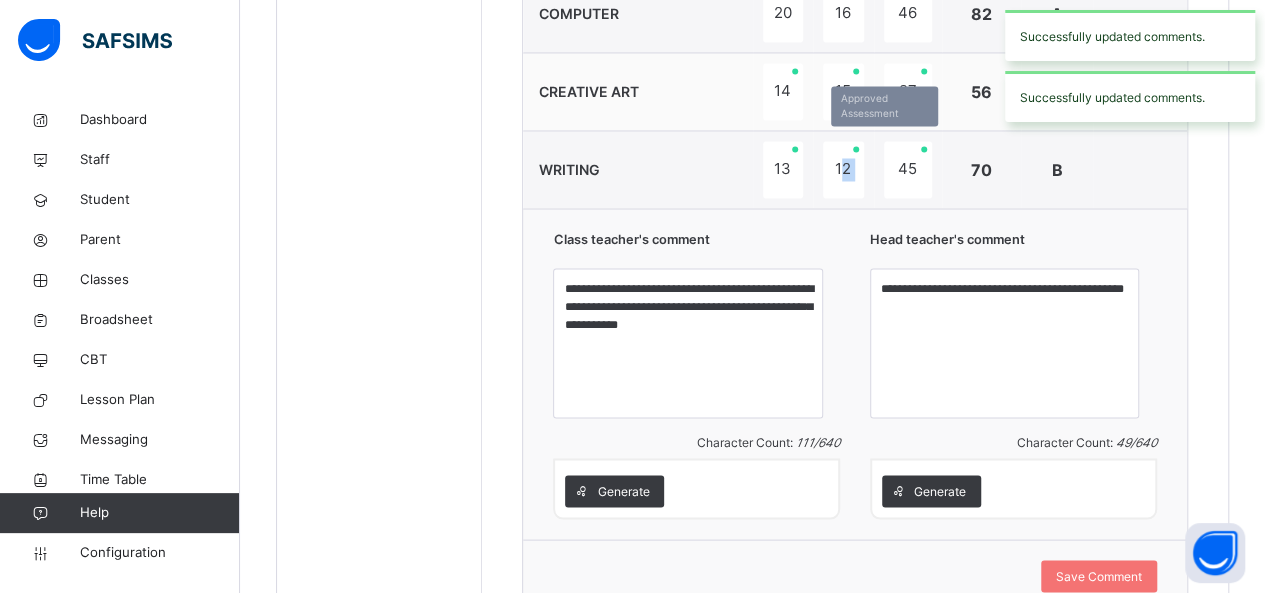 click on "WRITING 13 12 45 70 B" at bounding box center (855, 170) 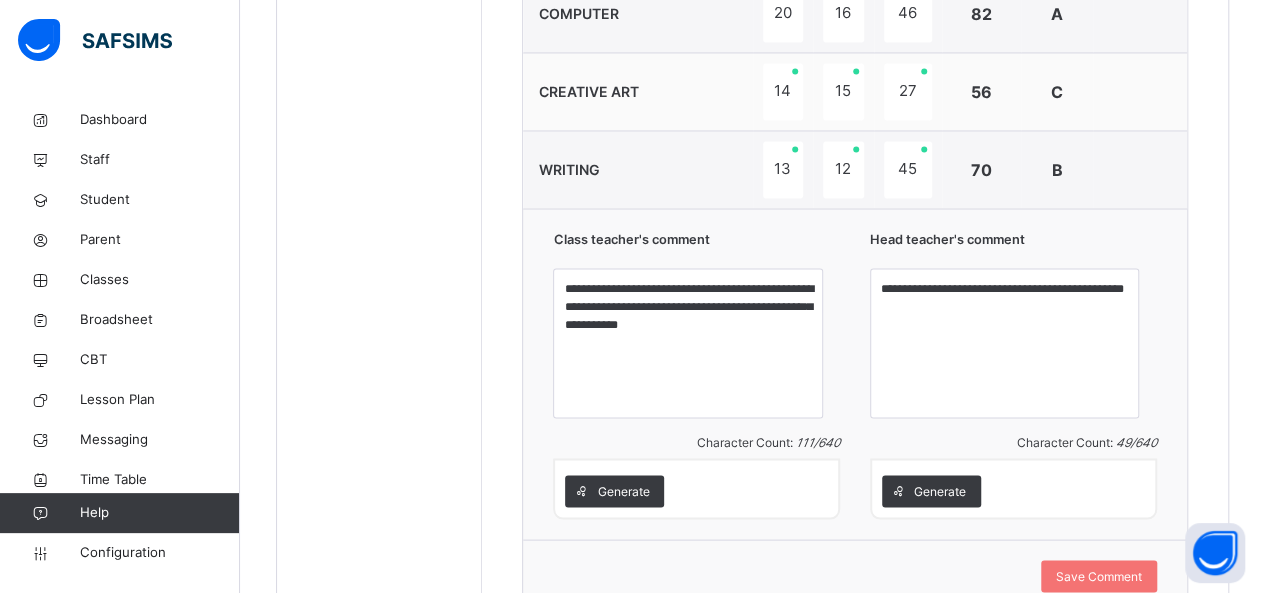 click on "Class teacher's comment" at bounding box center (696, 243) 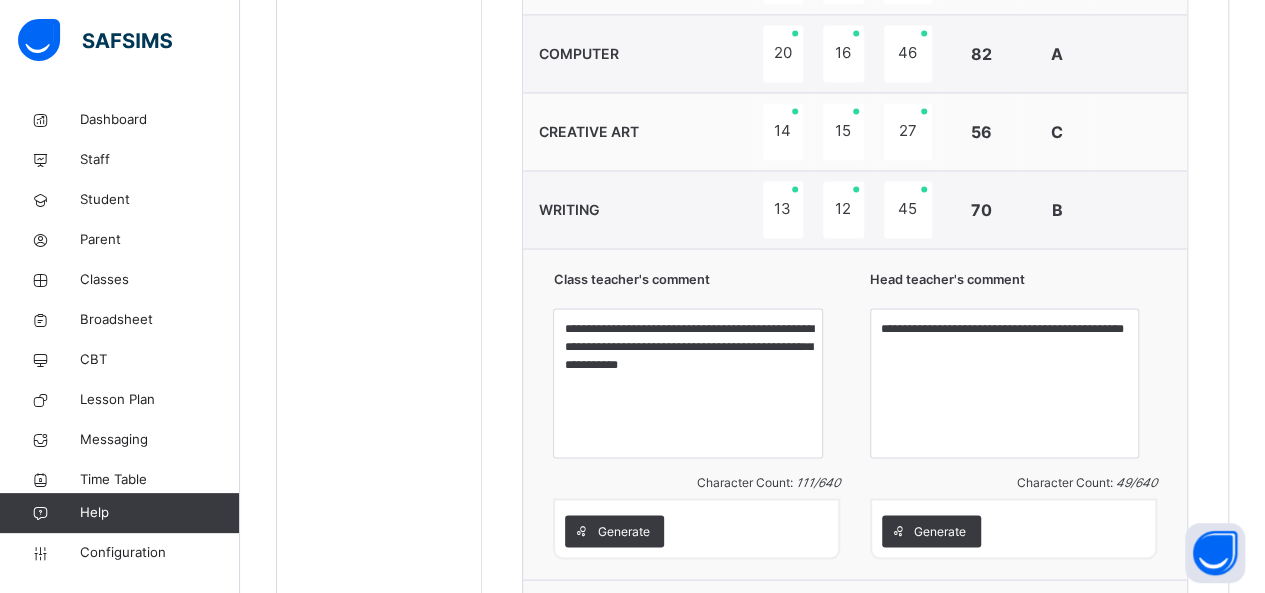 scroll, scrollTop: 1640, scrollLeft: 0, axis: vertical 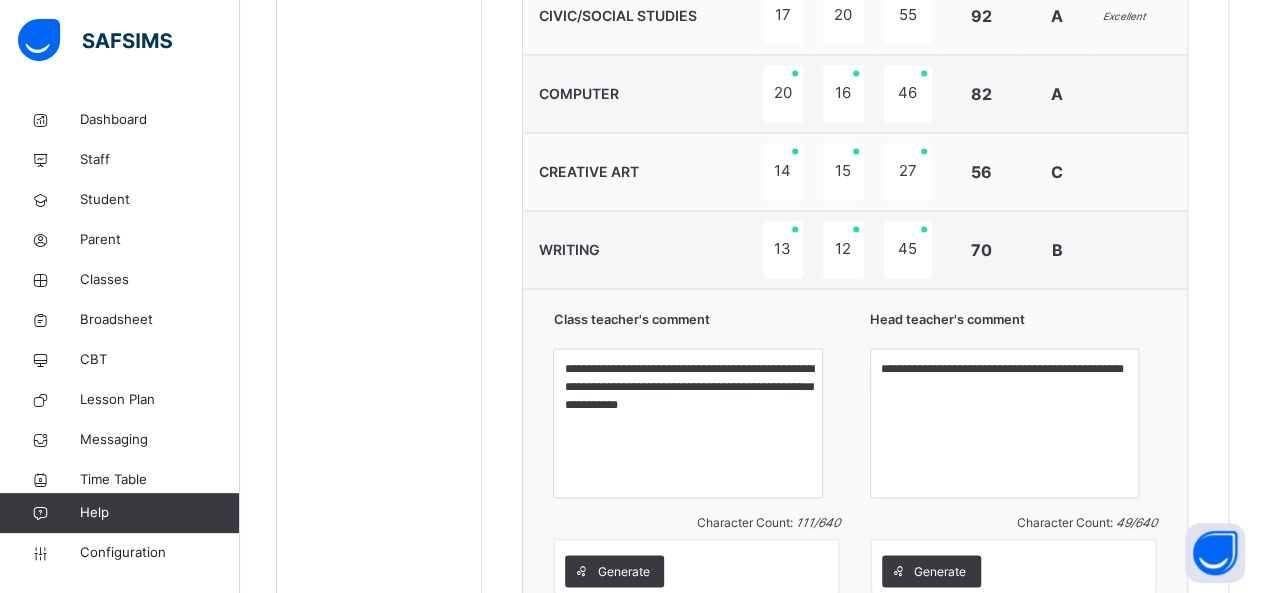 click on "Class teacher's comment" at bounding box center (696, 323) 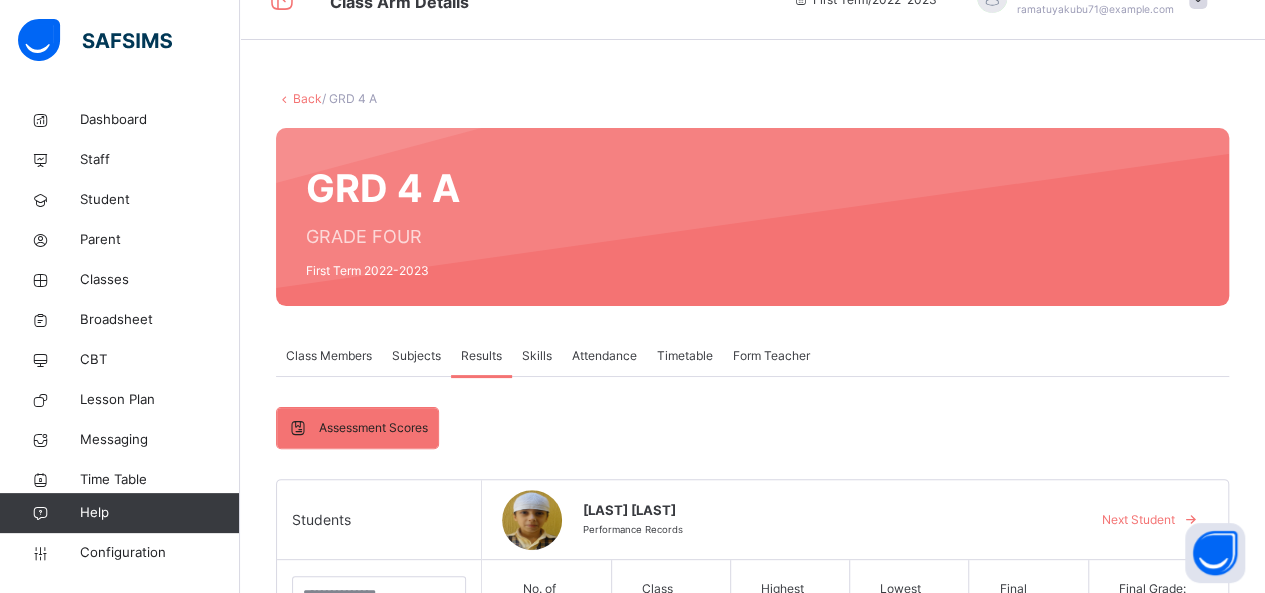 scroll, scrollTop: 0, scrollLeft: 0, axis: both 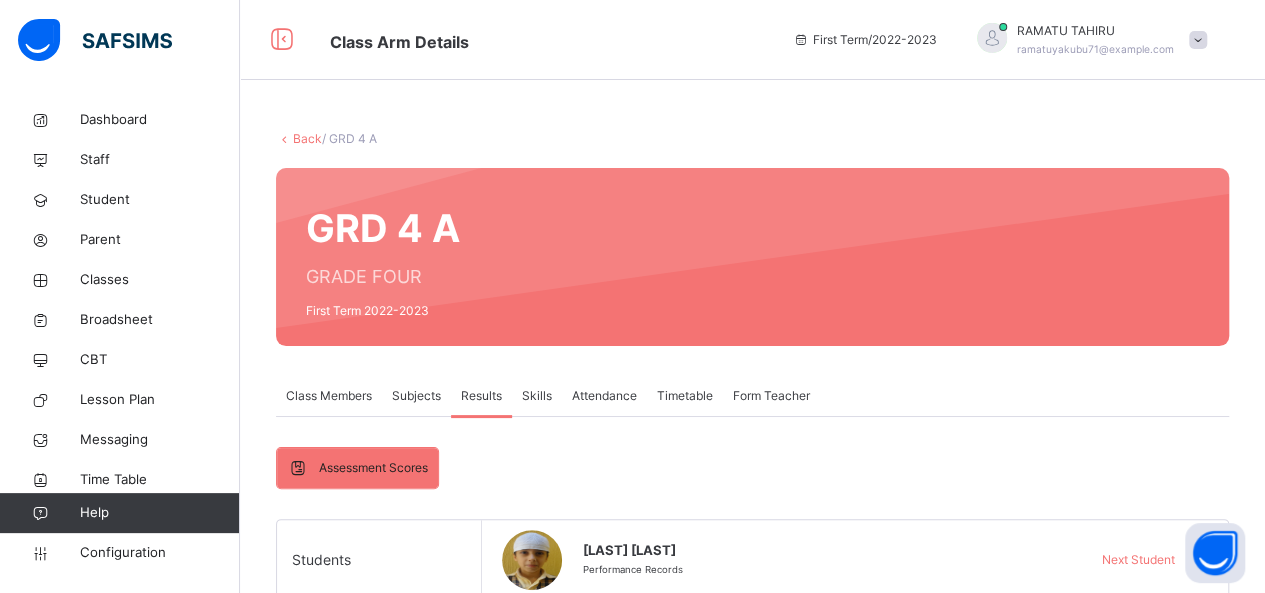 click on "Back" at bounding box center [307, 138] 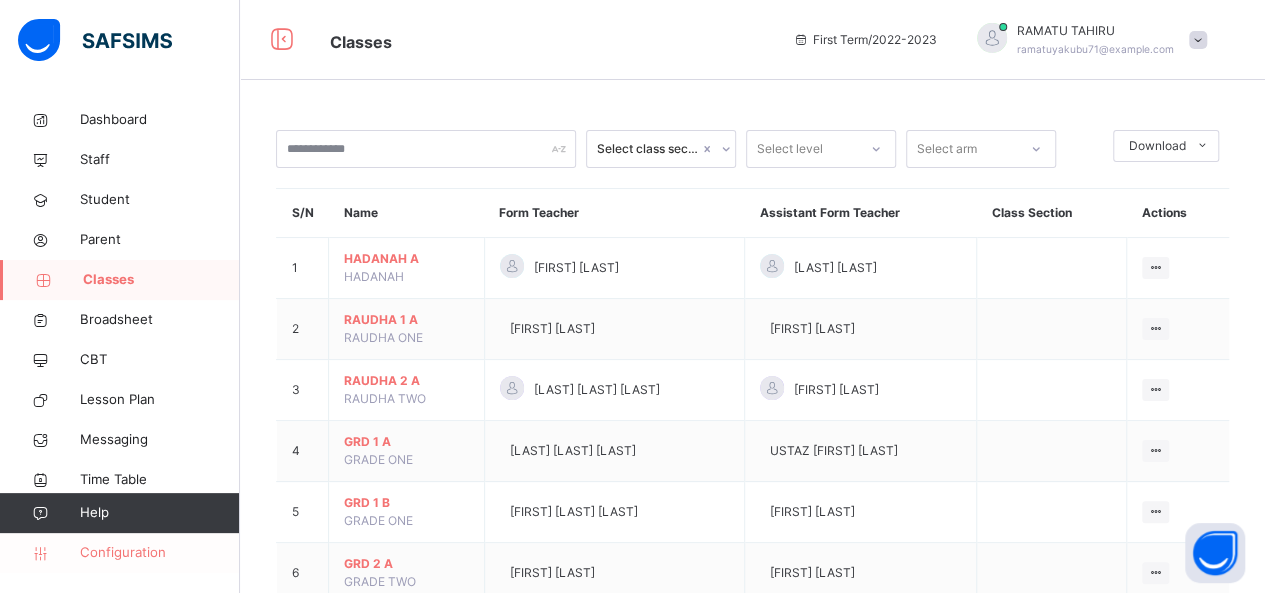 click on "Configuration" at bounding box center [159, 553] 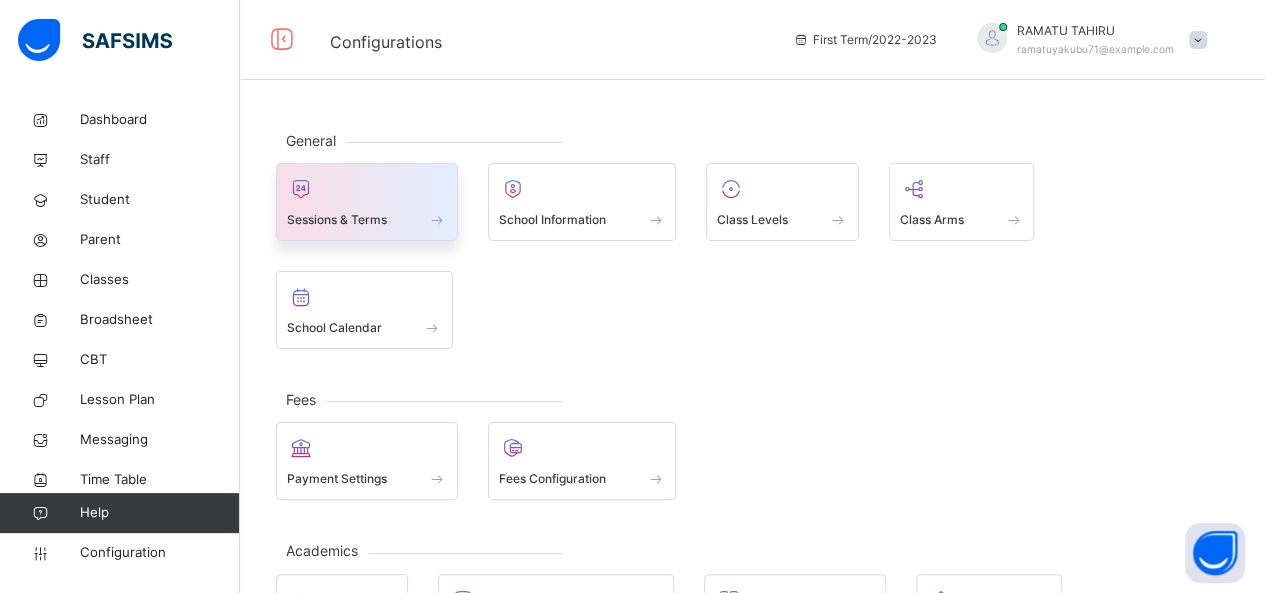 click on "Sessions & Terms" at bounding box center [337, 220] 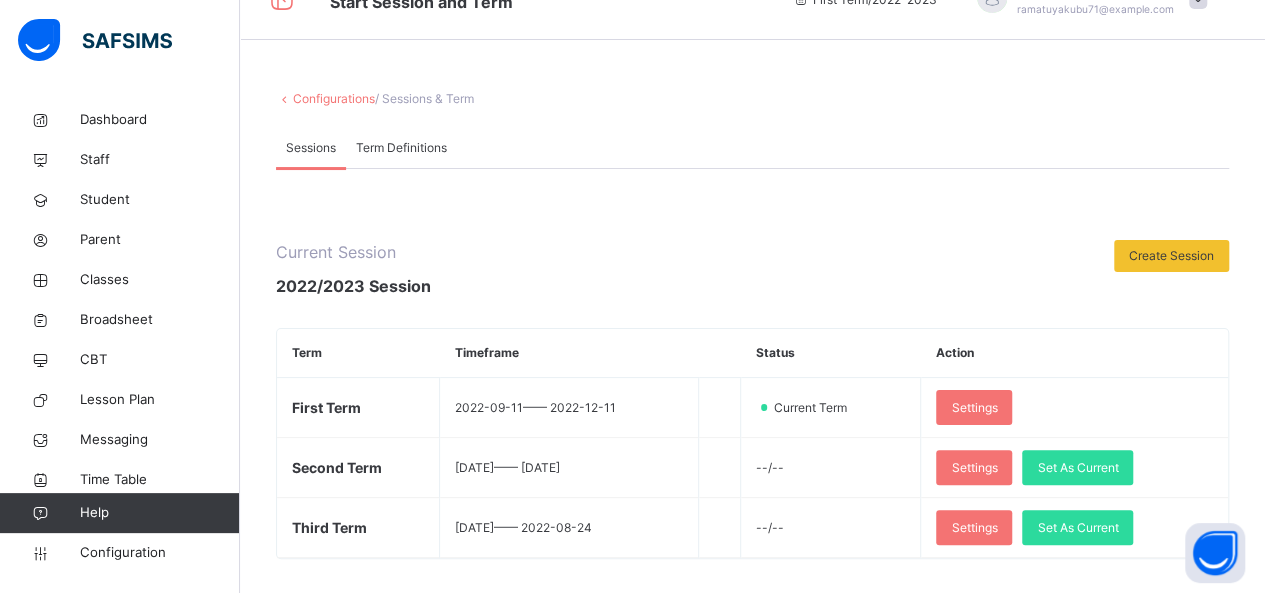 scroll, scrollTop: 80, scrollLeft: 0, axis: vertical 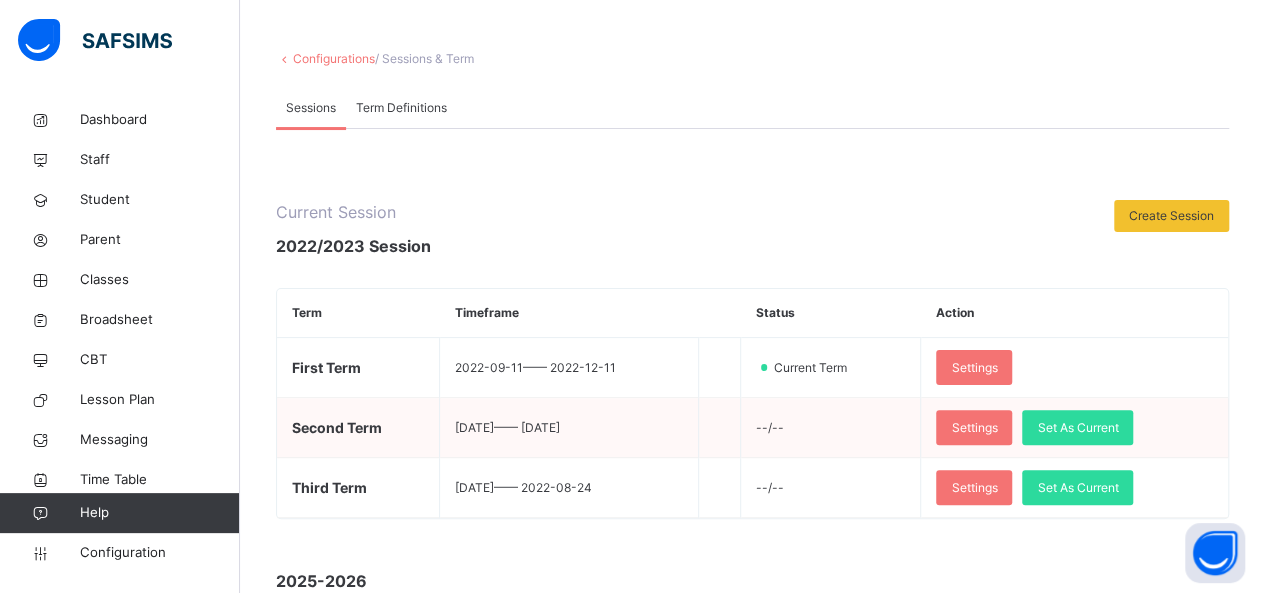 click on "Second Term" at bounding box center [337, 427] 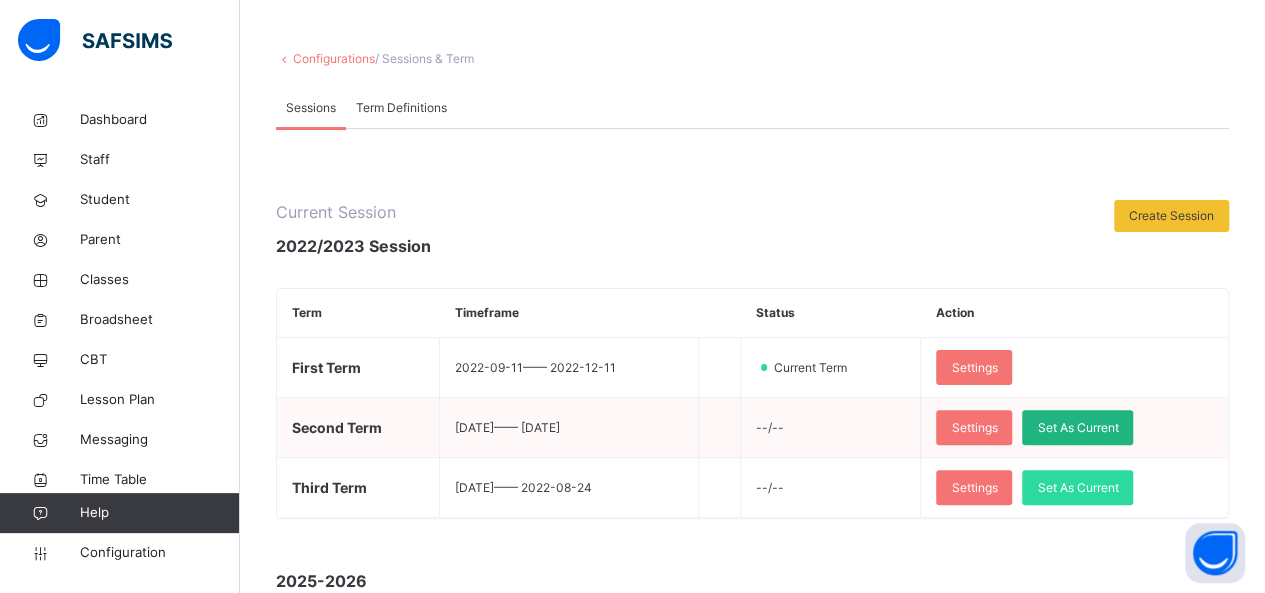 click on "Set As Current" at bounding box center [1077, 428] 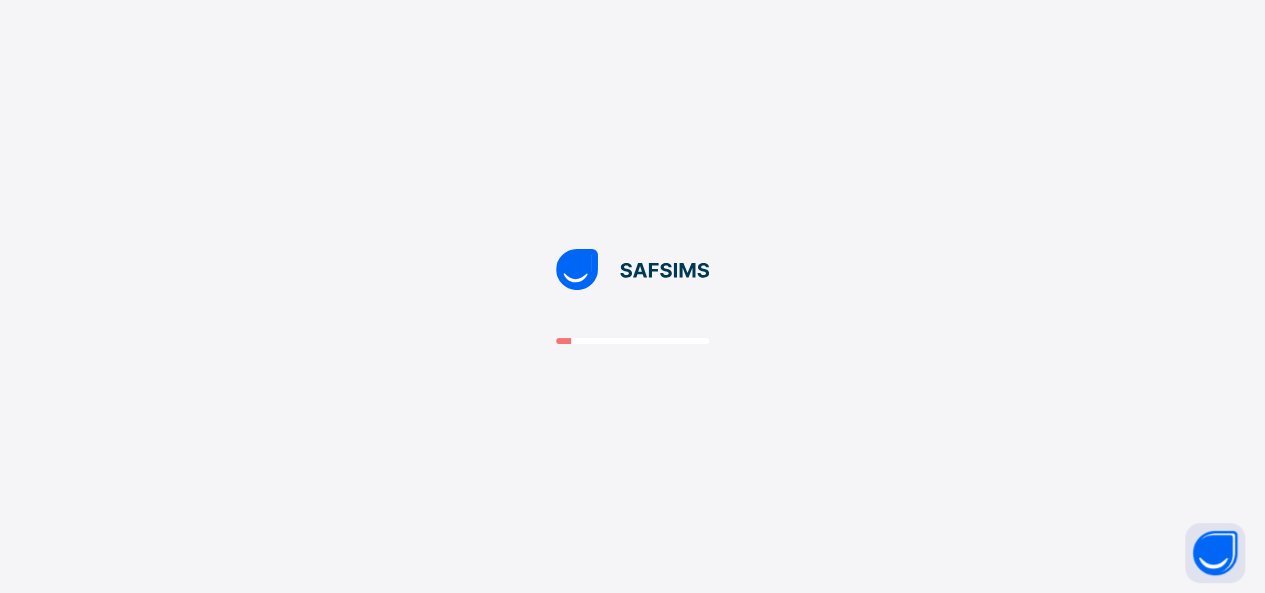 scroll, scrollTop: 0, scrollLeft: 0, axis: both 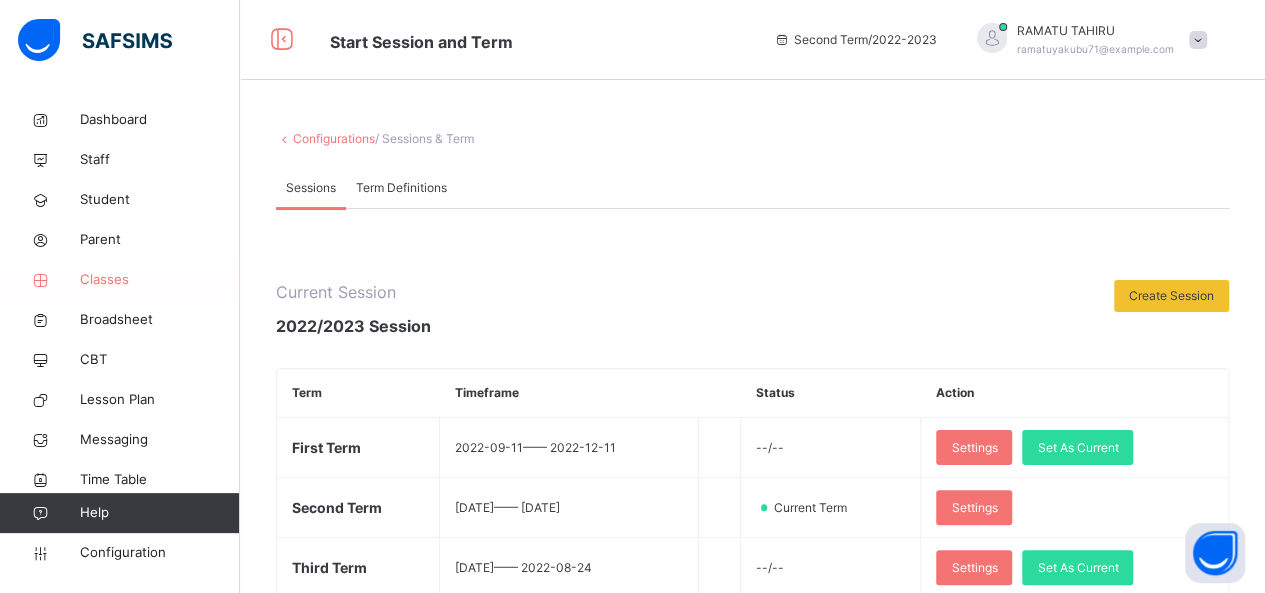 click on "Classes" at bounding box center (160, 280) 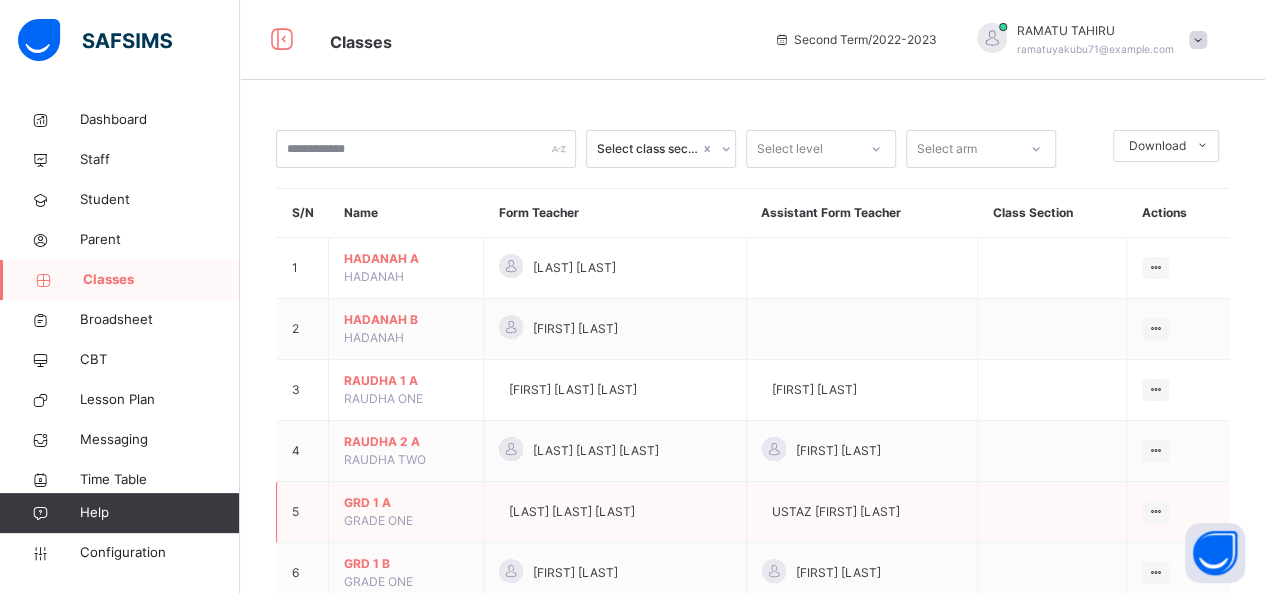 click on "[LAST] [LAST] [LAST]" at bounding box center [615, 512] 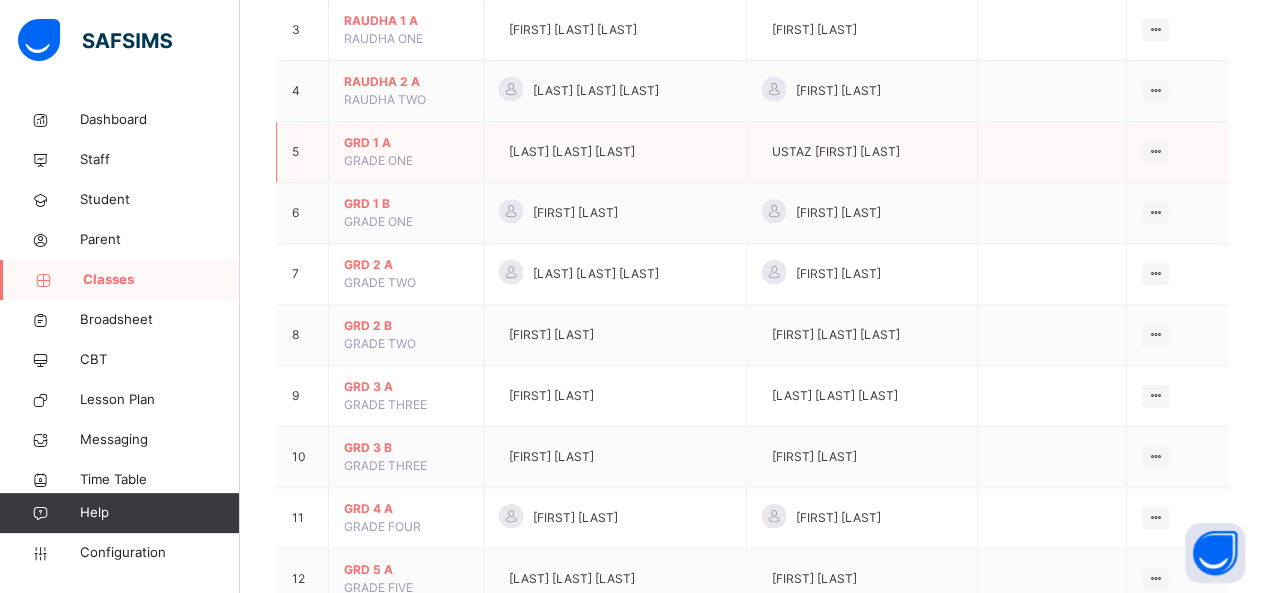 scroll, scrollTop: 400, scrollLeft: 0, axis: vertical 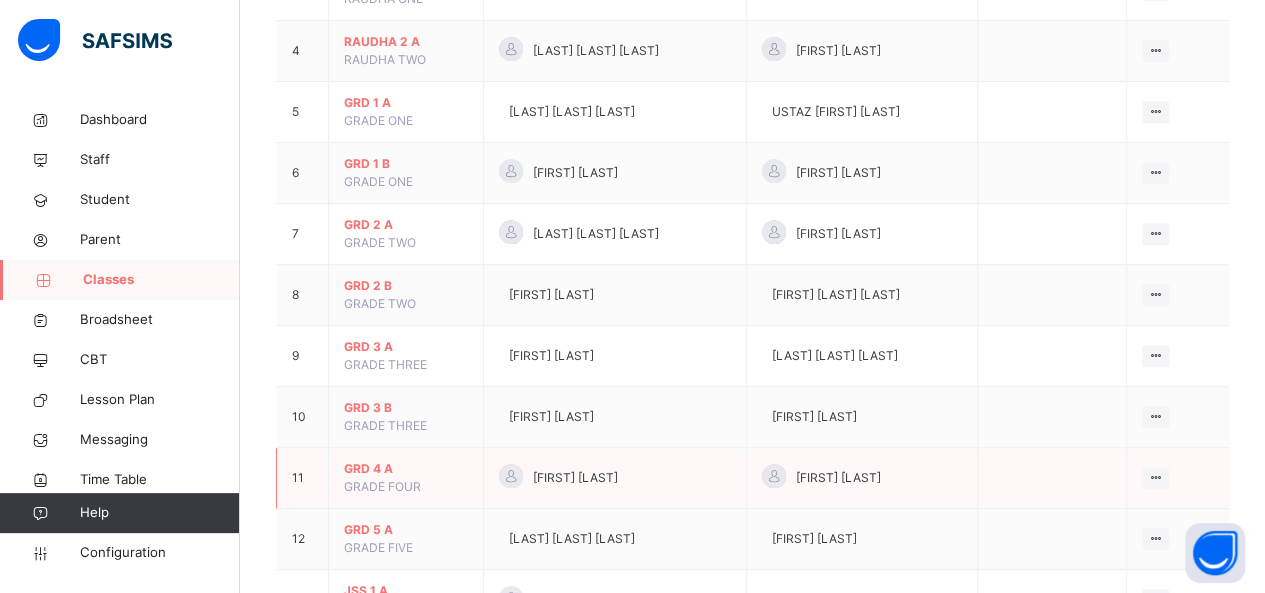 click on "GRD 4   A" at bounding box center (406, 469) 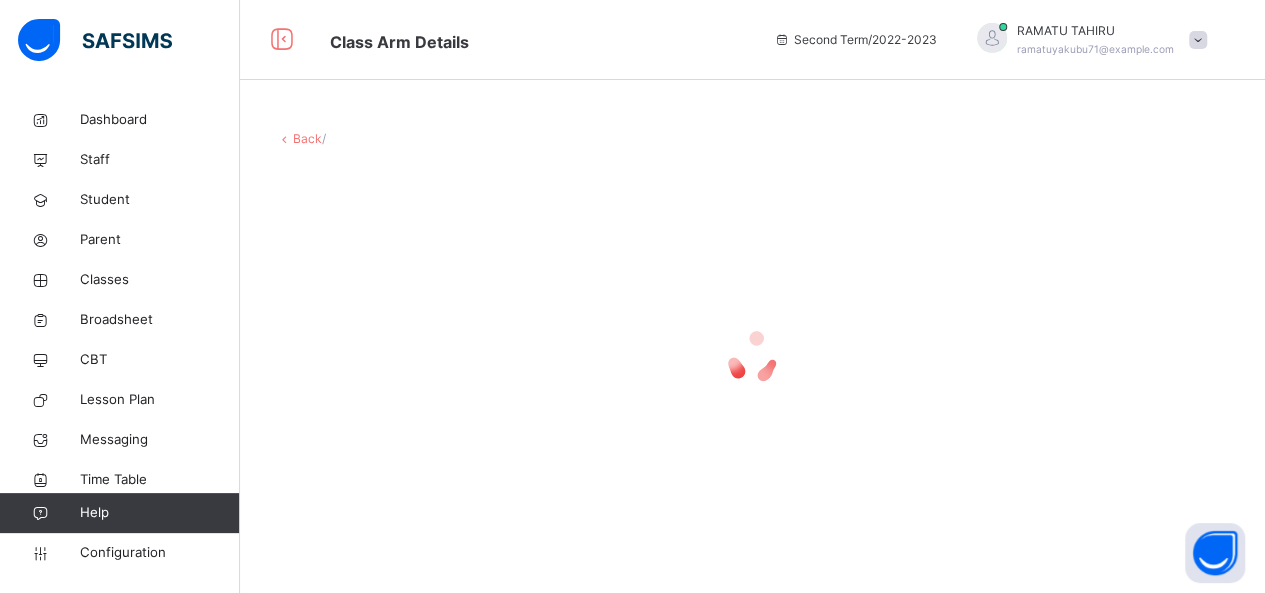 scroll, scrollTop: 0, scrollLeft: 0, axis: both 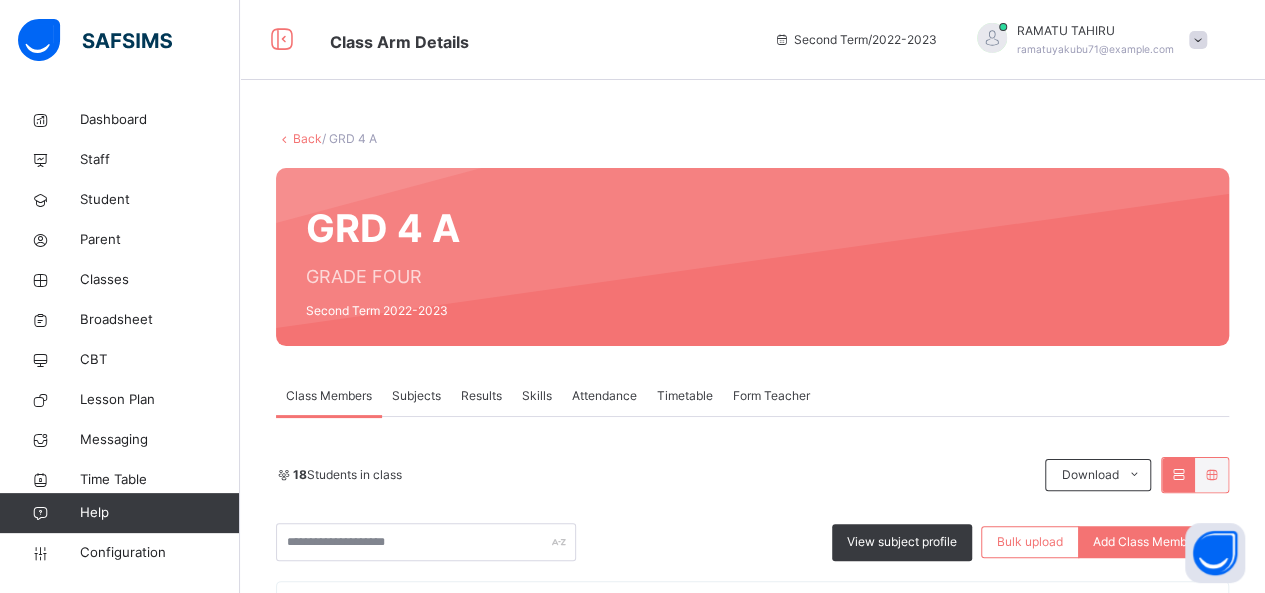 drag, startPoint x: 478, startPoint y: 406, endPoint x: 492, endPoint y: 404, distance: 14.142136 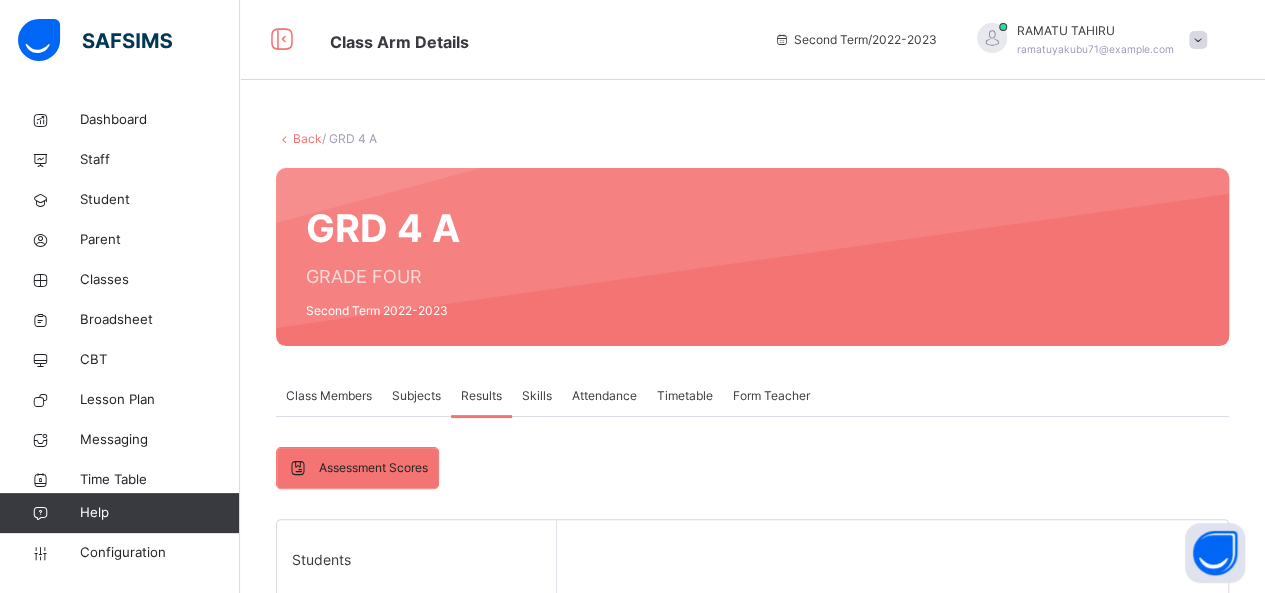click on "Assessment Scores Assessment Scores Students [FIRST] [LAST] [LAST] [CODE] [FIRST] [LAST] [LAST] [CODE] [FIRST] [LAST] [LAST] [CODE] [FIRST]-[LAST] [LAST] [CODE] [FIRST]-[LAST] [LAST] [CODE] [FIRST] [LAST] [LAST] [CODE] [FIRST] [LAST] [CODE] [FIRST] [LAST] [CODE] [FIRST] [LAST] [LAST] [CODE] [FIRST] [LAST] [LAST] [CODE] [FIRST] [LAST] [LAST] [CODE] [FIRST] [LAST] [LAST] [CODE] [FIRST] [LAST] [LAST] [CODE] [FIRST] [LAST] [LAST] [CODE] [FIRST] [LAST] [LAST] [CODE] [FIRST] [LAST] [CODE] [FIRST] [LAST] [LAST] [CODE] Select a Student Select a student from the list to the left to view records" at bounding box center (752, 785) 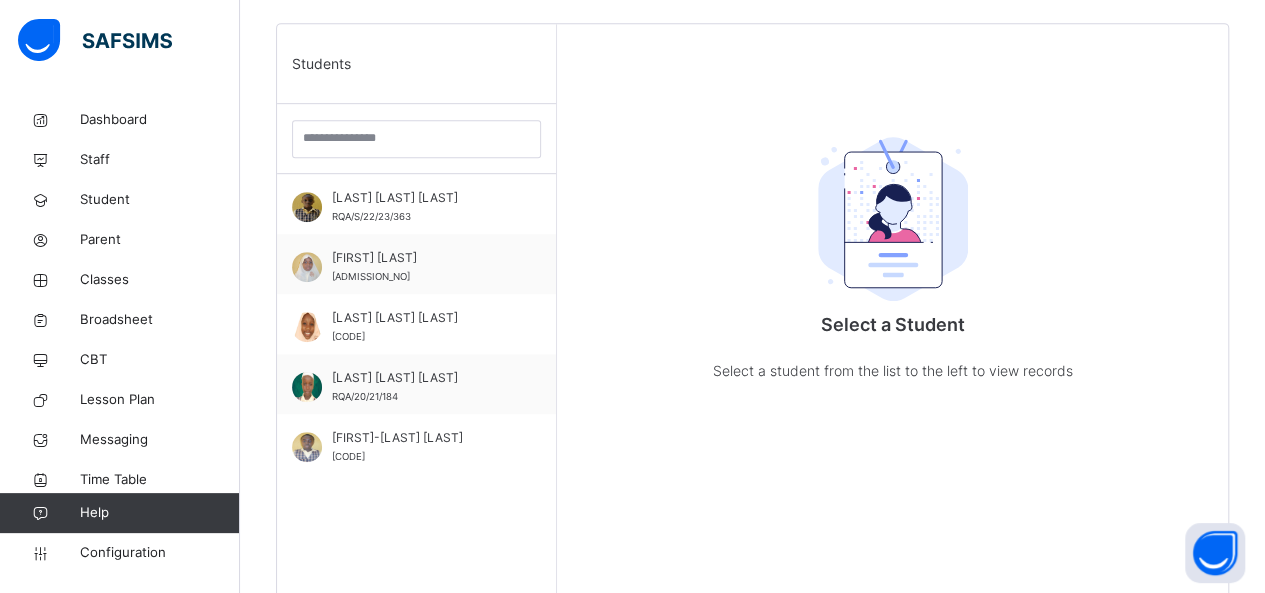 scroll, scrollTop: 579, scrollLeft: 0, axis: vertical 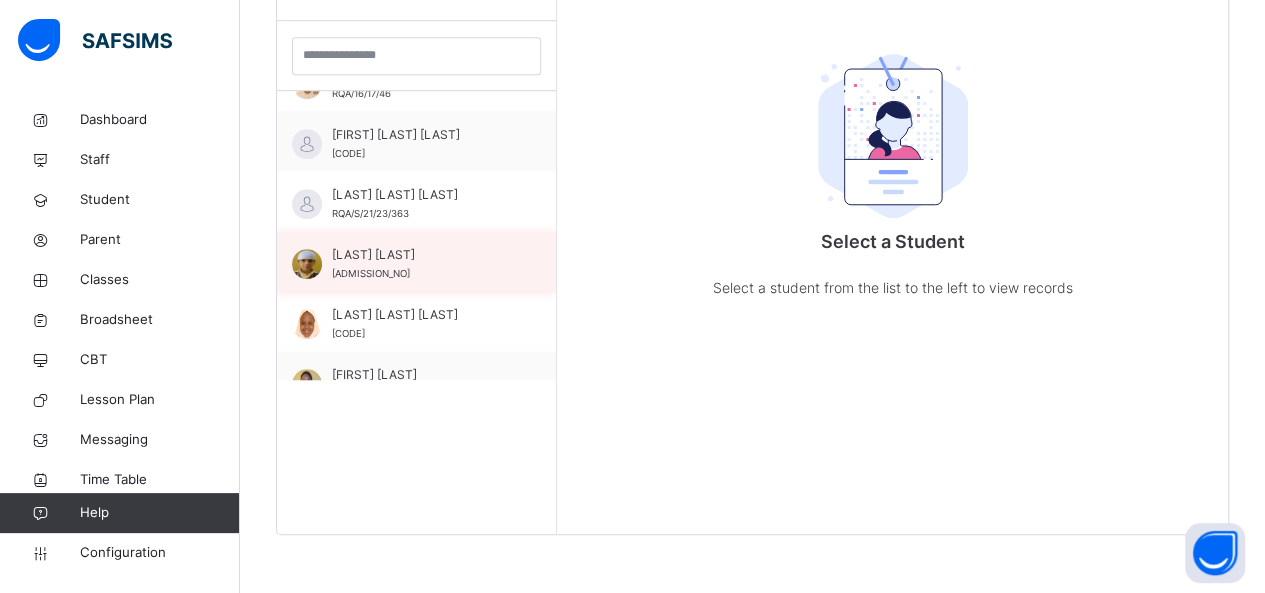 click on "[LAST]  [LAST]" at bounding box center (421, 255) 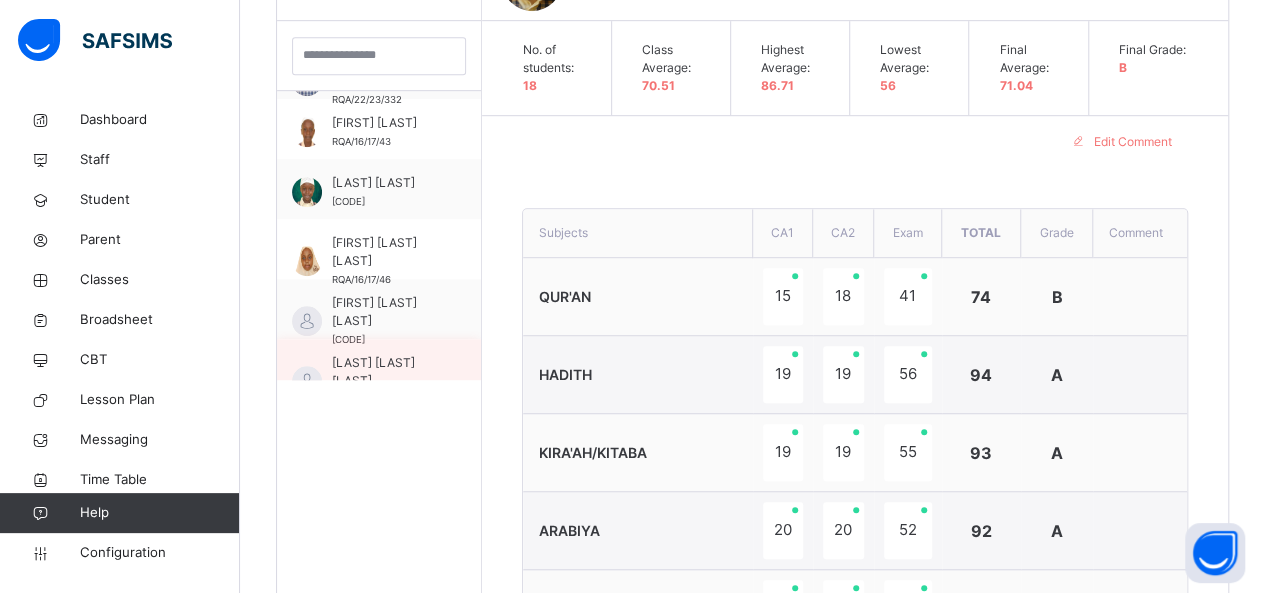 scroll, scrollTop: 0, scrollLeft: 0, axis: both 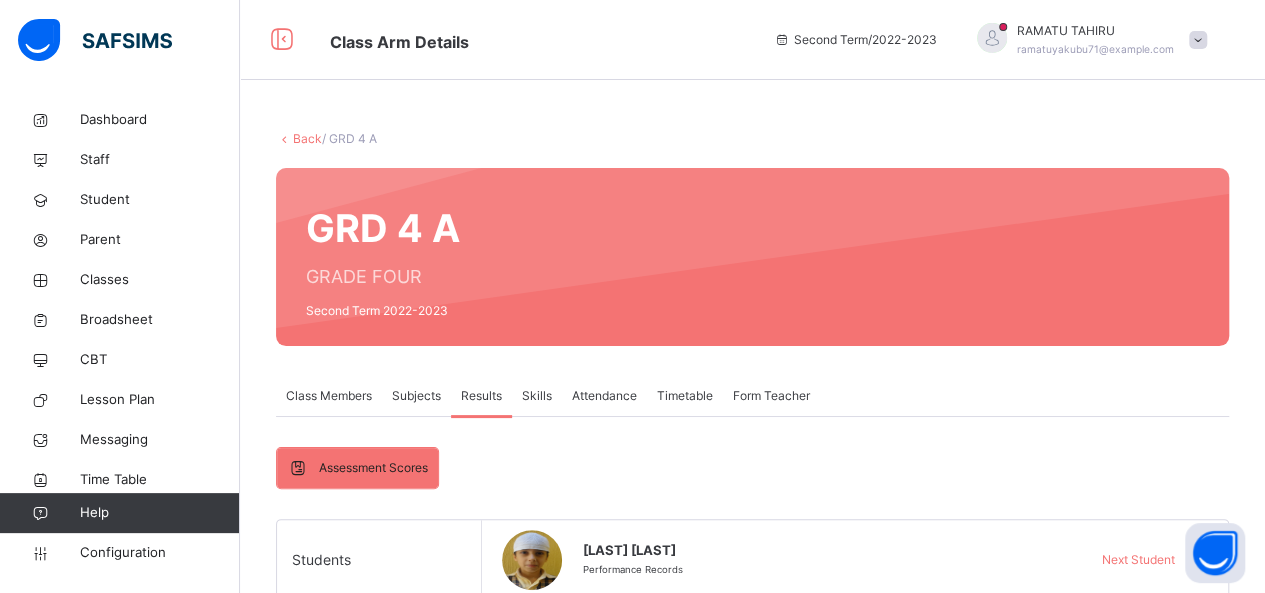 click on "Back" at bounding box center [307, 138] 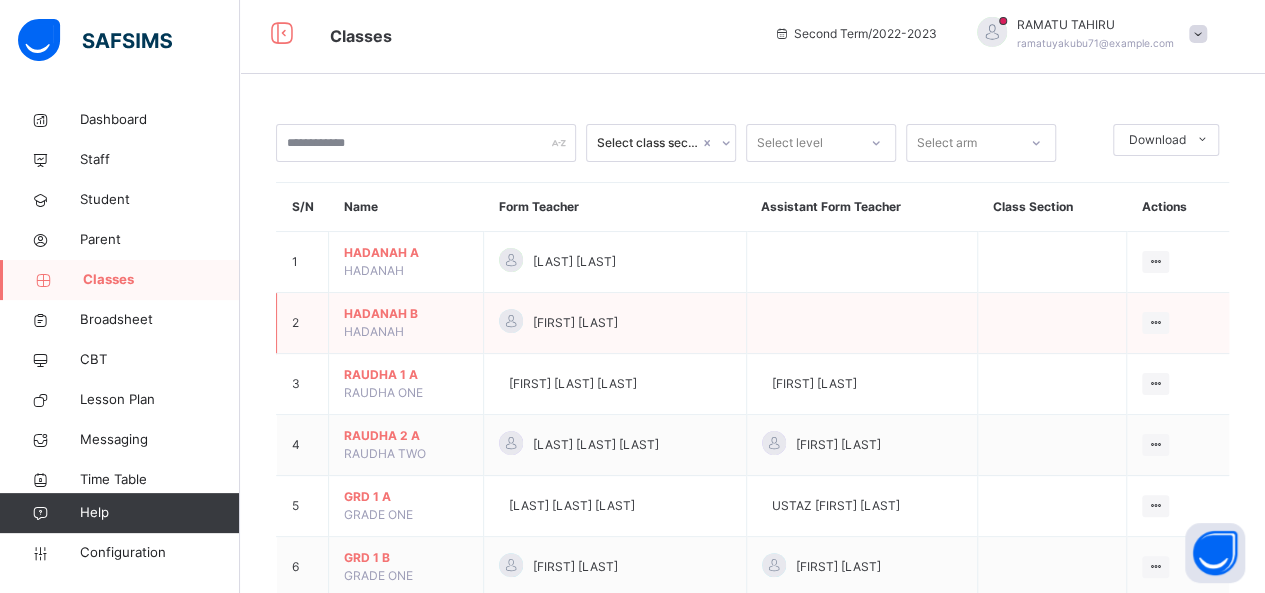 scroll, scrollTop: 0, scrollLeft: 0, axis: both 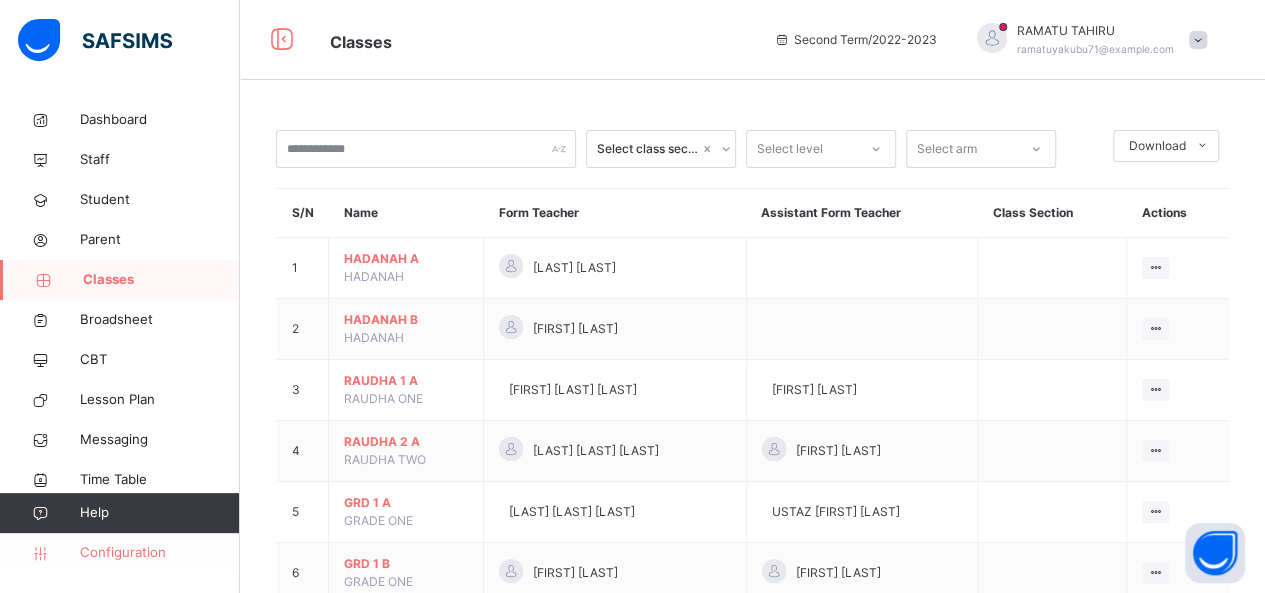 click on "Configuration" at bounding box center [159, 553] 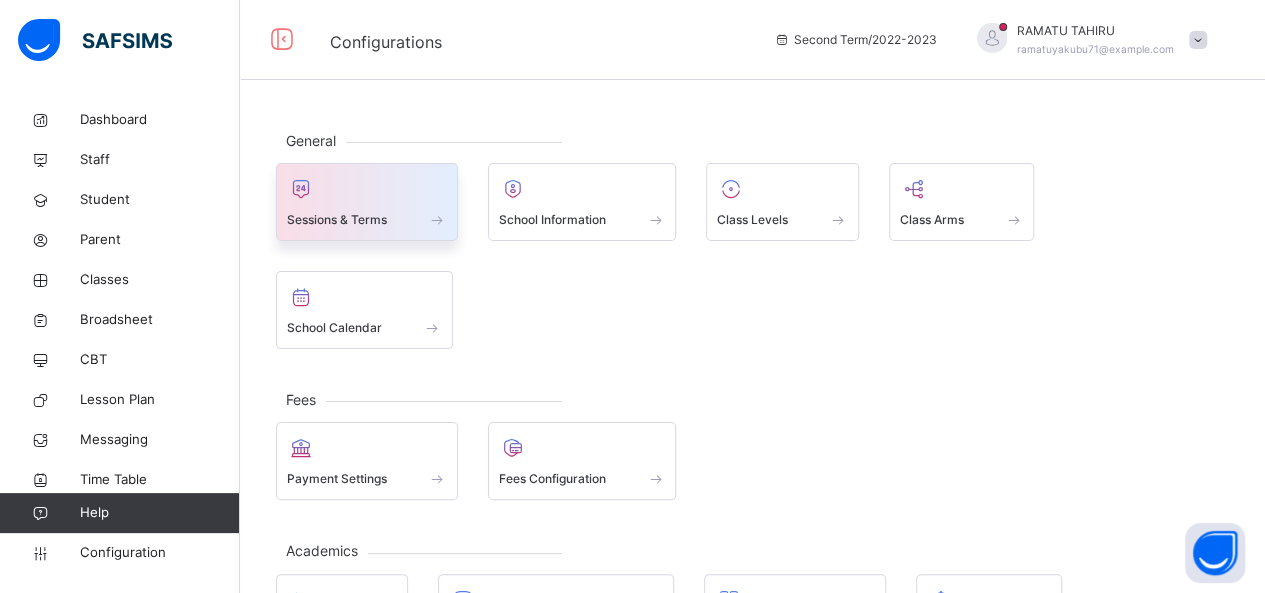 click at bounding box center [367, 189] 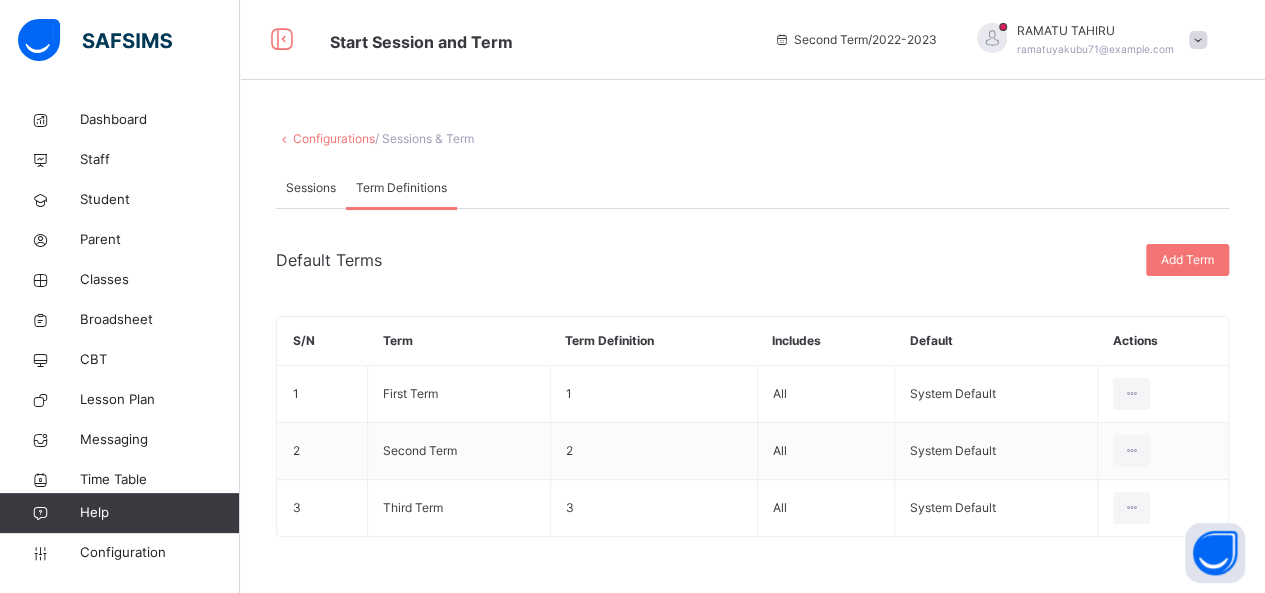 click on "Default Terms" at bounding box center [706, 260] 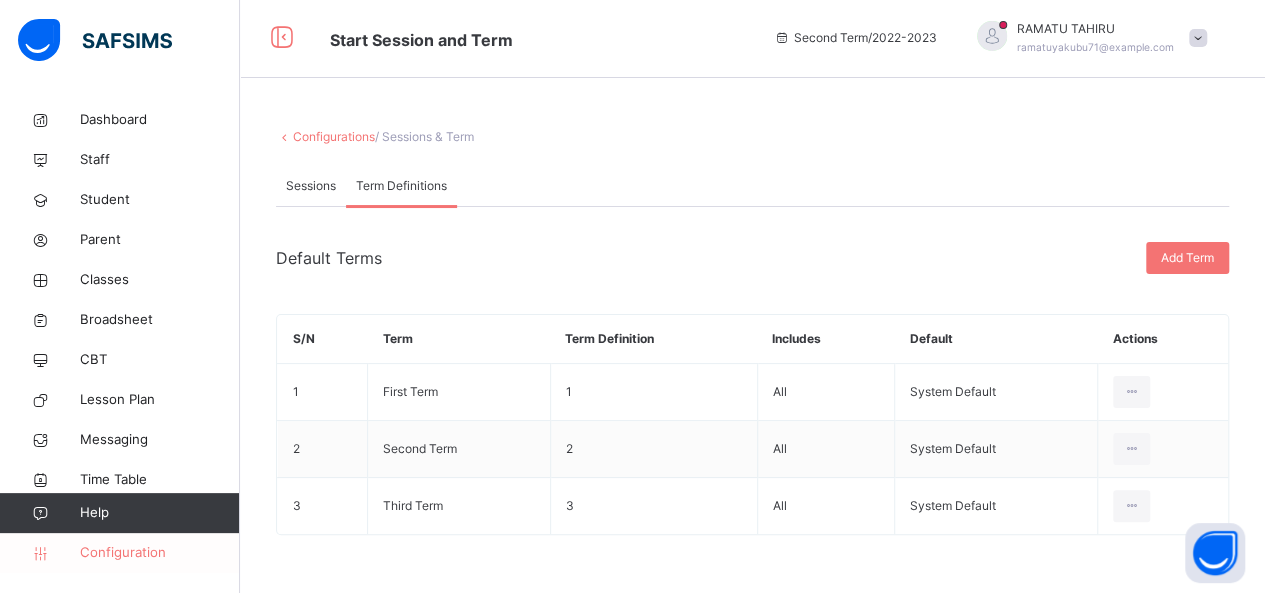 click on "Configuration" at bounding box center (159, 553) 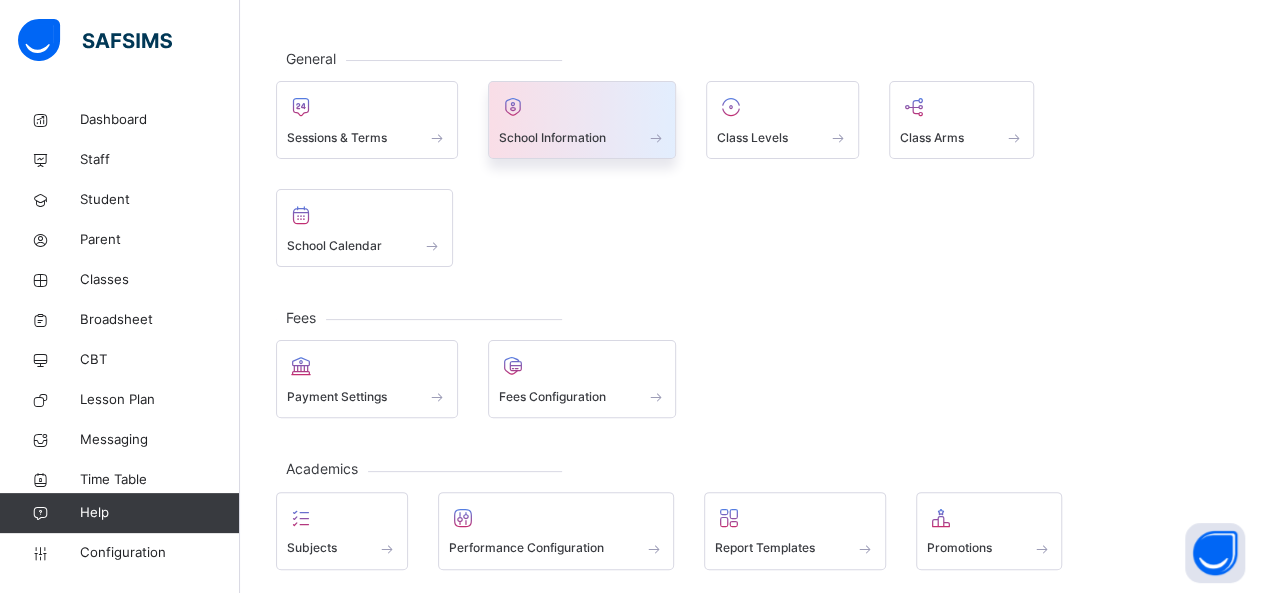 scroll, scrollTop: 0, scrollLeft: 0, axis: both 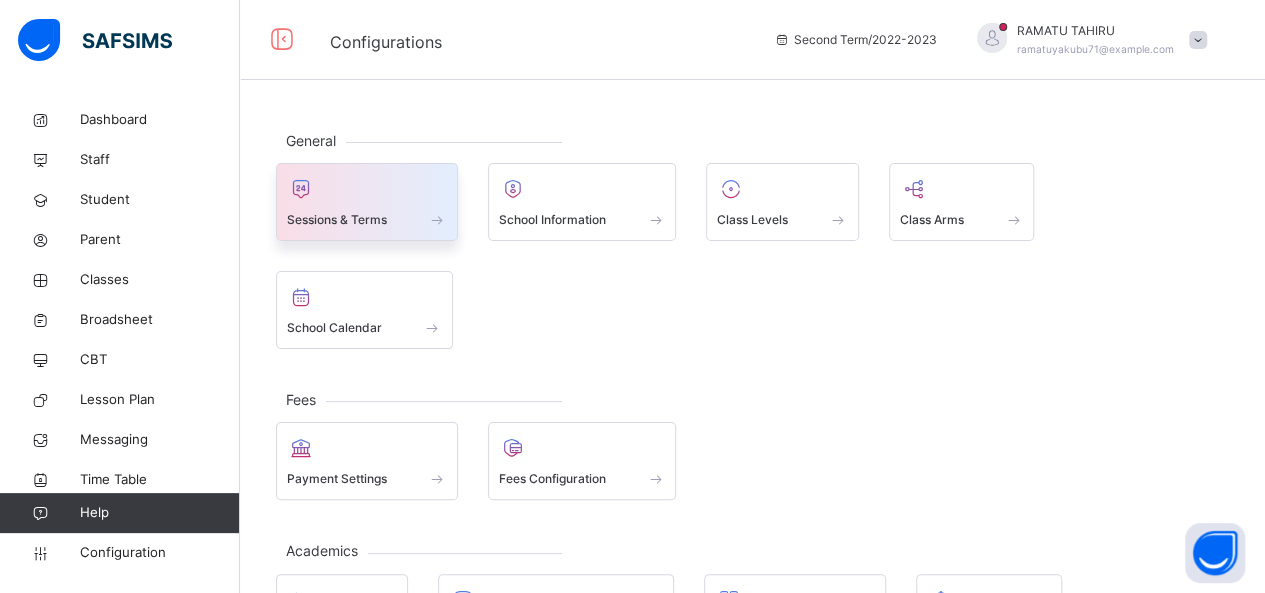 click on "Sessions & Terms" at bounding box center (367, 202) 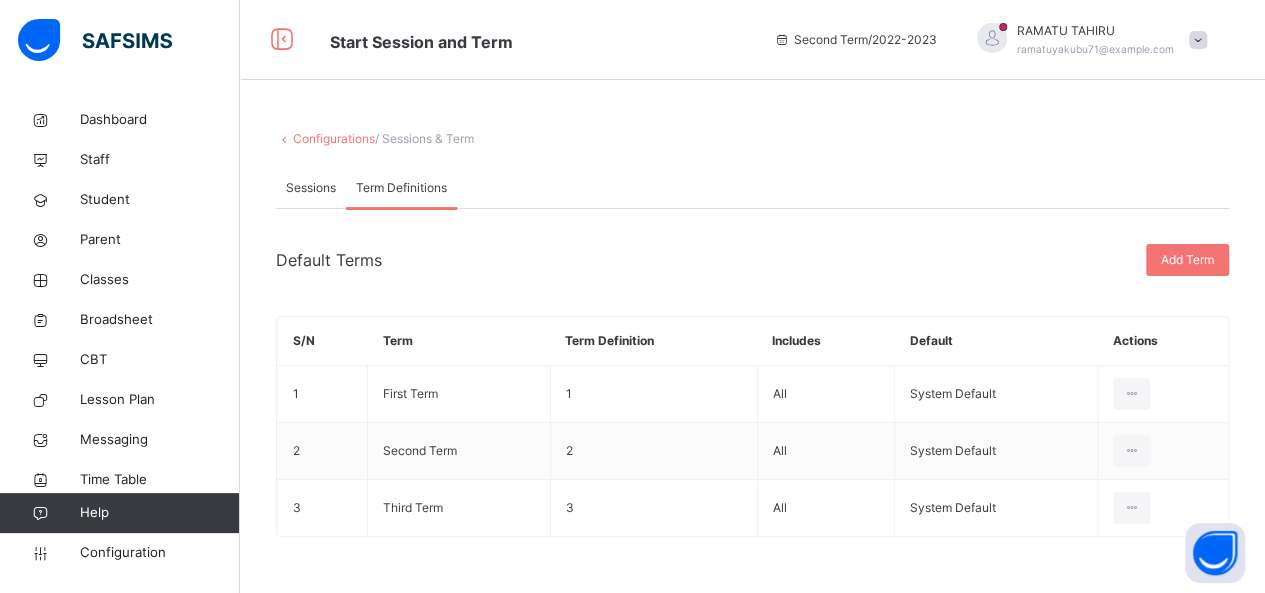 click on "Default Terms Add Term S/N Term Term Definition Includes Default Actions 1 First Term 1 All System Default Edit Term Name 2 Second Term 2 All System Default Edit Term Name 3 Third Term 3 All System Default Edit Term Name ×   Add Term   Term name The name this term would be called Term Order Cancel Save × Delete Term This action would delete term with the name:   from the system. Are you sure you want to carry on? Cancel Yes, Delete this Term" at bounding box center [752, 388] 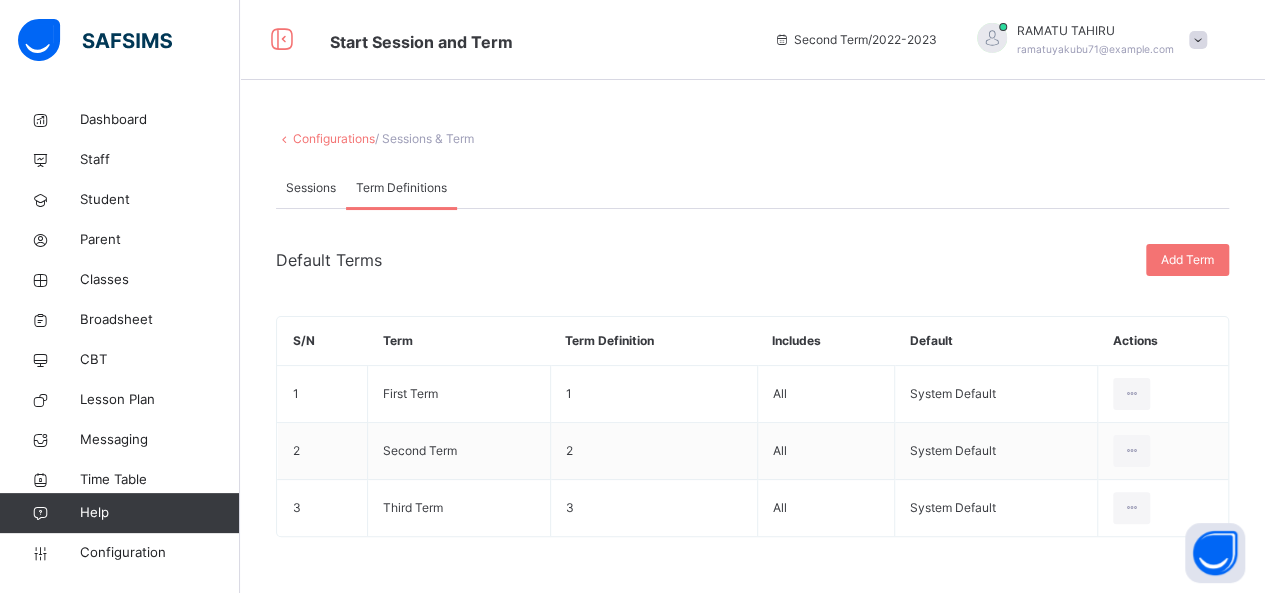 click on "Sessions" at bounding box center (311, 188) 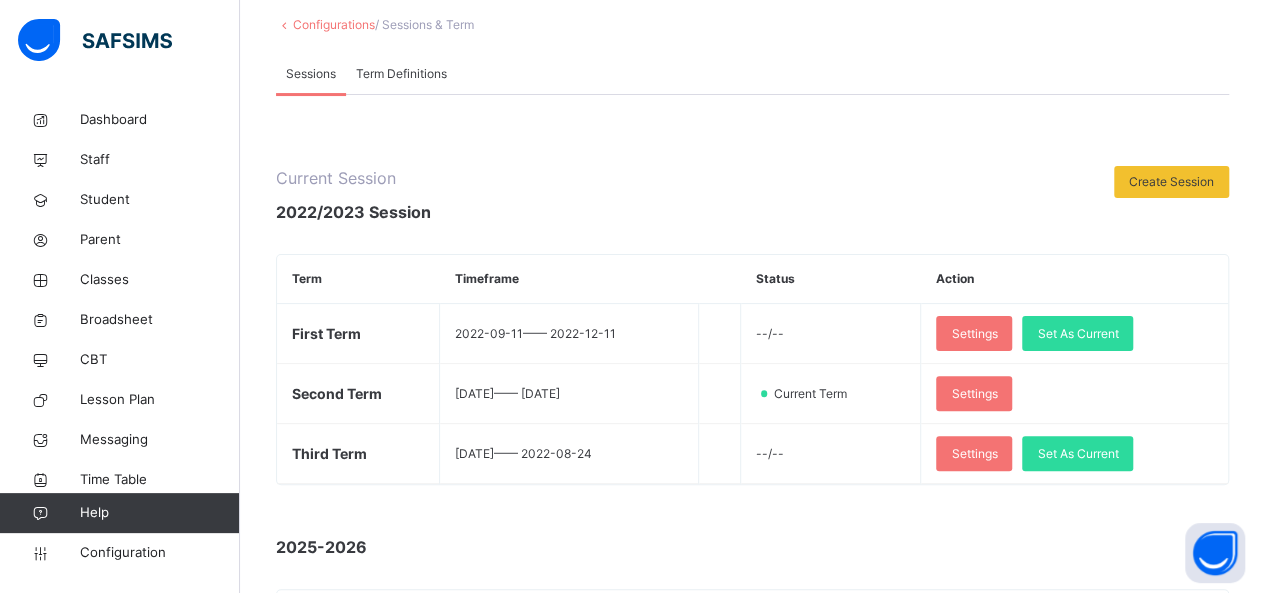 scroll, scrollTop: 120, scrollLeft: 0, axis: vertical 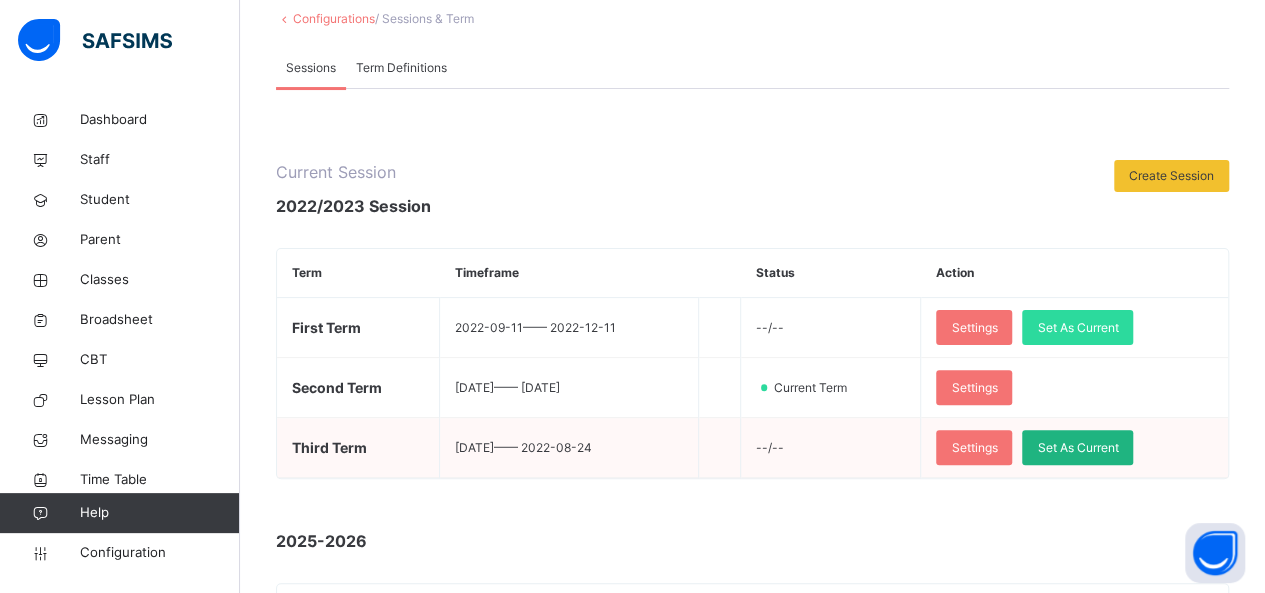 click on "Set As Current" at bounding box center (1077, 448) 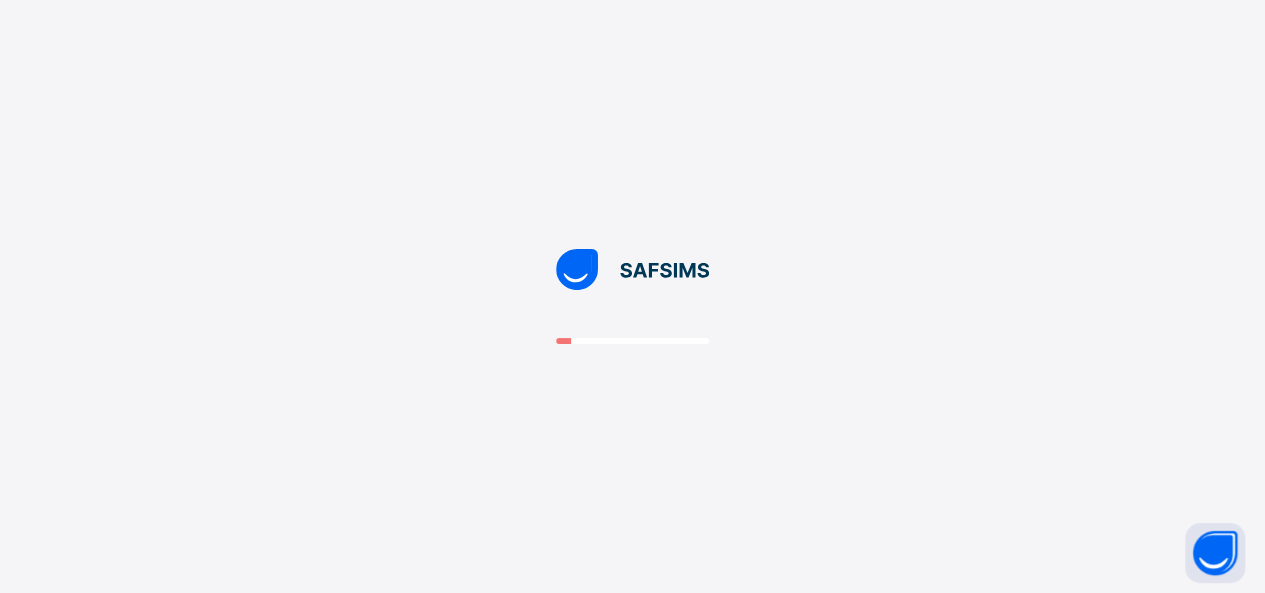 scroll, scrollTop: 0, scrollLeft: 0, axis: both 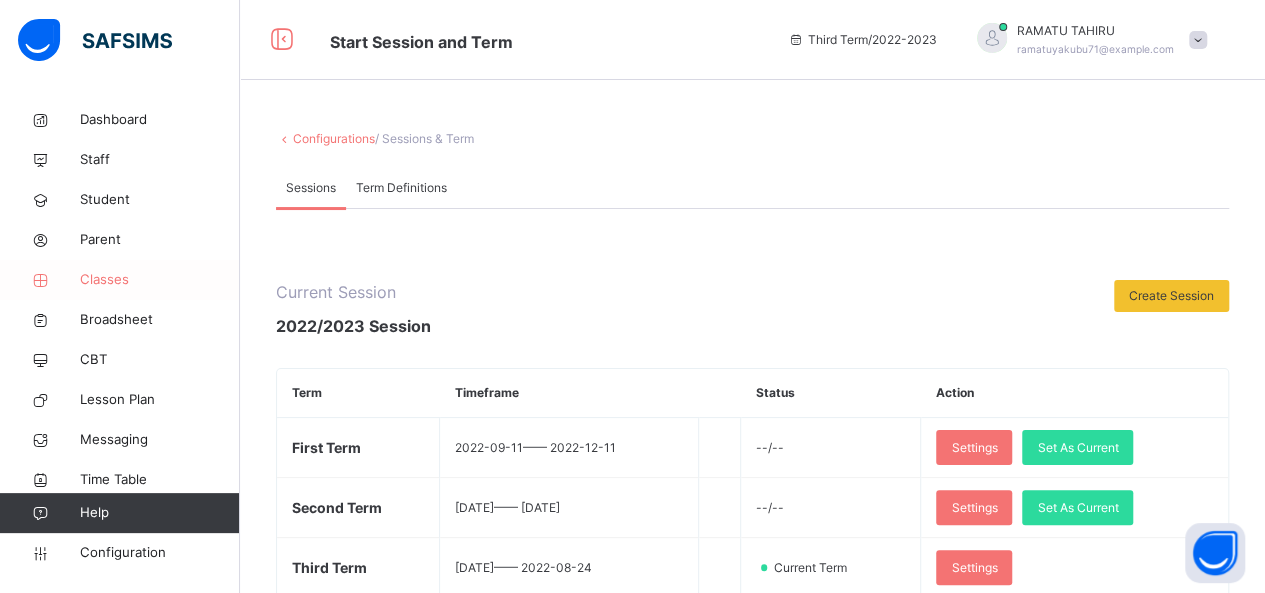 click on "Classes" at bounding box center (160, 280) 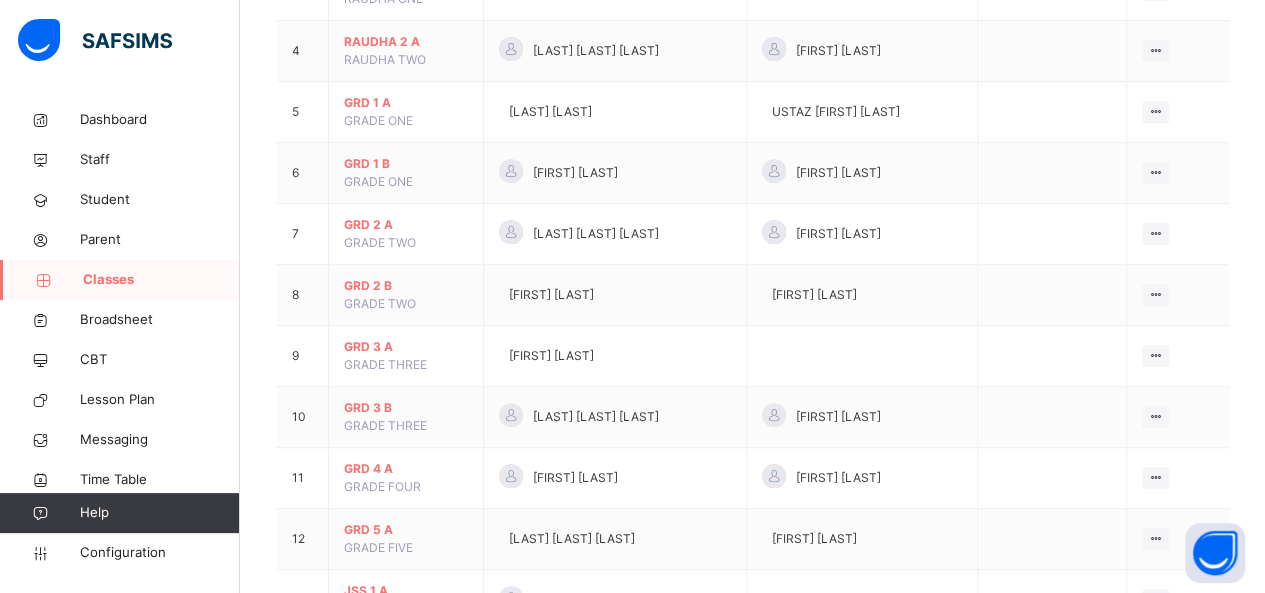 scroll, scrollTop: 440, scrollLeft: 0, axis: vertical 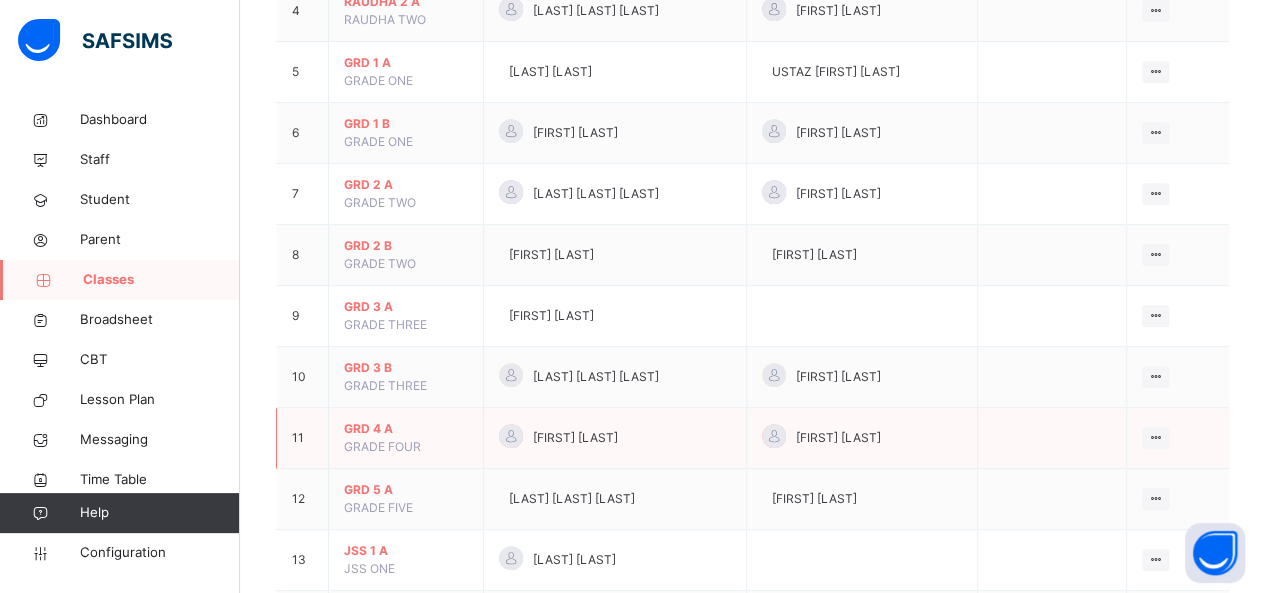 click on "GRD 4   A" at bounding box center [406, 429] 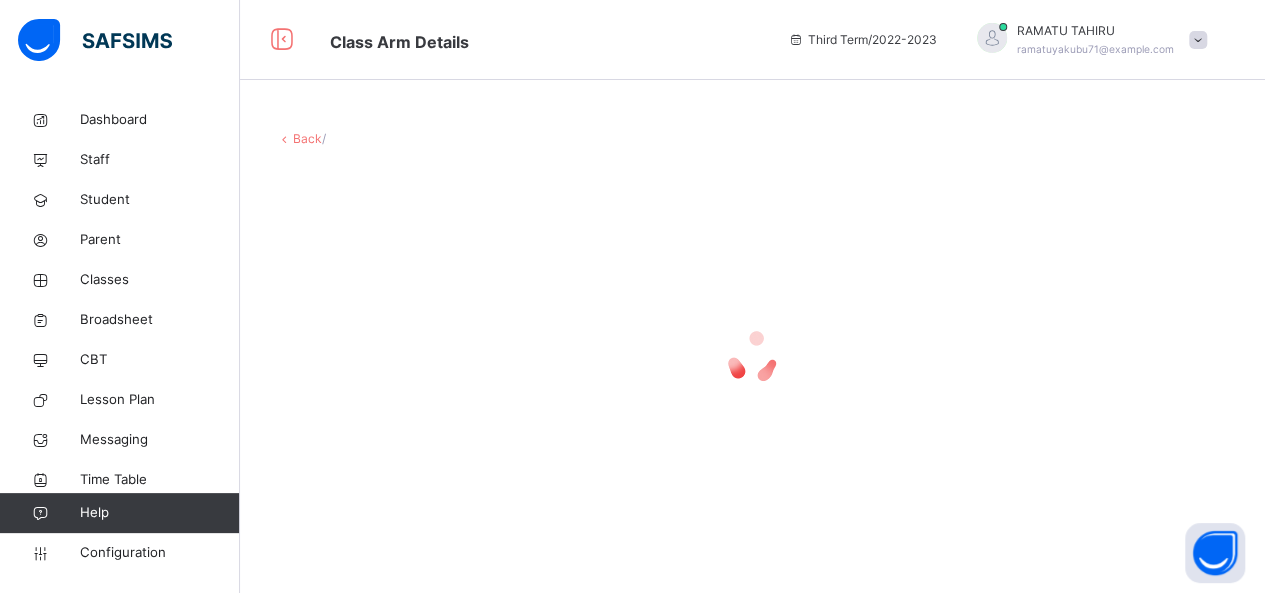 scroll, scrollTop: 0, scrollLeft: 0, axis: both 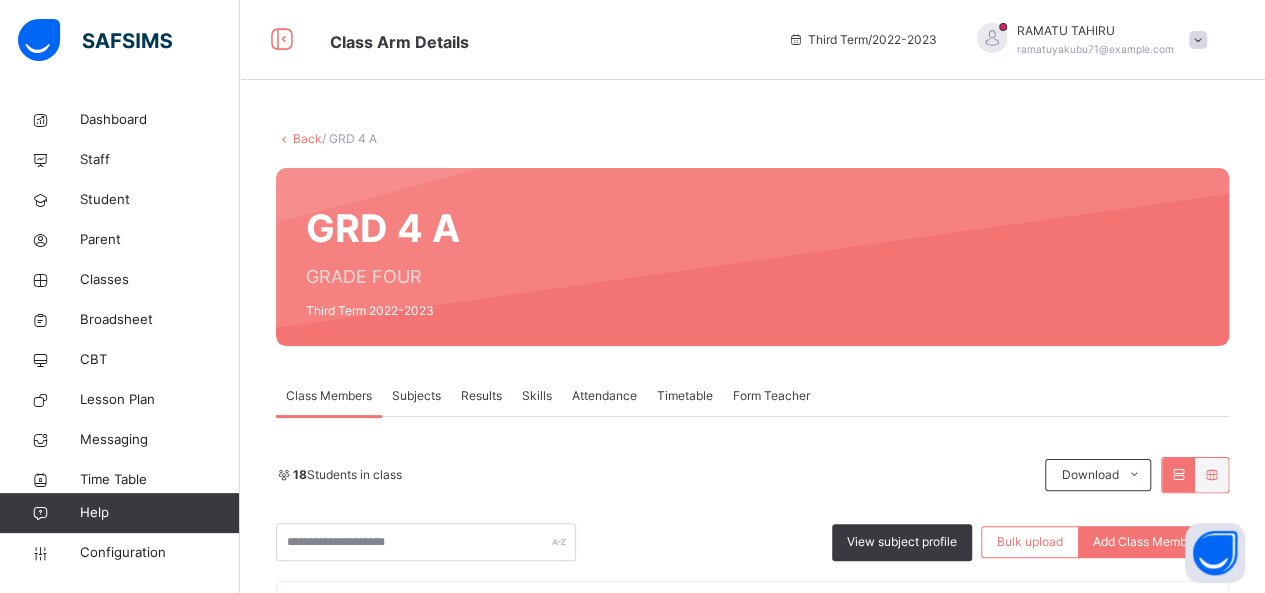 click on "Results" at bounding box center [481, 396] 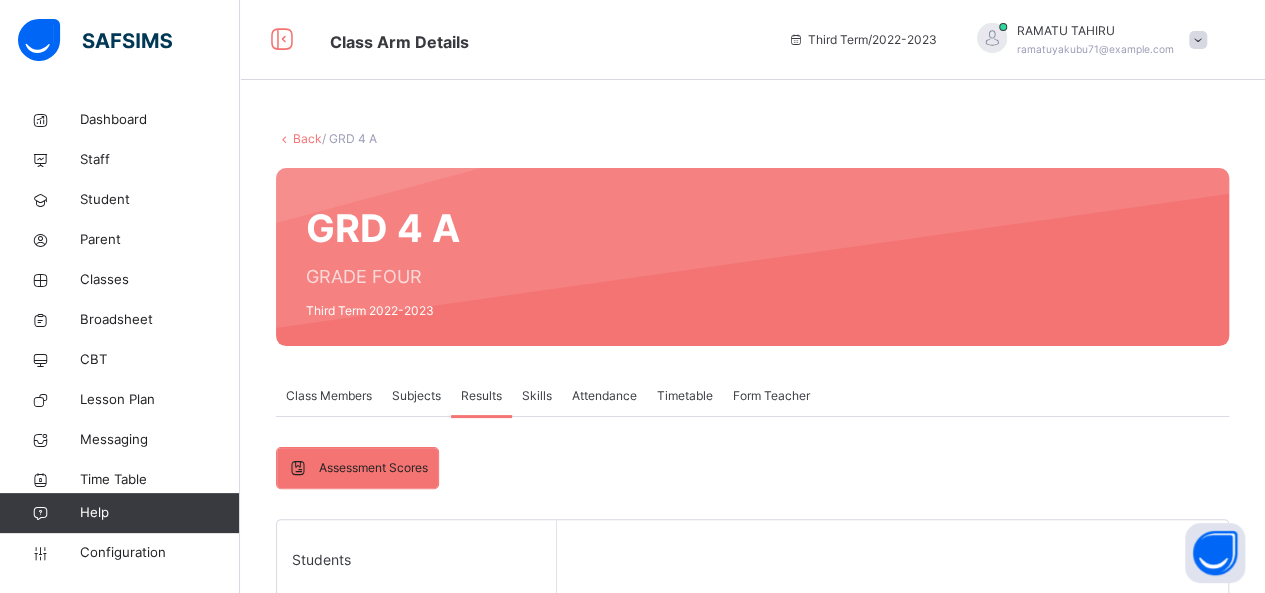 click on "Results" at bounding box center [481, 396] 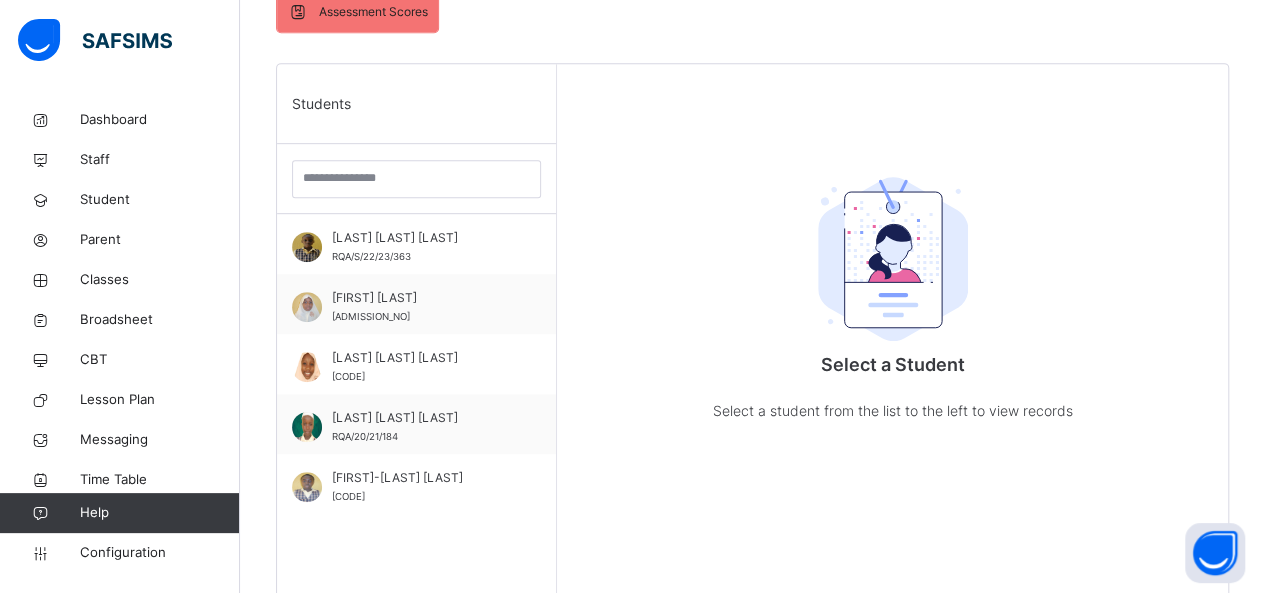 scroll, scrollTop: 480, scrollLeft: 0, axis: vertical 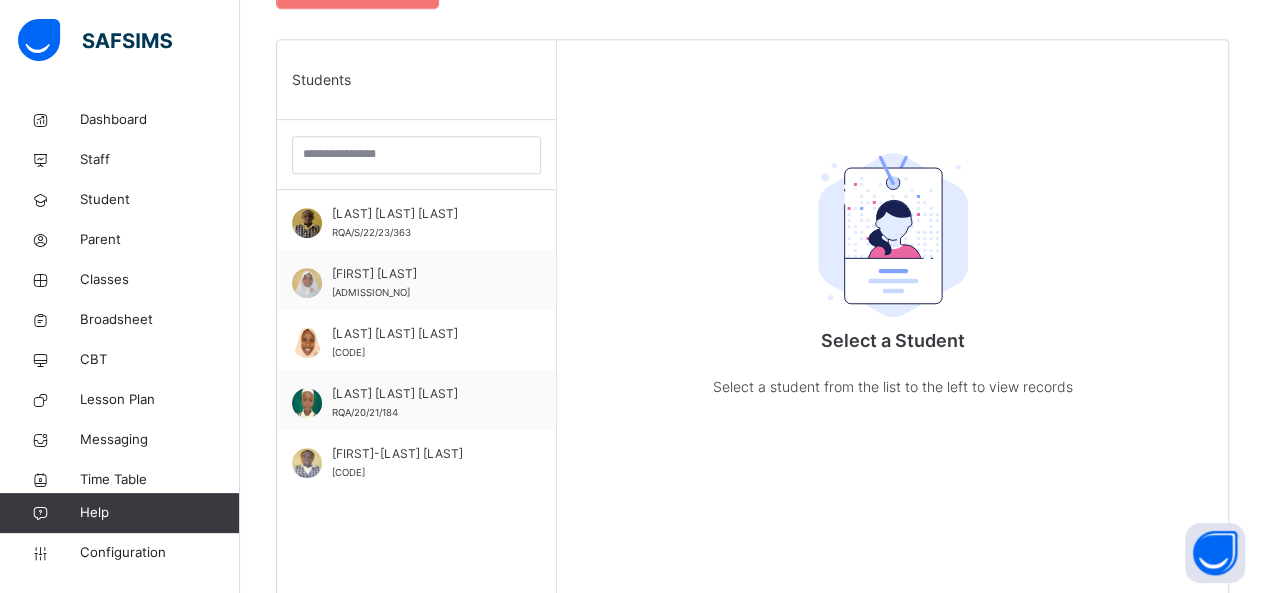 click on "Select a Student Select a student from the list to the left to view records" at bounding box center (892, 336) 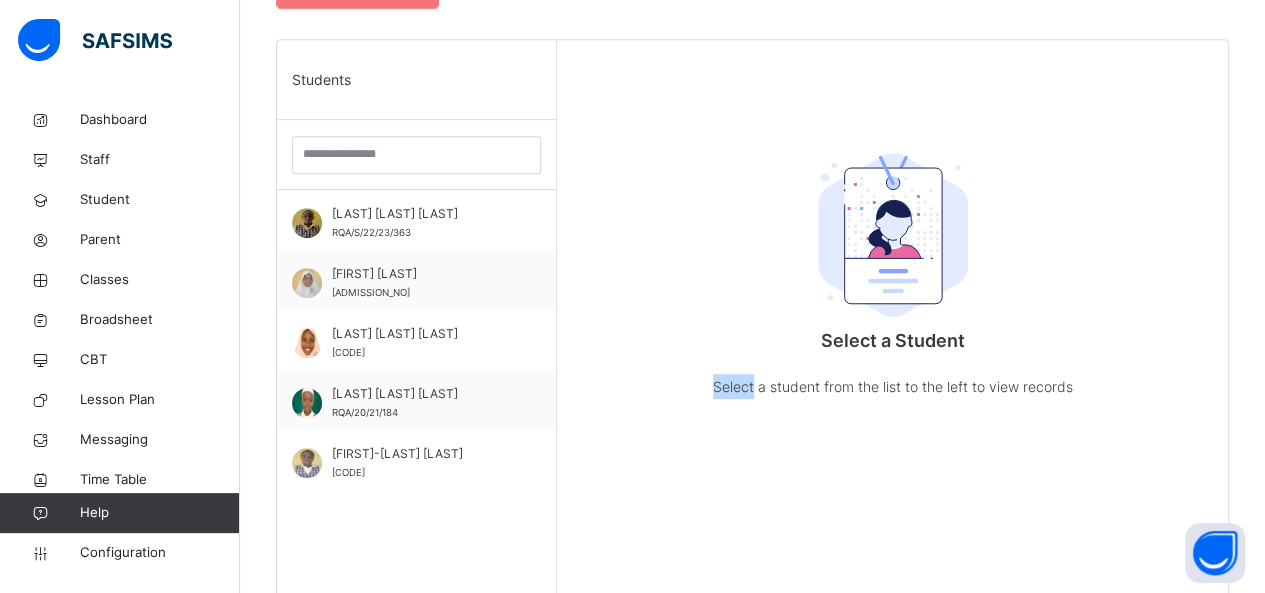 click on "Select a Student Select a student from the list to the left to view records" at bounding box center [892, 336] 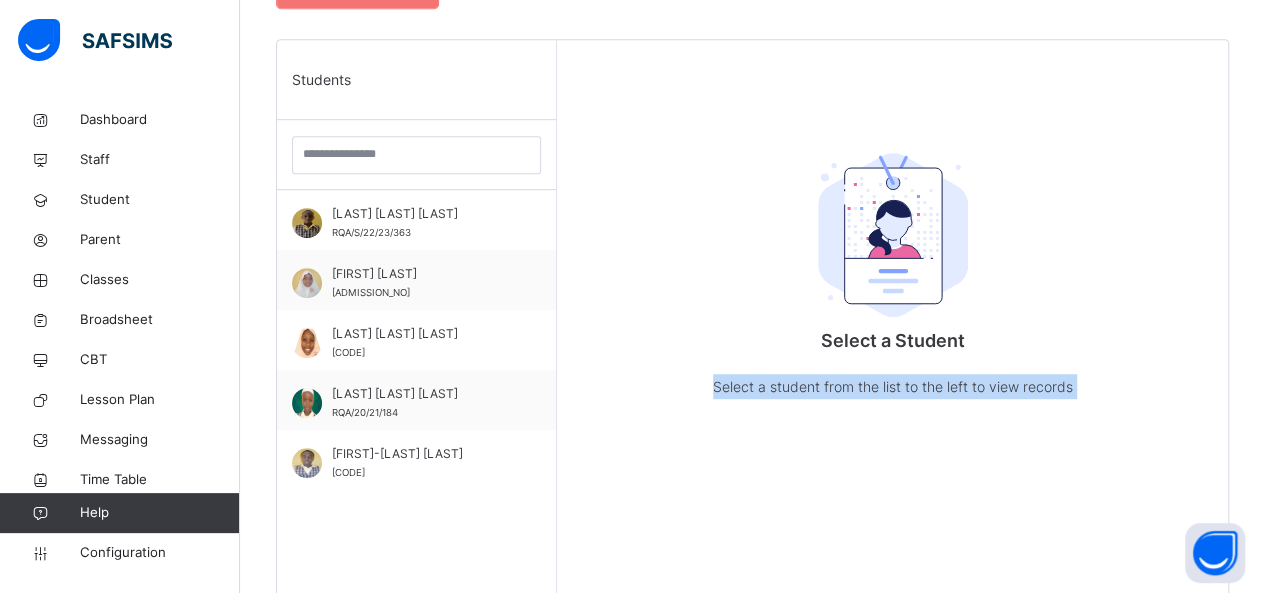 click on "Select a Student Select a student from the list to the left to view records" at bounding box center (892, 336) 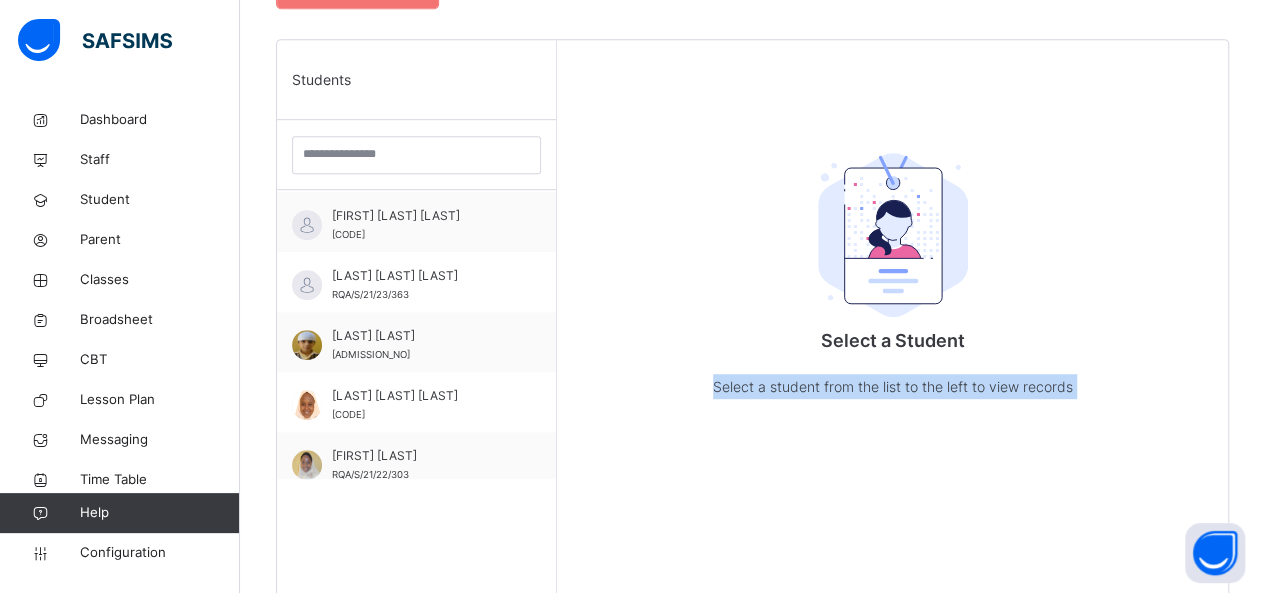 scroll, scrollTop: 560, scrollLeft: 0, axis: vertical 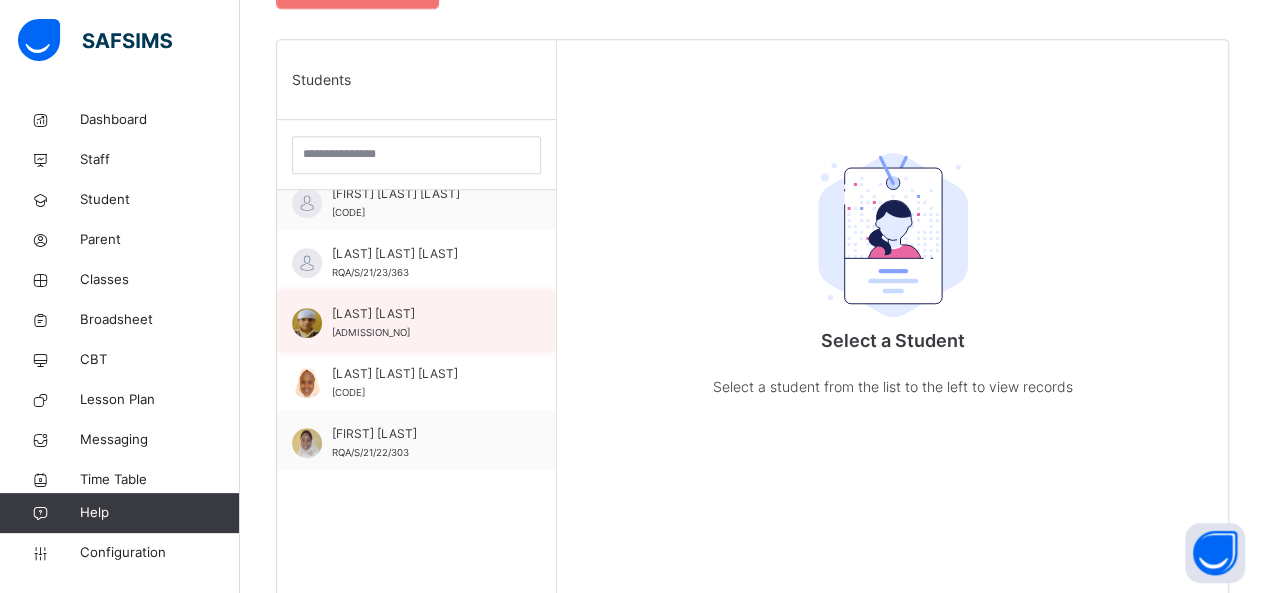 click on "[LAST]  [LAST]" at bounding box center [421, 314] 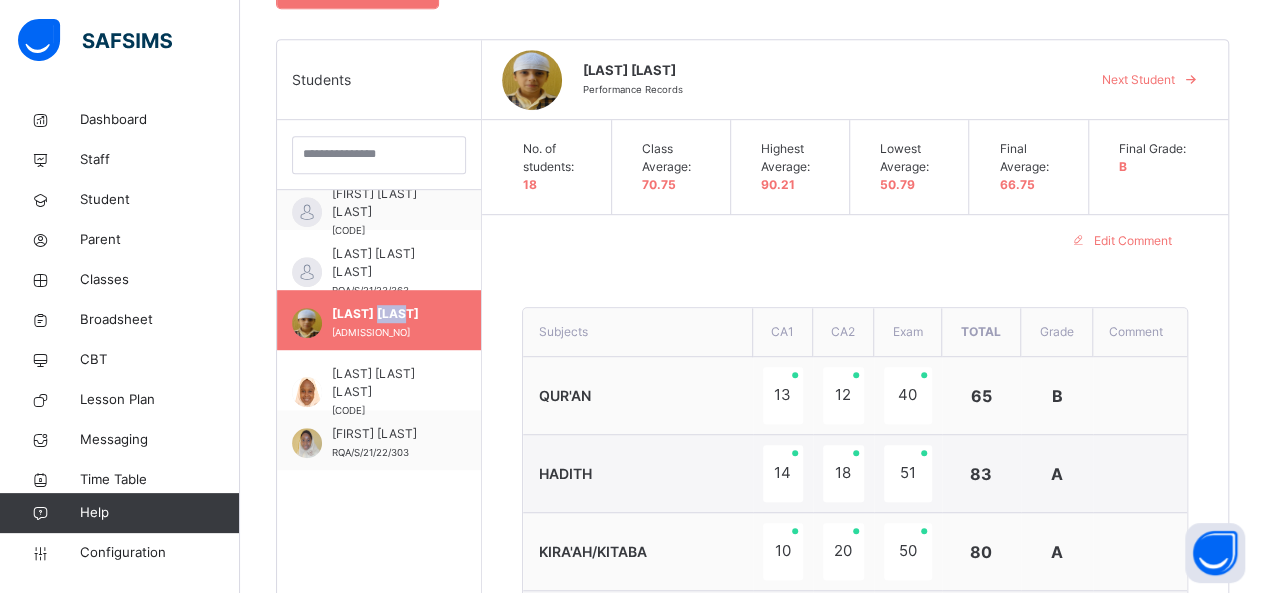 scroll, scrollTop: 600, scrollLeft: 0, axis: vertical 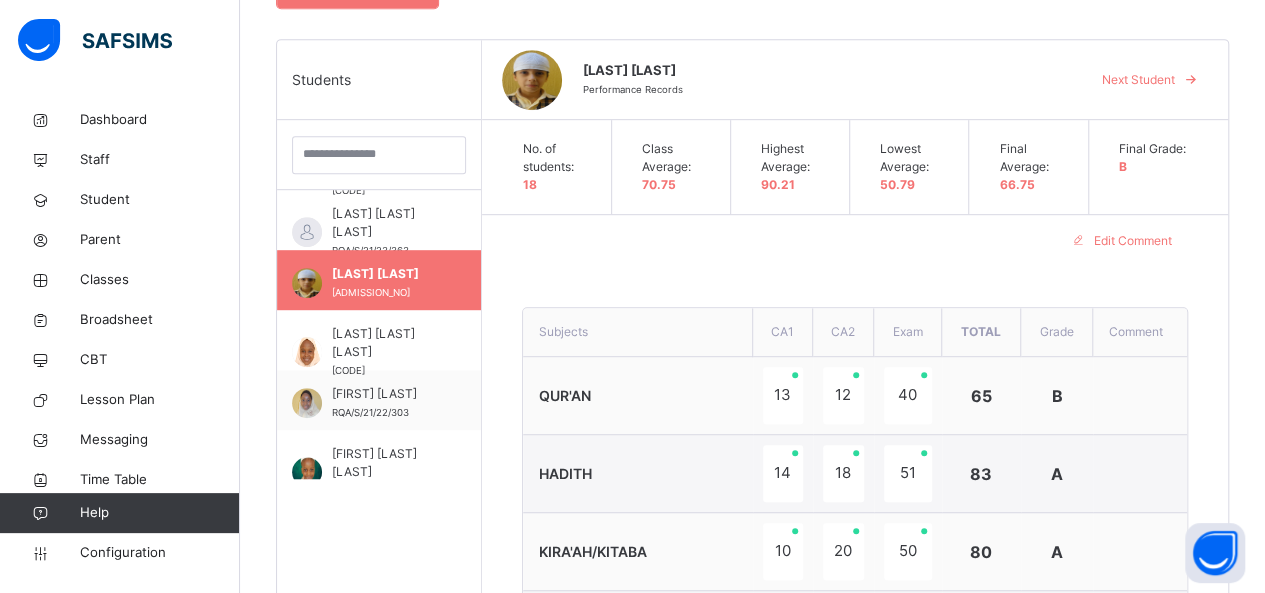 click on "Edit Comment" at bounding box center [855, 241] 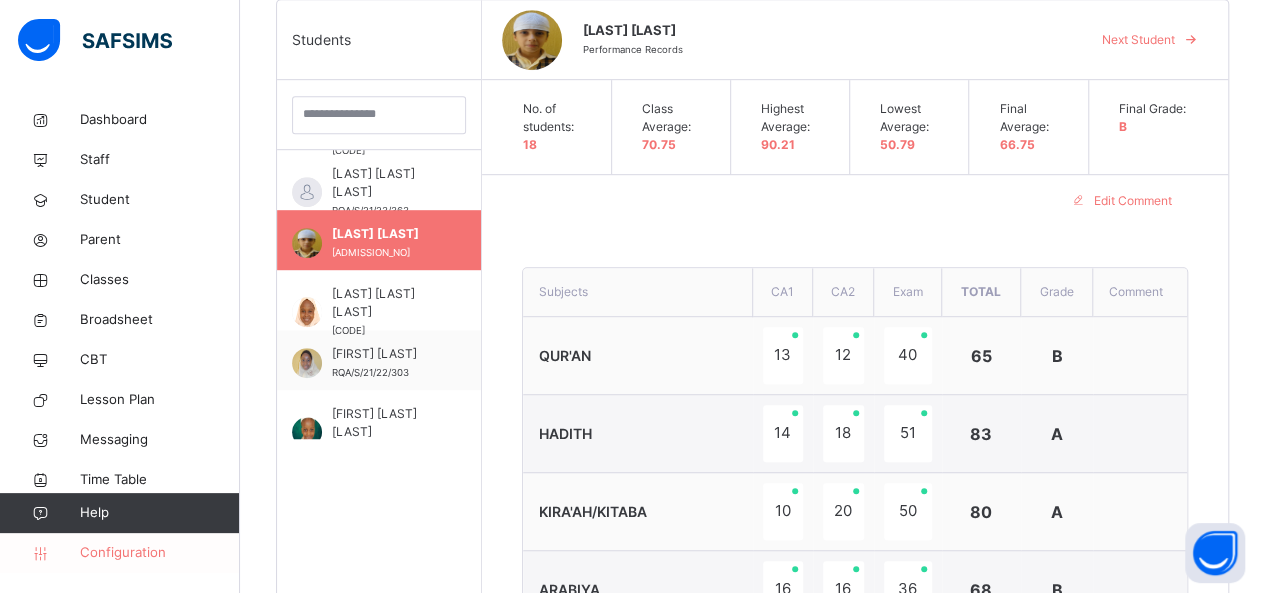 click on "Configuration" at bounding box center (159, 553) 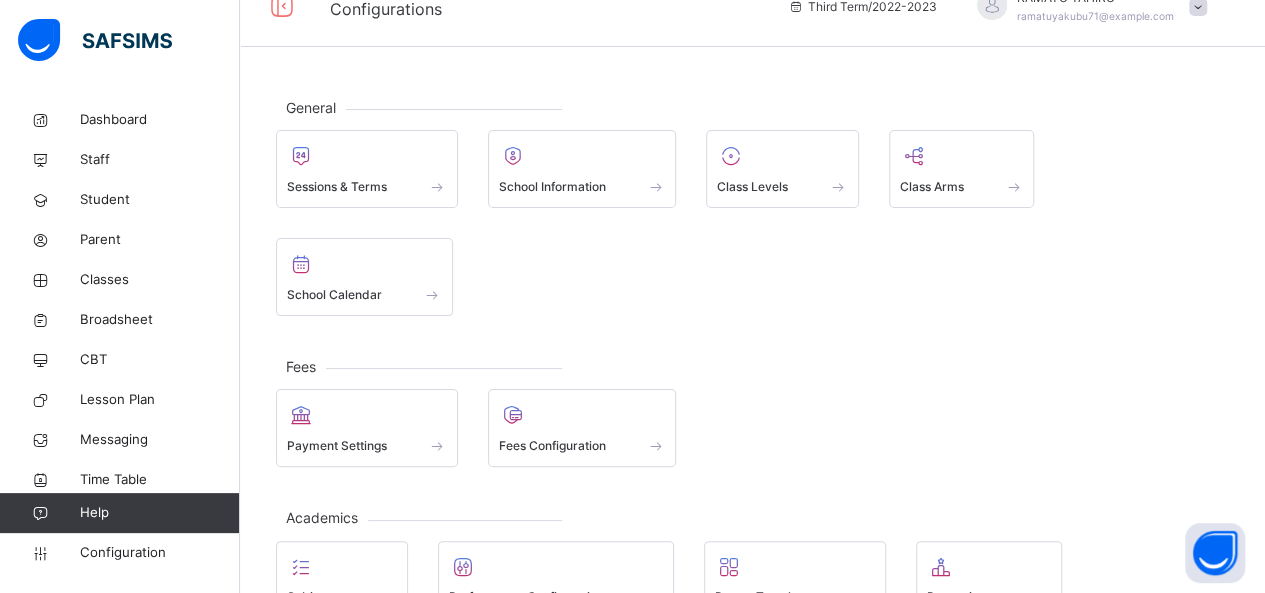 scroll, scrollTop: 0, scrollLeft: 0, axis: both 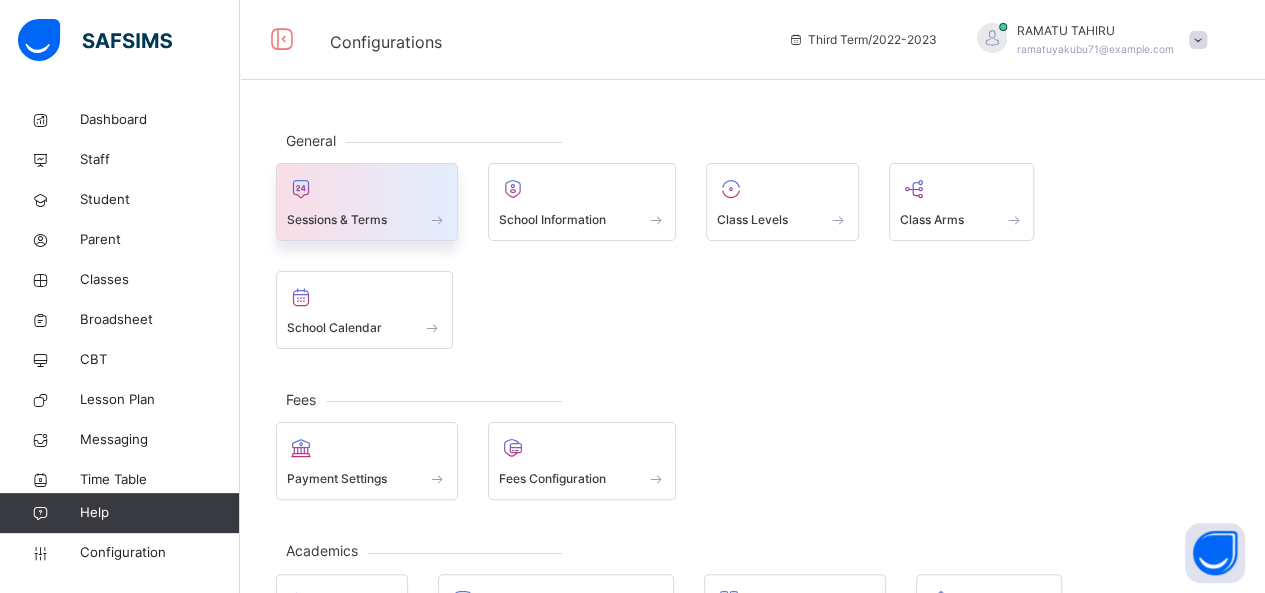 click at bounding box center (367, 206) 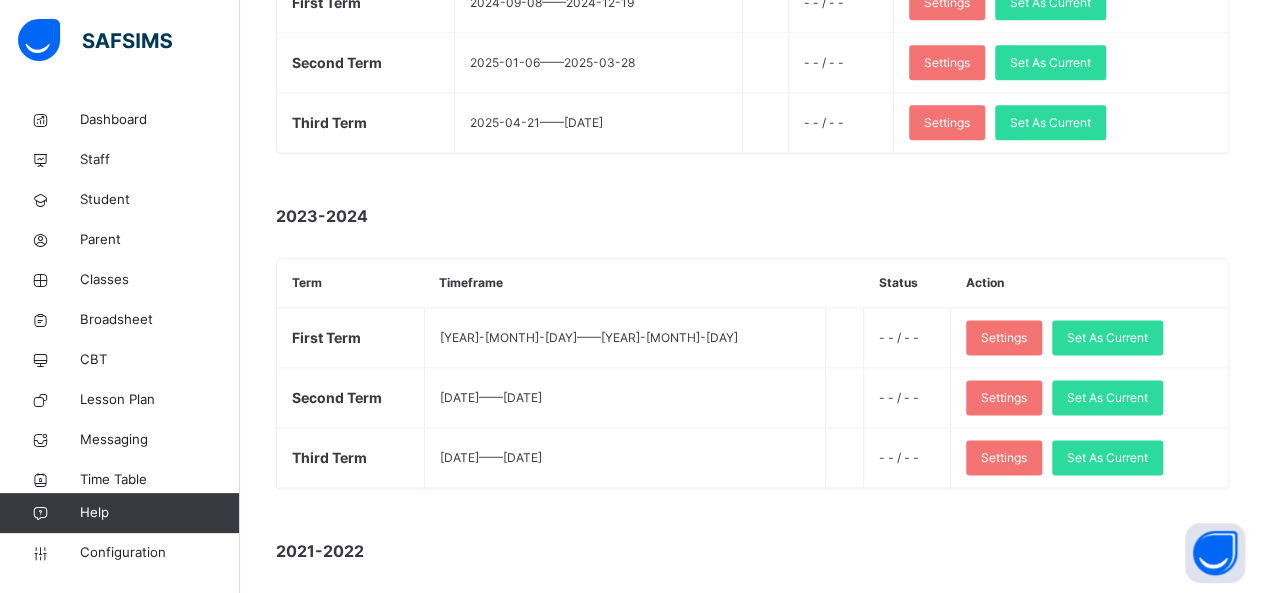scroll, scrollTop: 1120, scrollLeft: 0, axis: vertical 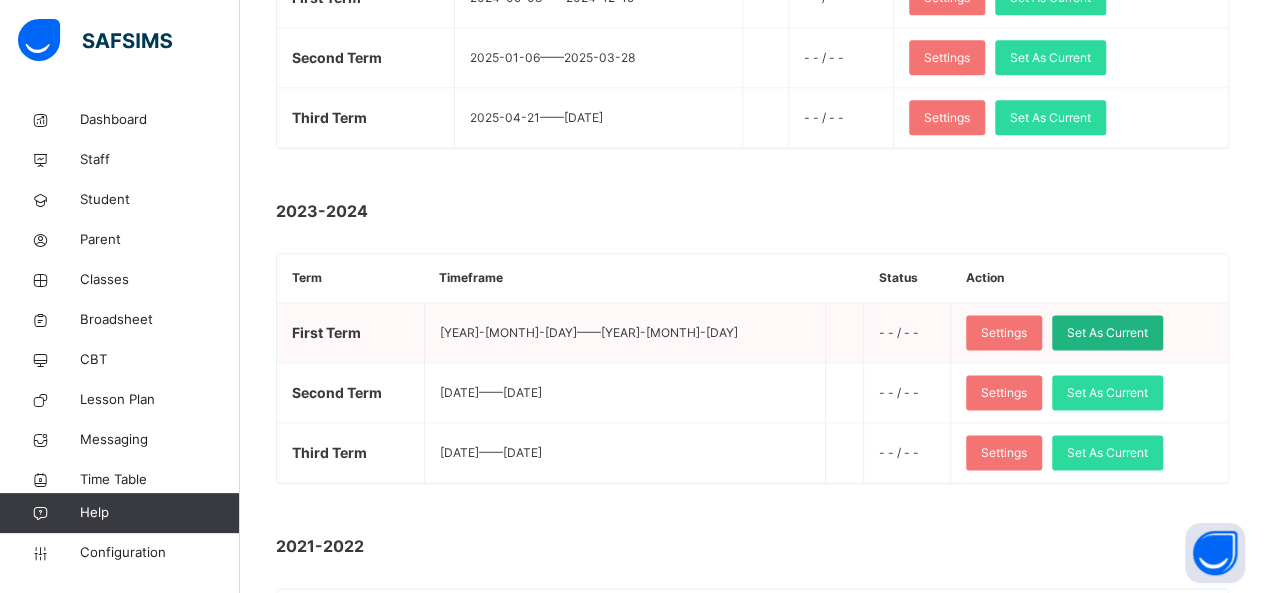 click on "Set As Current" at bounding box center (1107, 332) 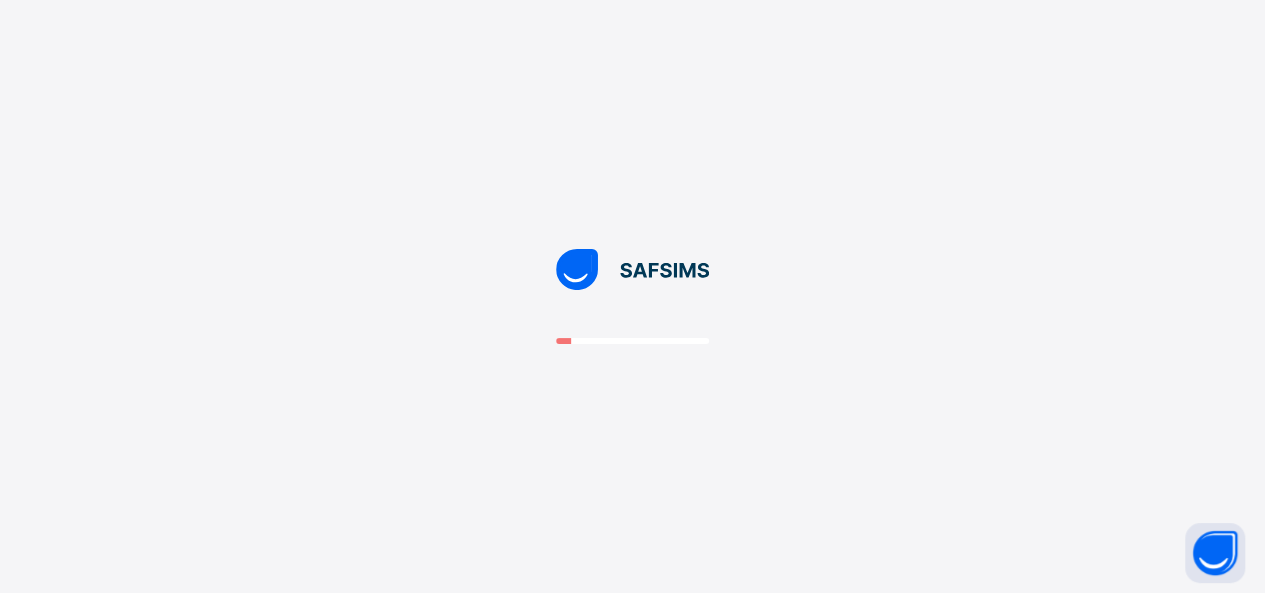 scroll, scrollTop: 0, scrollLeft: 0, axis: both 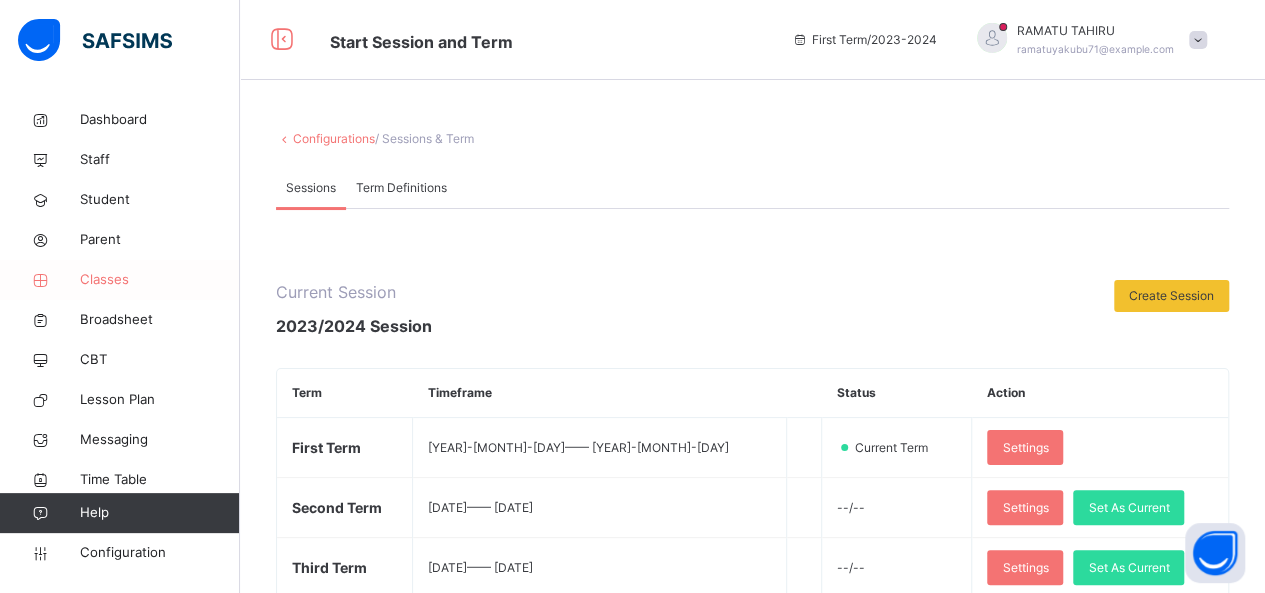 click on "Classes" at bounding box center [160, 280] 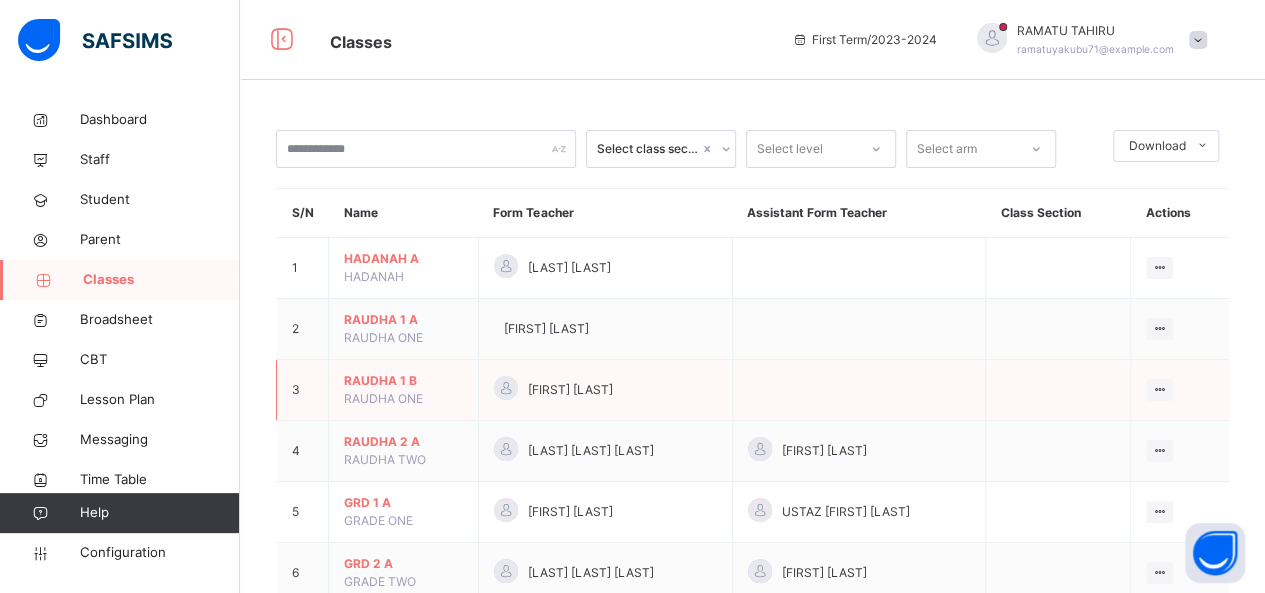 click on "RAUDHA ONE" at bounding box center (383, 398) 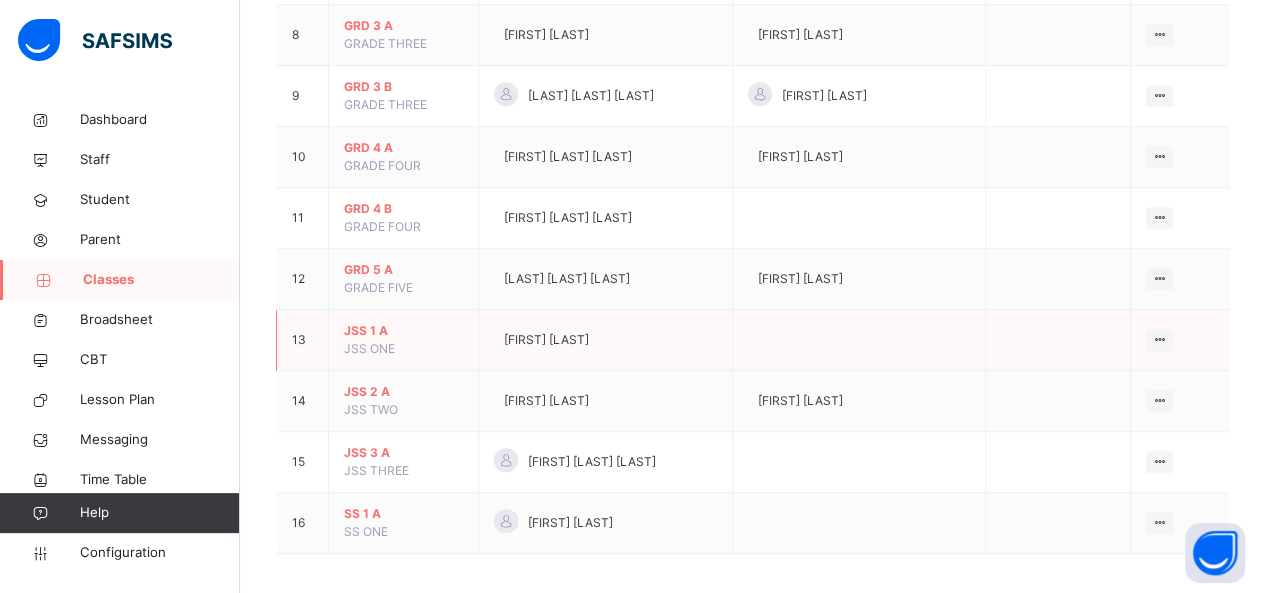 scroll, scrollTop: 664, scrollLeft: 0, axis: vertical 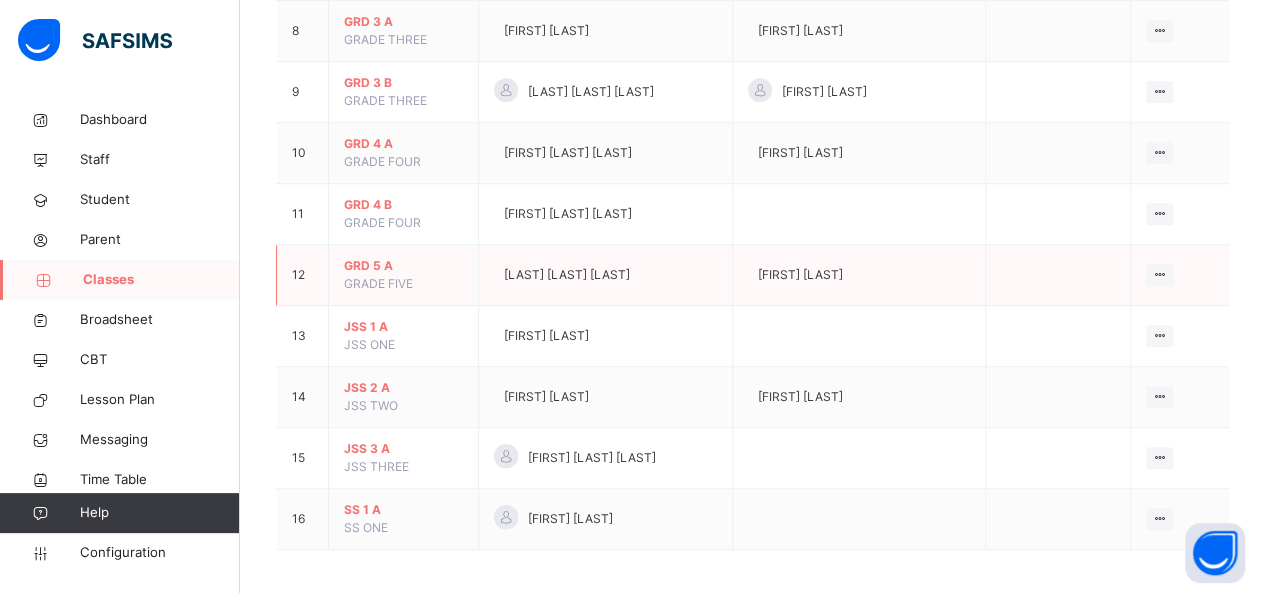 click on "GRD 5 A" at bounding box center (403, 266) 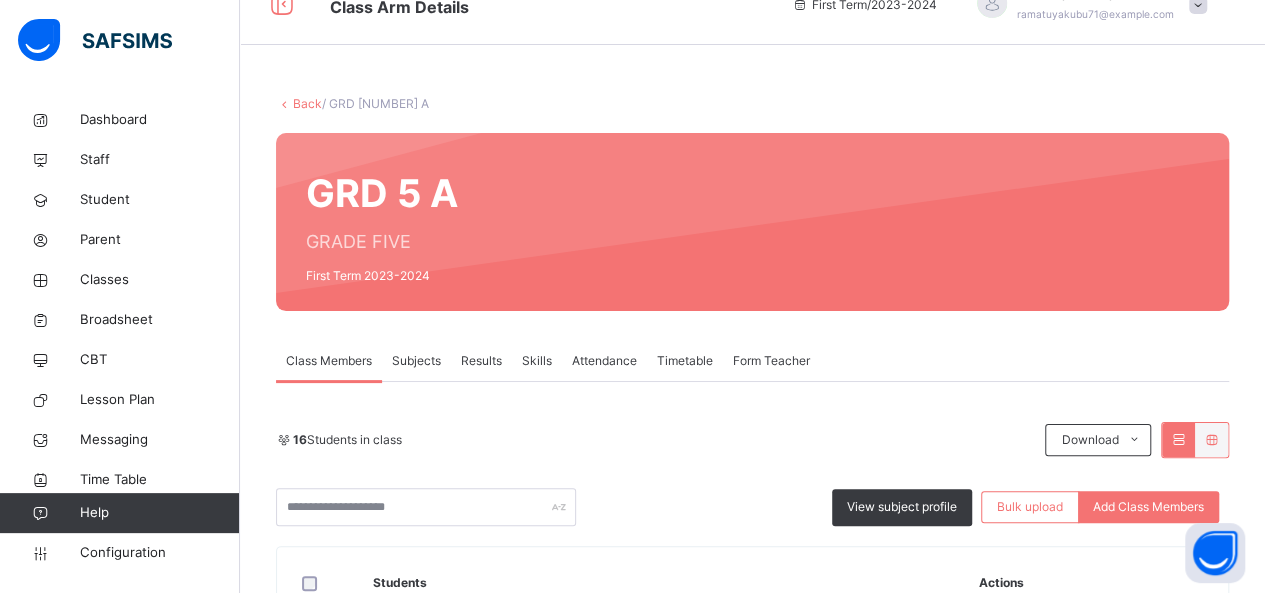 scroll, scrollTop: 40, scrollLeft: 0, axis: vertical 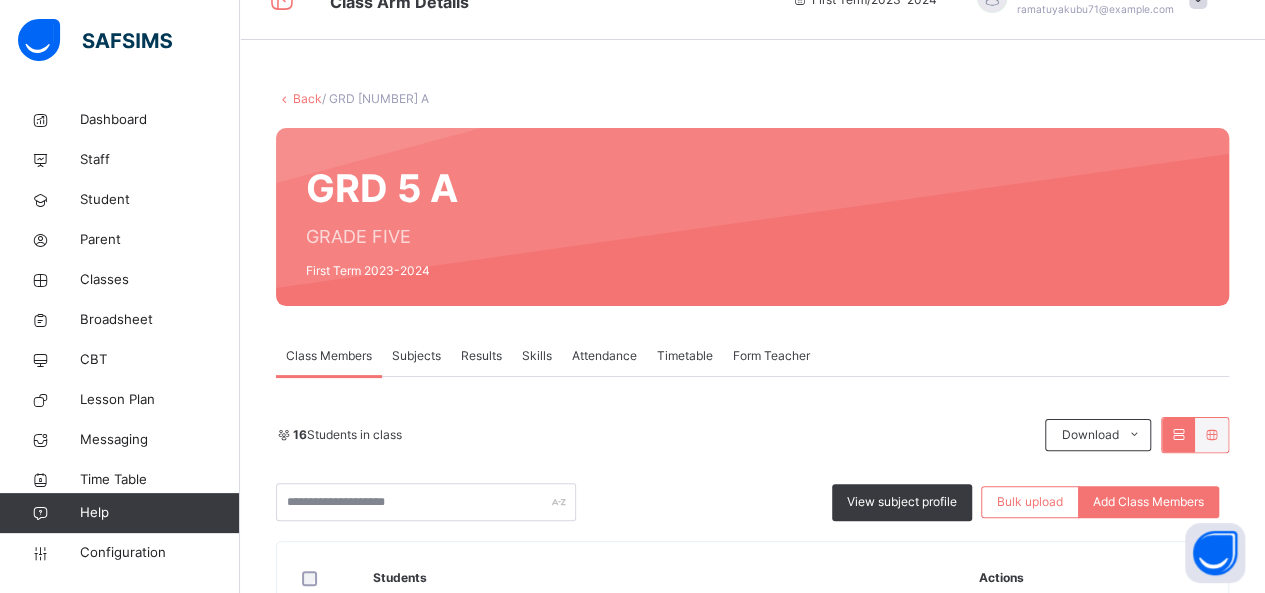 click on "Results" at bounding box center [481, 356] 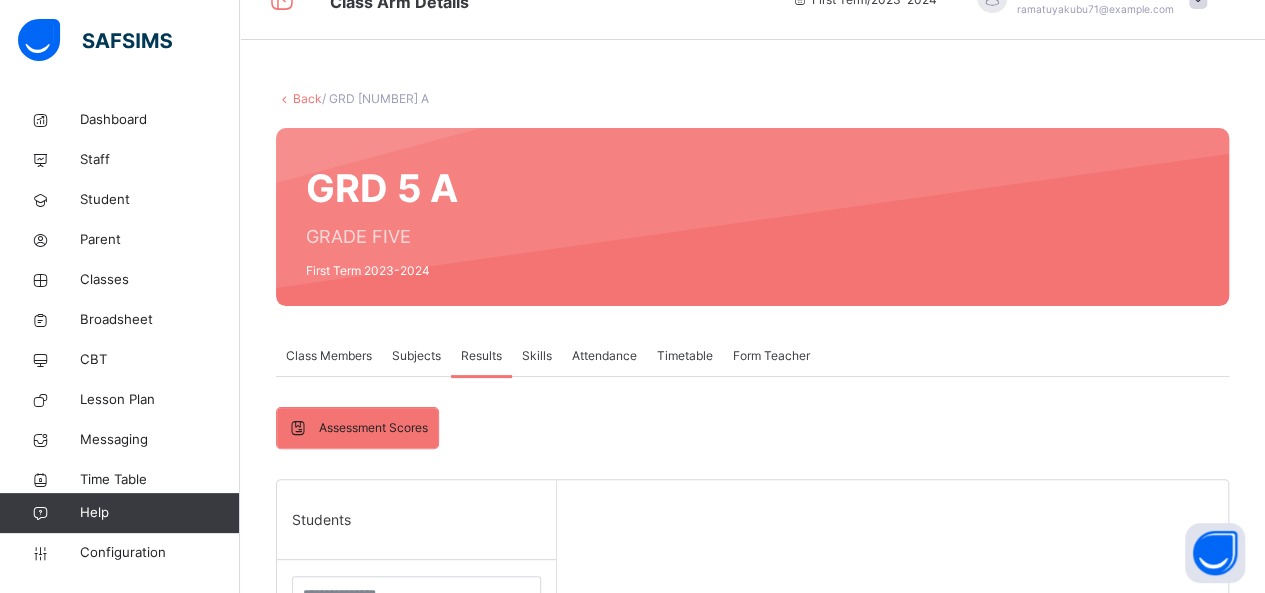 scroll, scrollTop: 240, scrollLeft: 0, axis: vertical 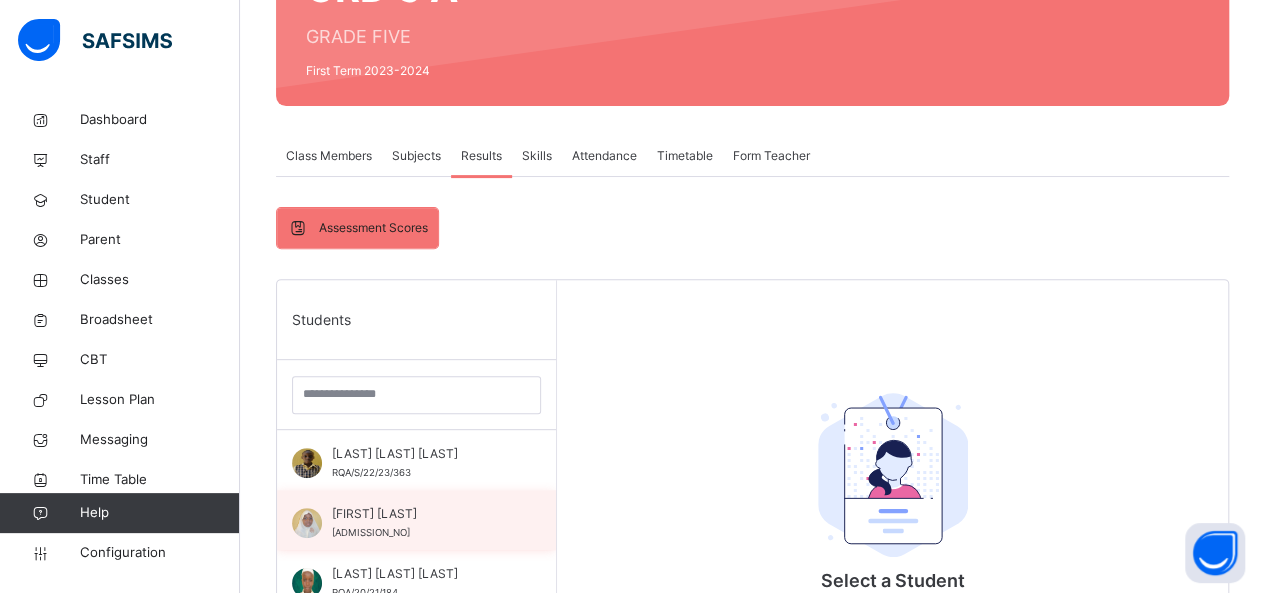 click on "[FIRST] [LAST] RQA/20/21/205" at bounding box center (416, 520) 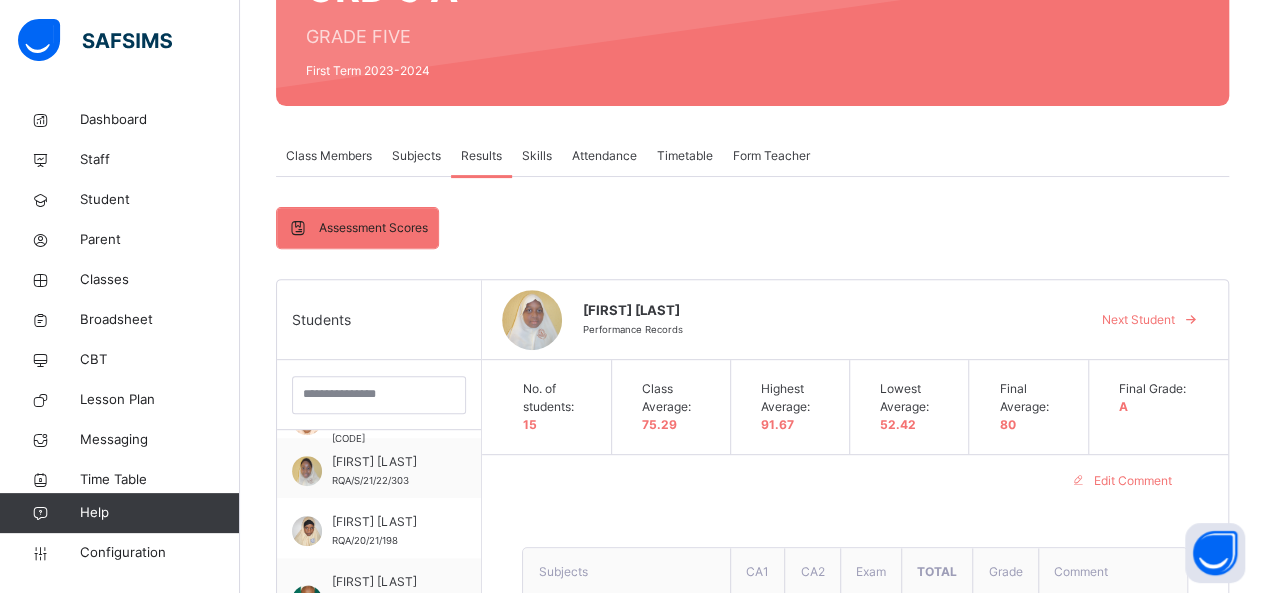 scroll, scrollTop: 680, scrollLeft: 0, axis: vertical 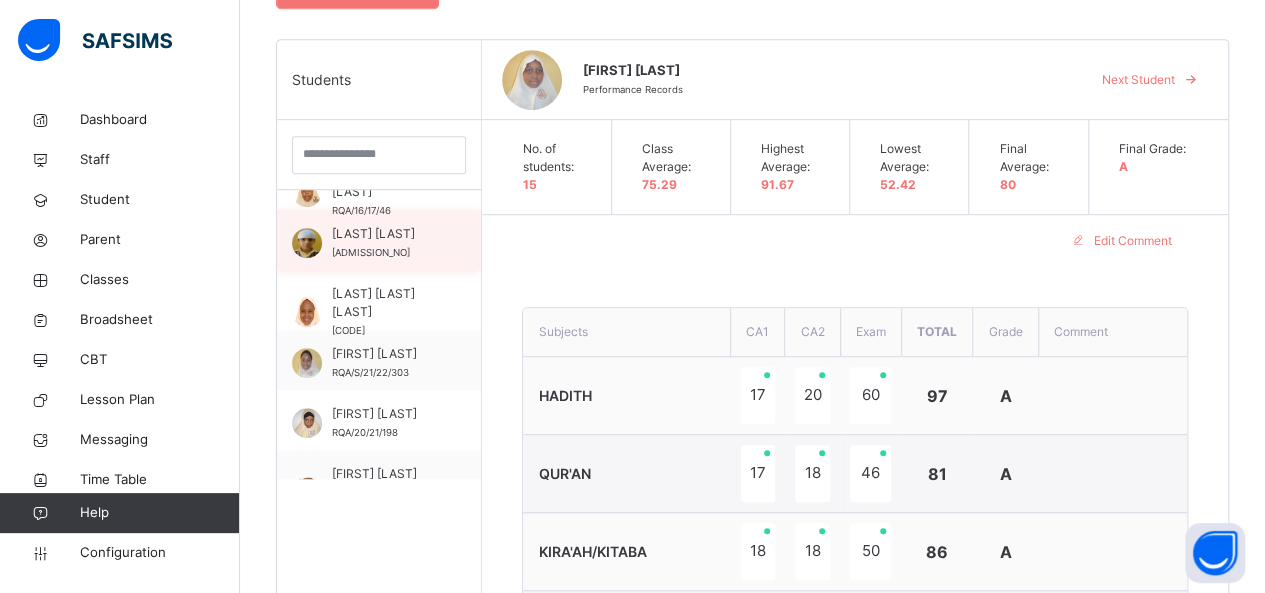 click on "[LAST]  [LAST]" at bounding box center [384, 234] 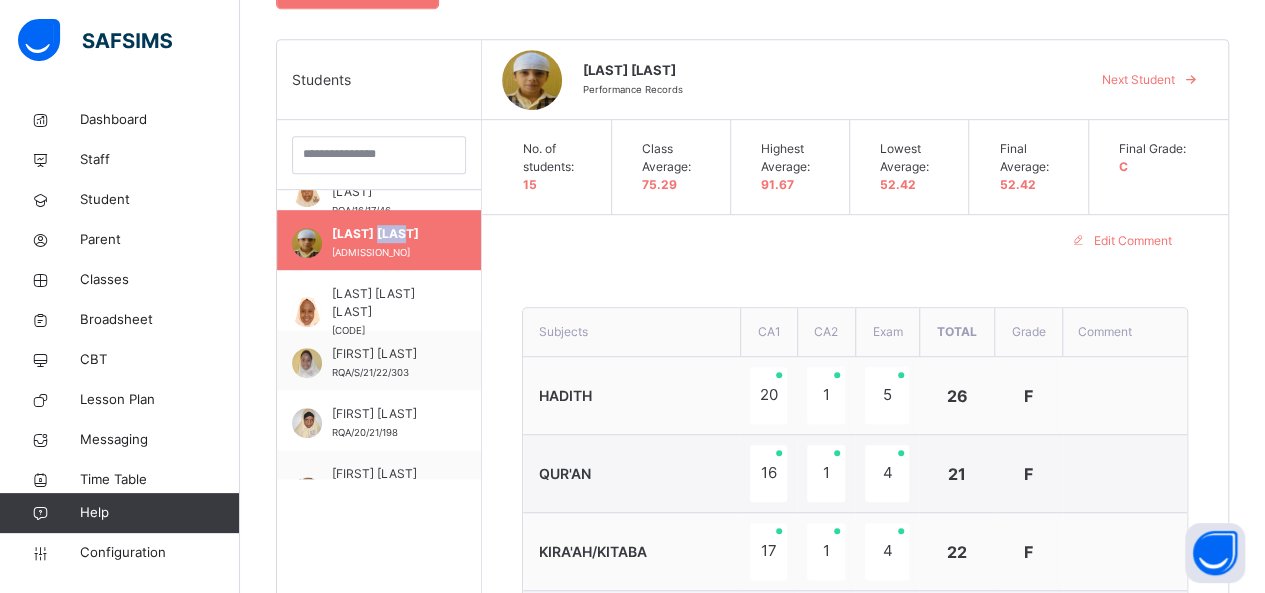 scroll, scrollTop: 560, scrollLeft: 0, axis: vertical 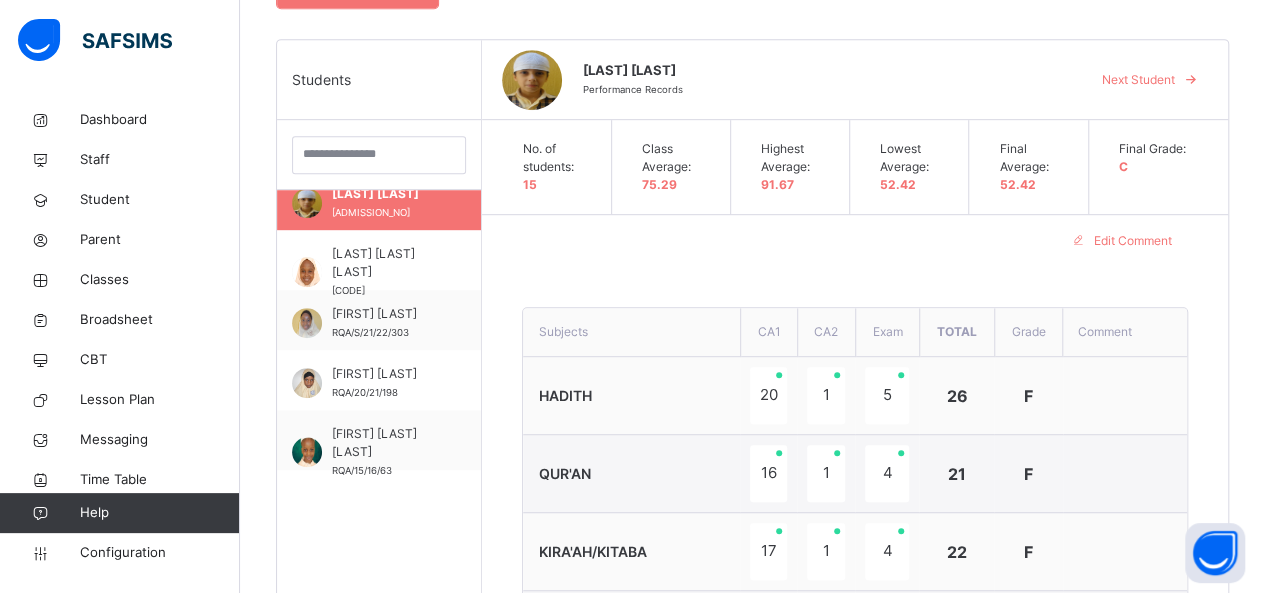 click on "Edit Comment" at bounding box center (855, 241) 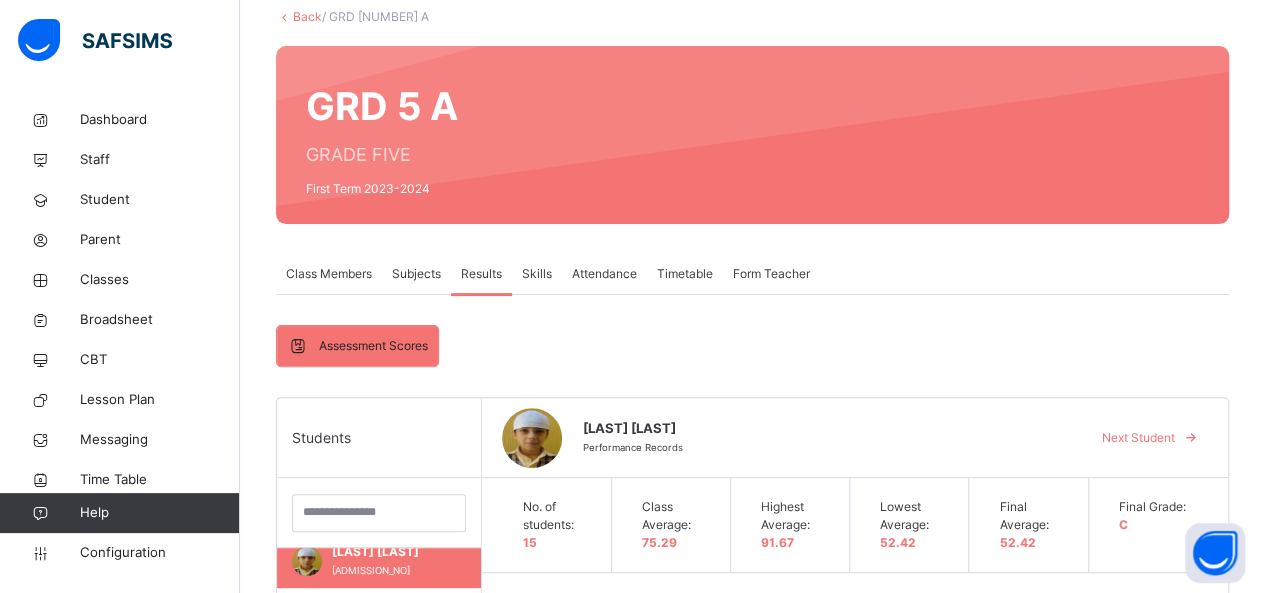 scroll, scrollTop: 120, scrollLeft: 0, axis: vertical 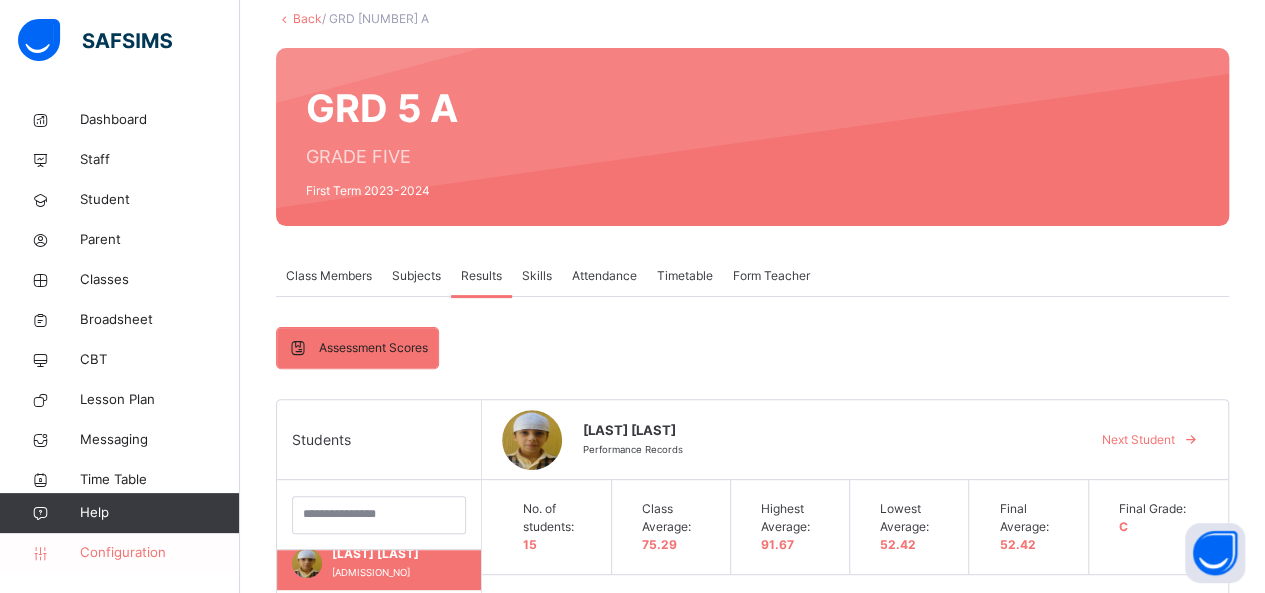 click on "Configuration" at bounding box center [159, 553] 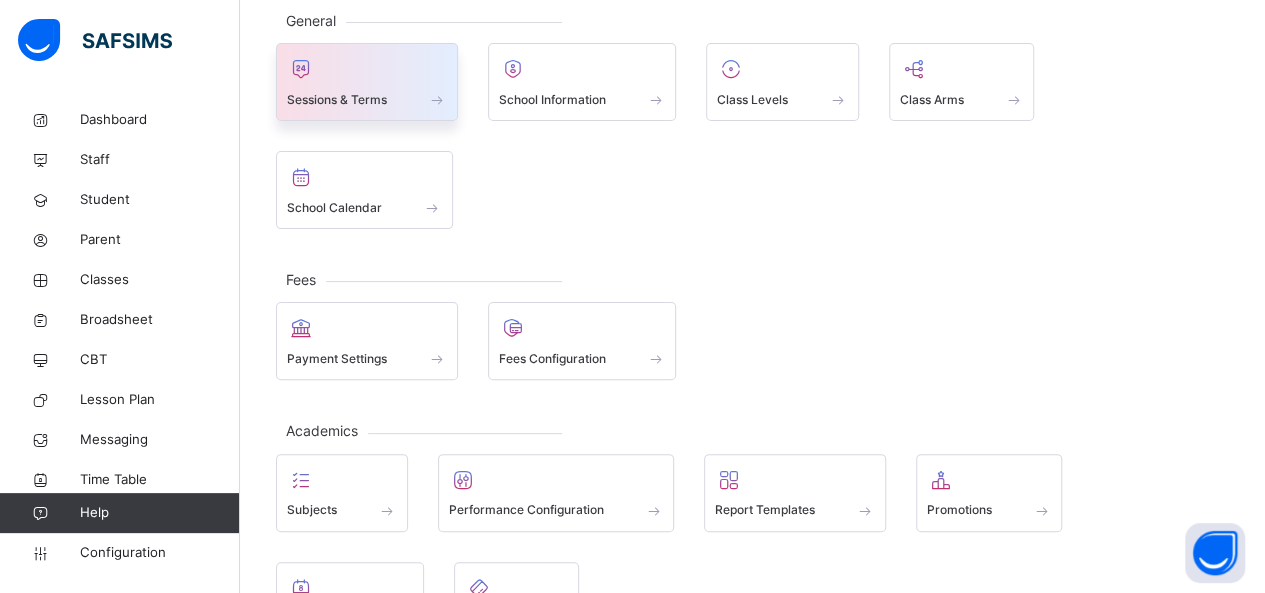 click on "Sessions & Terms" at bounding box center (337, 100) 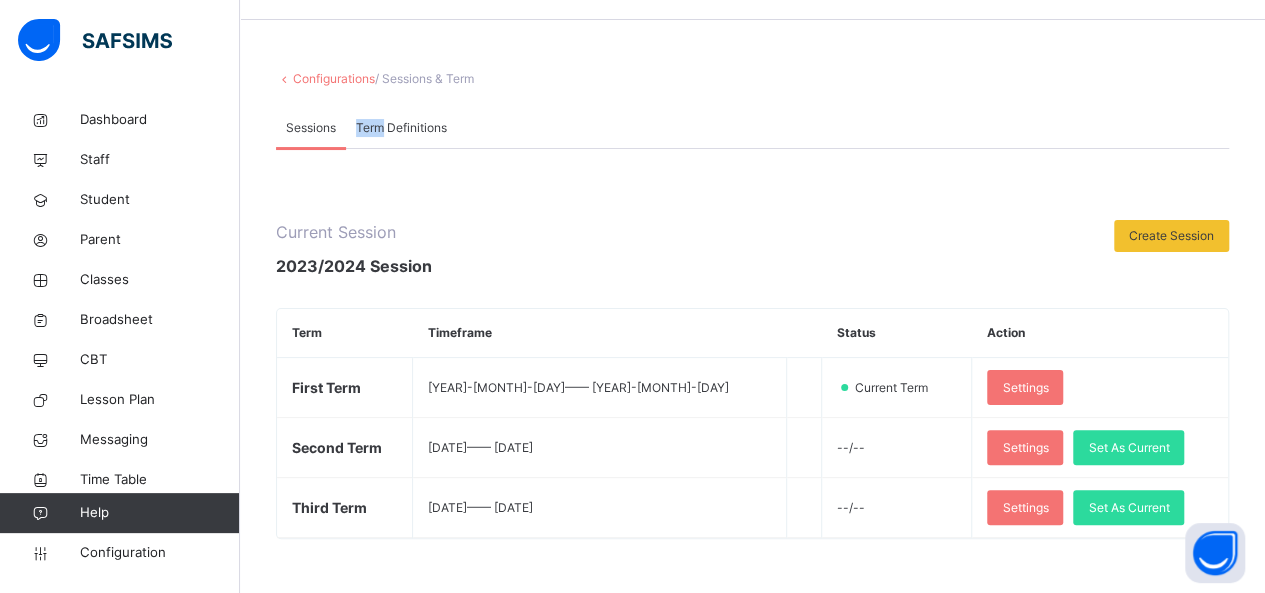 scroll, scrollTop: 120, scrollLeft: 0, axis: vertical 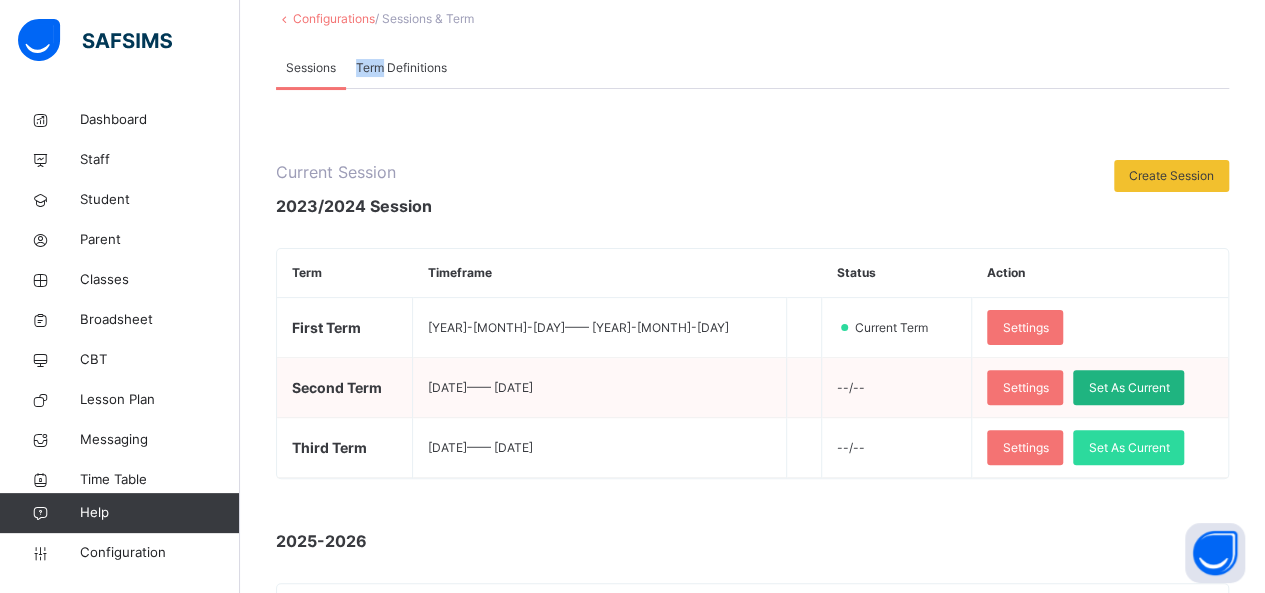 click on "Set As Current" at bounding box center [1128, 388] 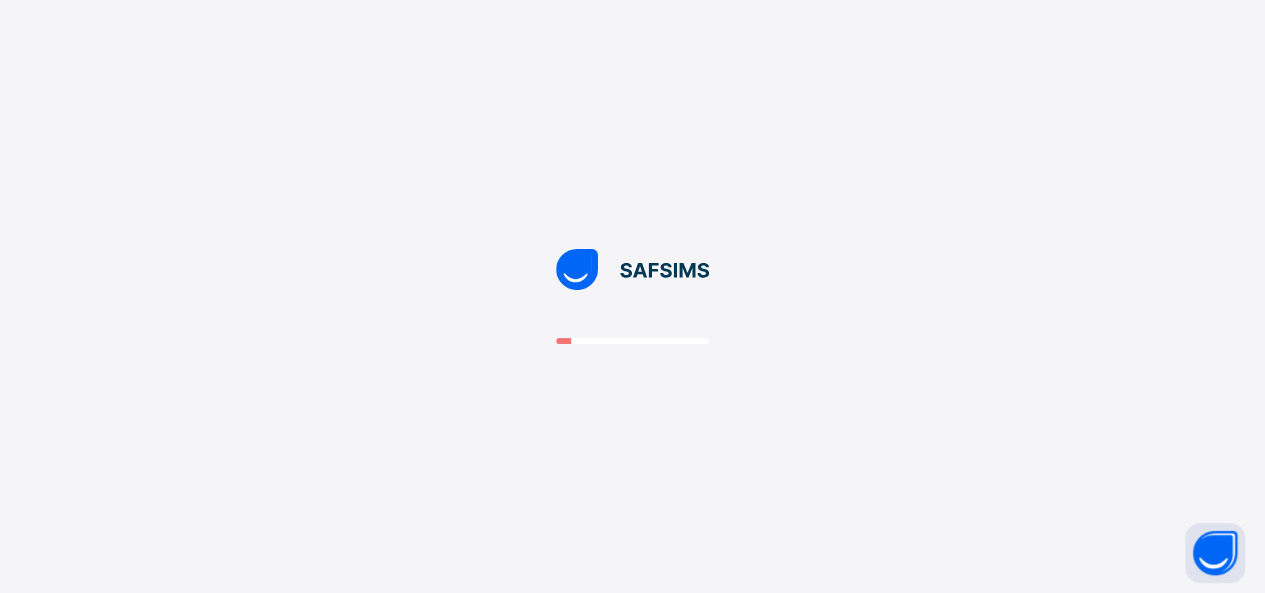 scroll, scrollTop: 0, scrollLeft: 0, axis: both 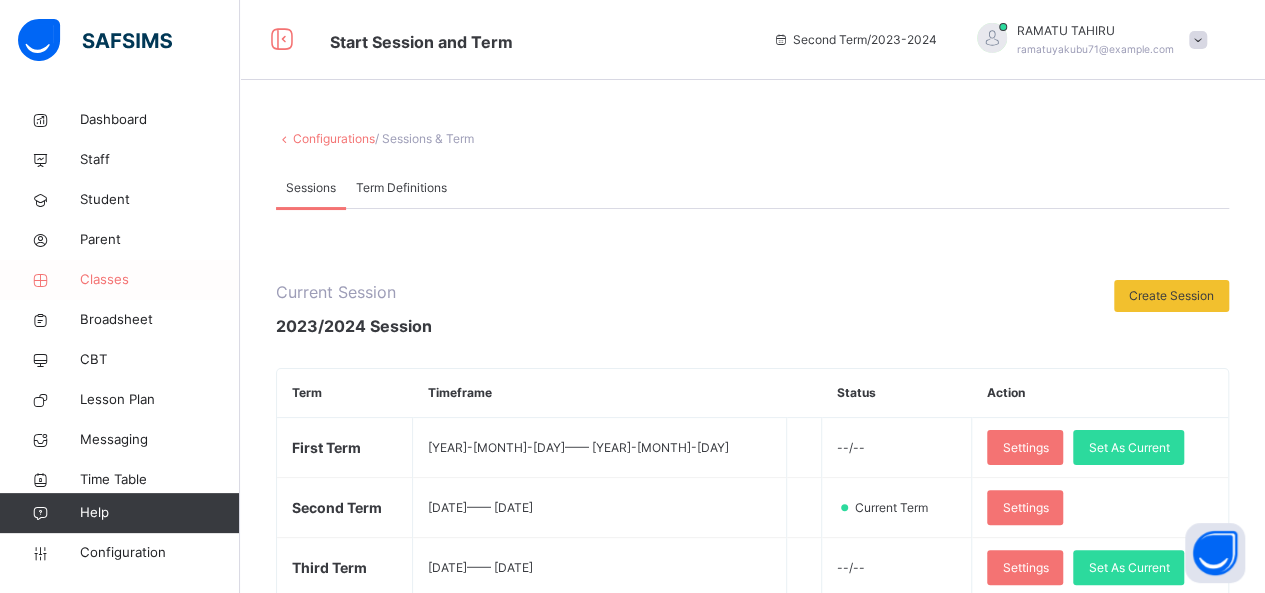 click on "Classes" at bounding box center [160, 280] 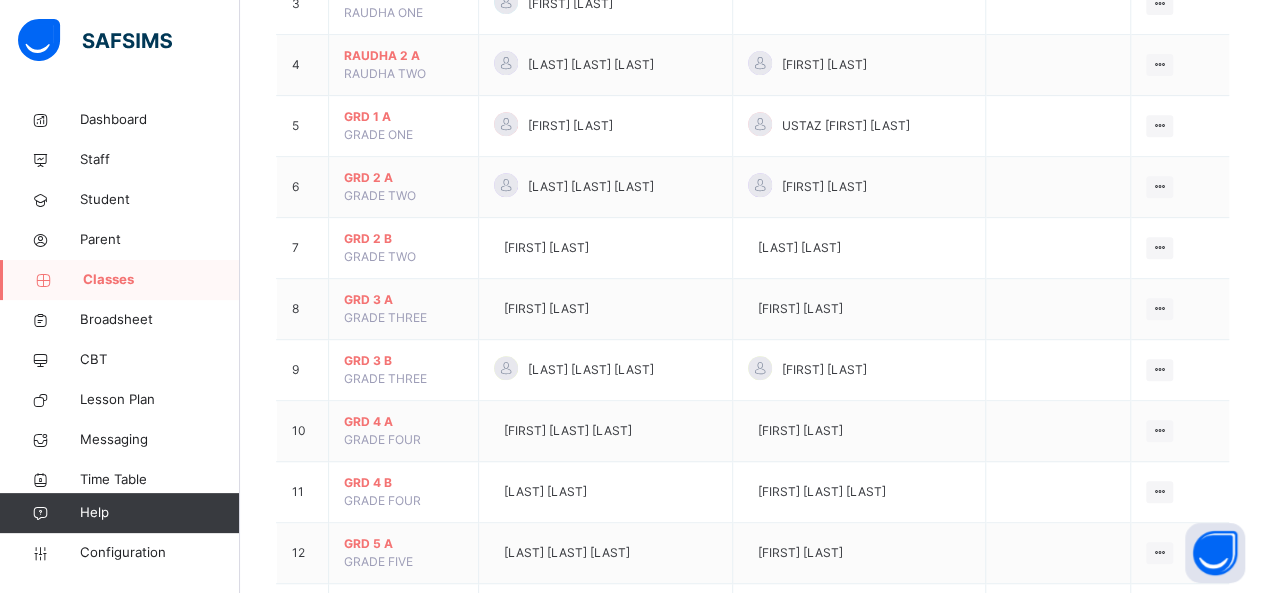 scroll, scrollTop: 664, scrollLeft: 0, axis: vertical 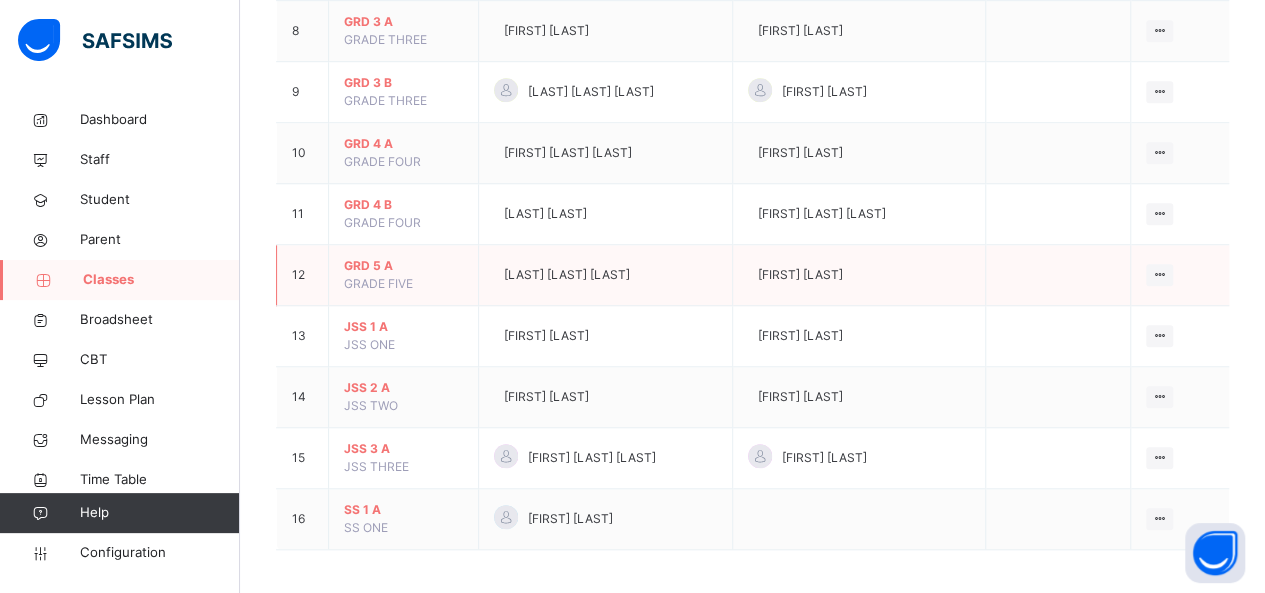 click on "GRD 5 A" at bounding box center [403, 266] 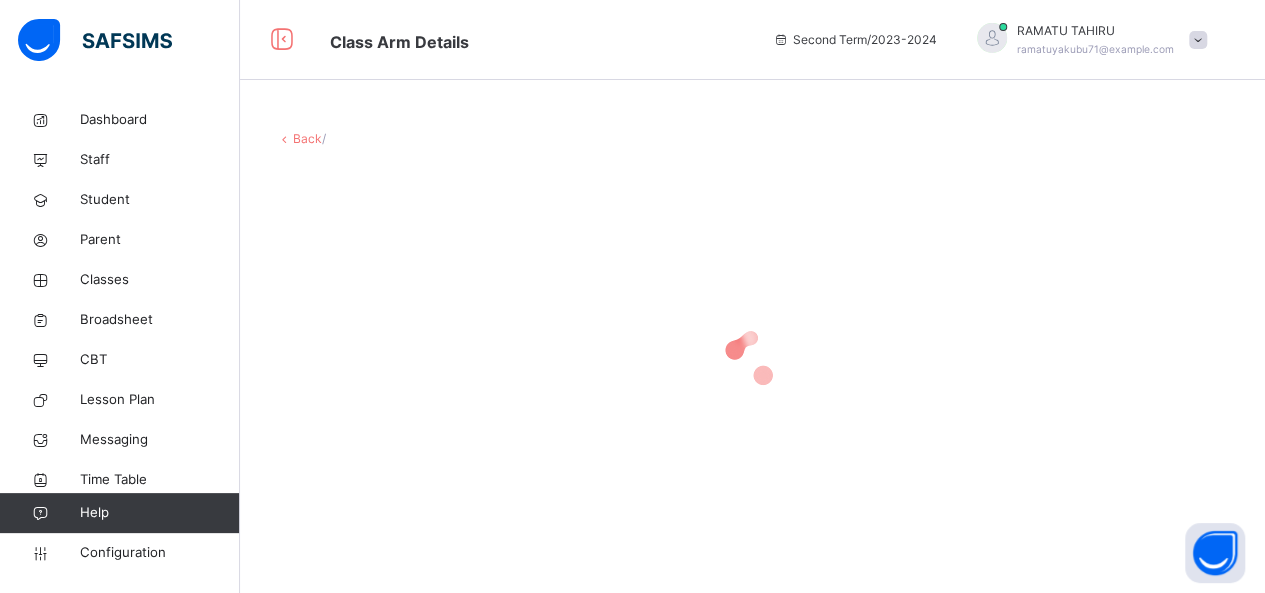 click at bounding box center [752, 358] 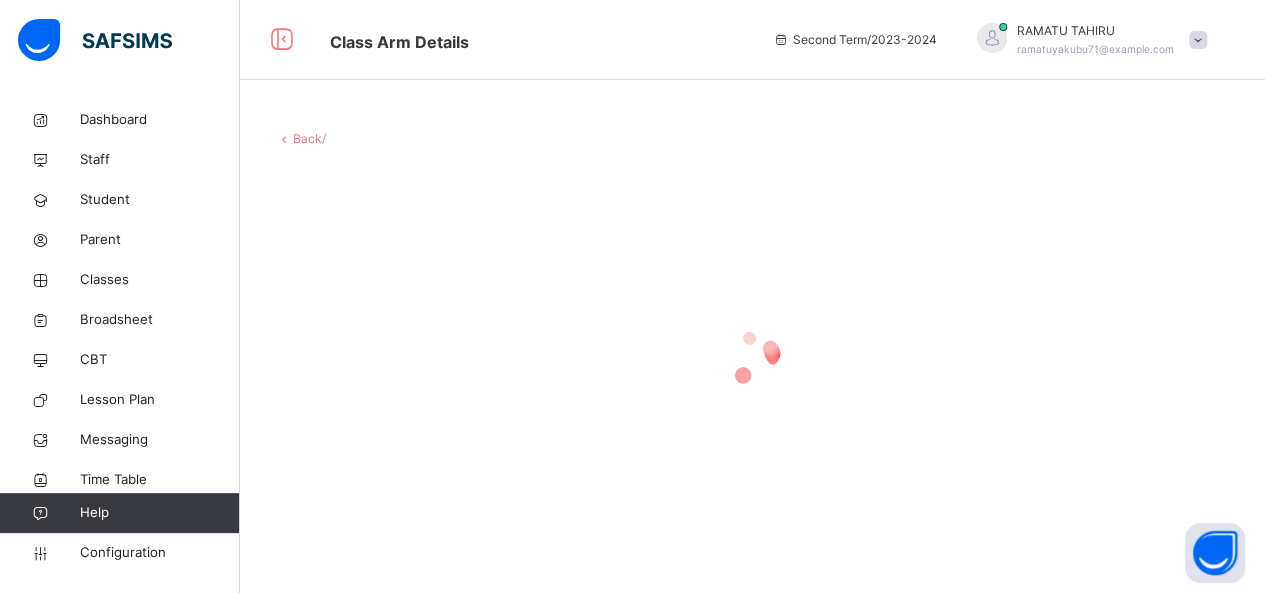 scroll, scrollTop: 0, scrollLeft: 0, axis: both 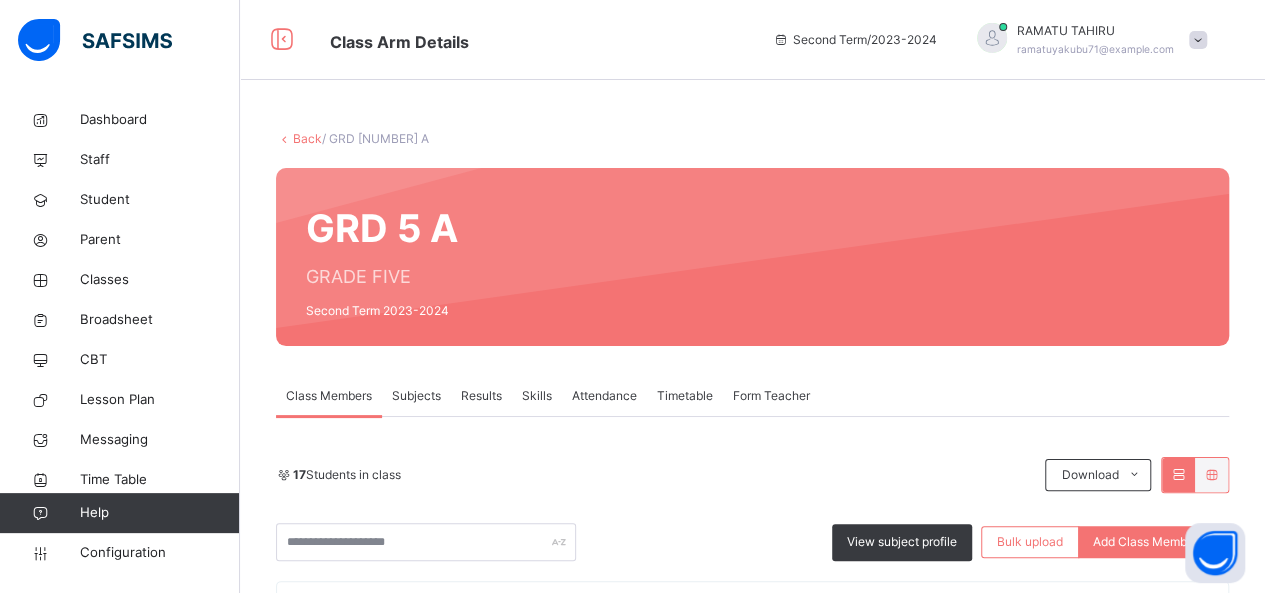 click on "Results" at bounding box center [481, 396] 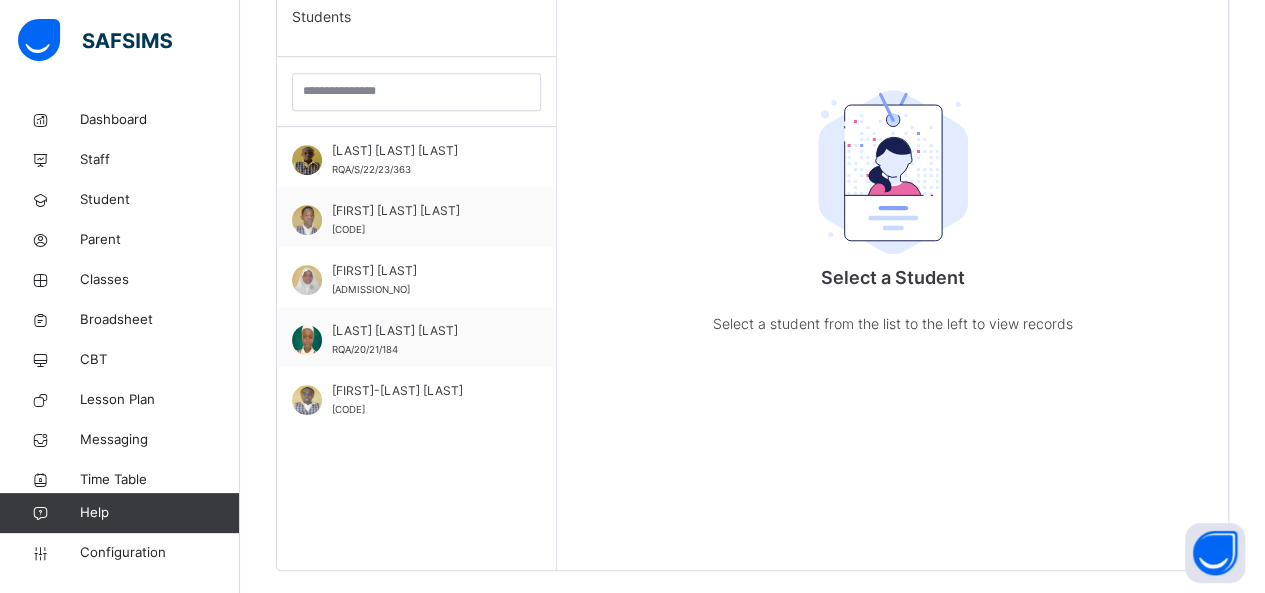 scroll, scrollTop: 579, scrollLeft: 0, axis: vertical 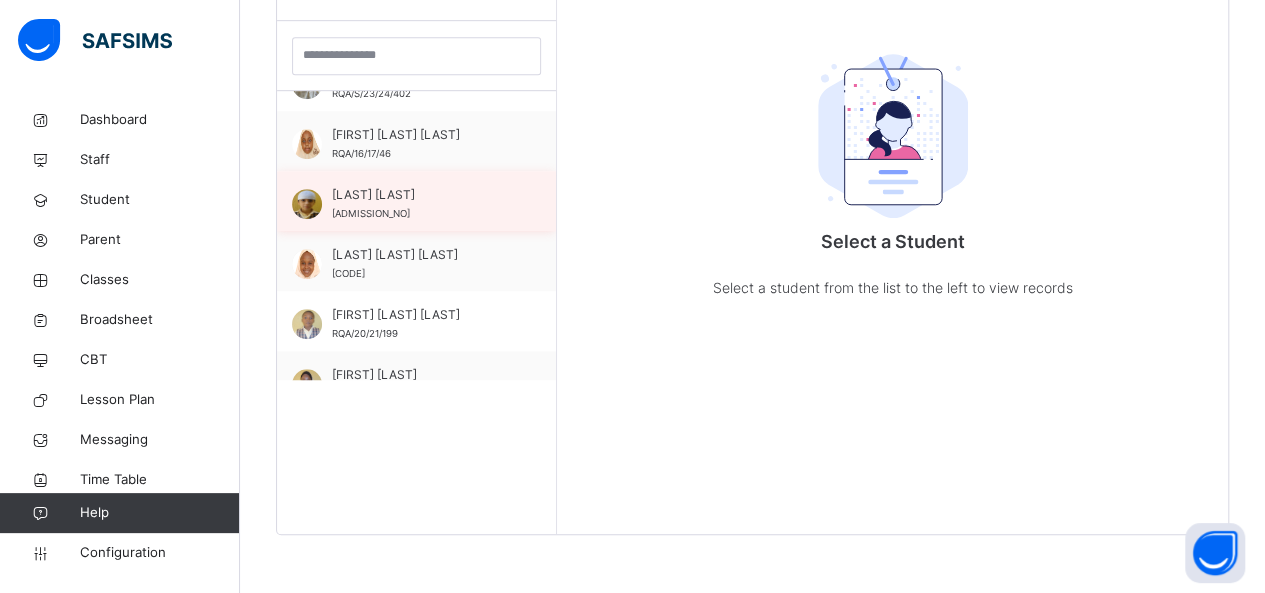 click on "[LAST]  [LAST]" at bounding box center (421, 195) 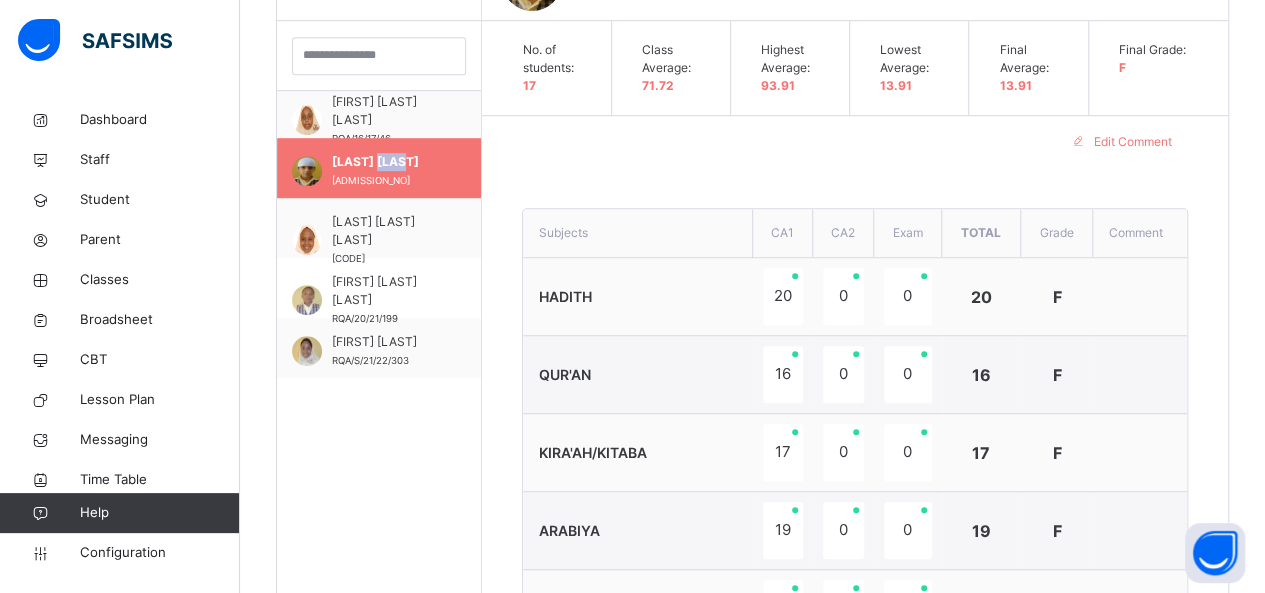 scroll, scrollTop: 560, scrollLeft: 0, axis: vertical 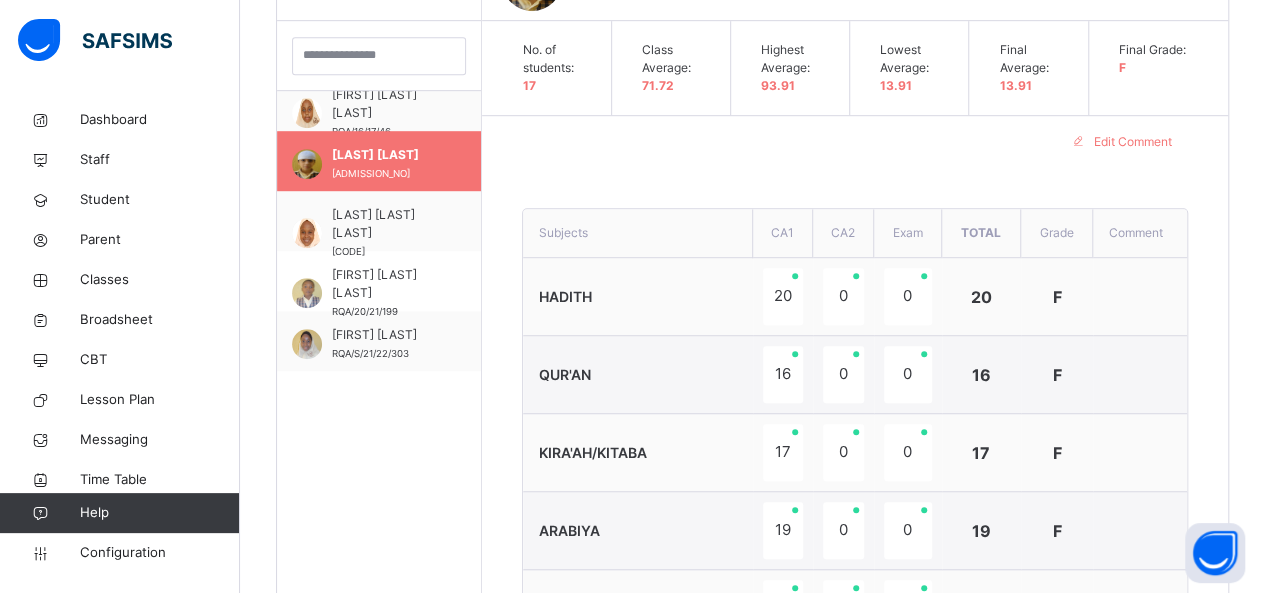 click at bounding box center [1140, 453] 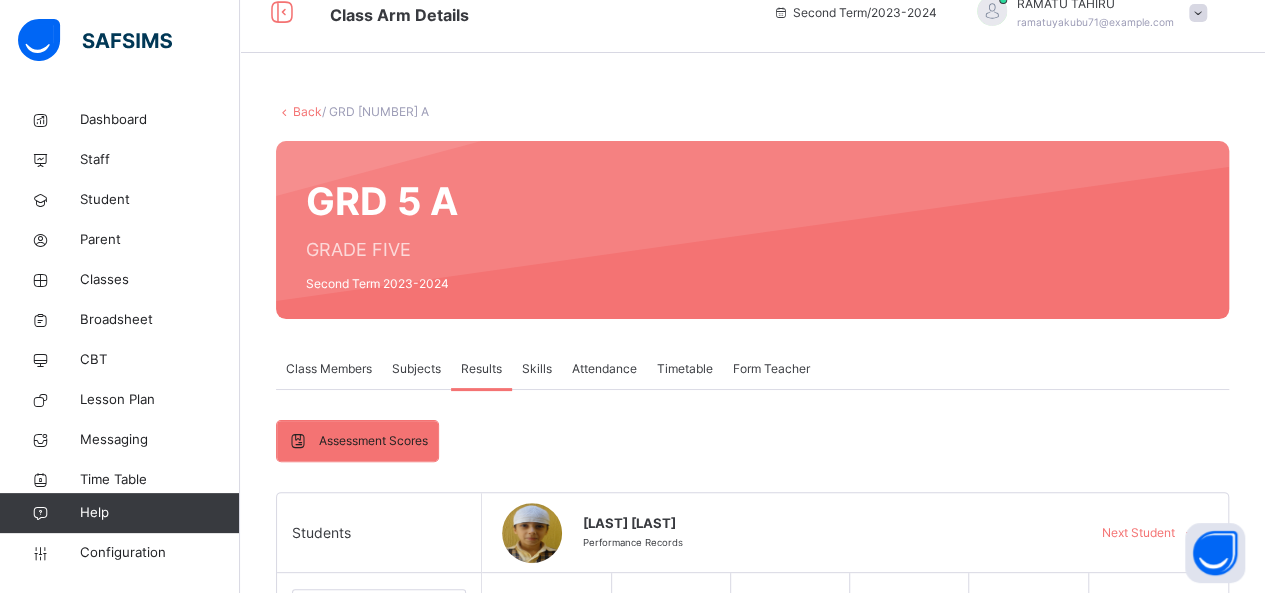 scroll, scrollTop: 0, scrollLeft: 0, axis: both 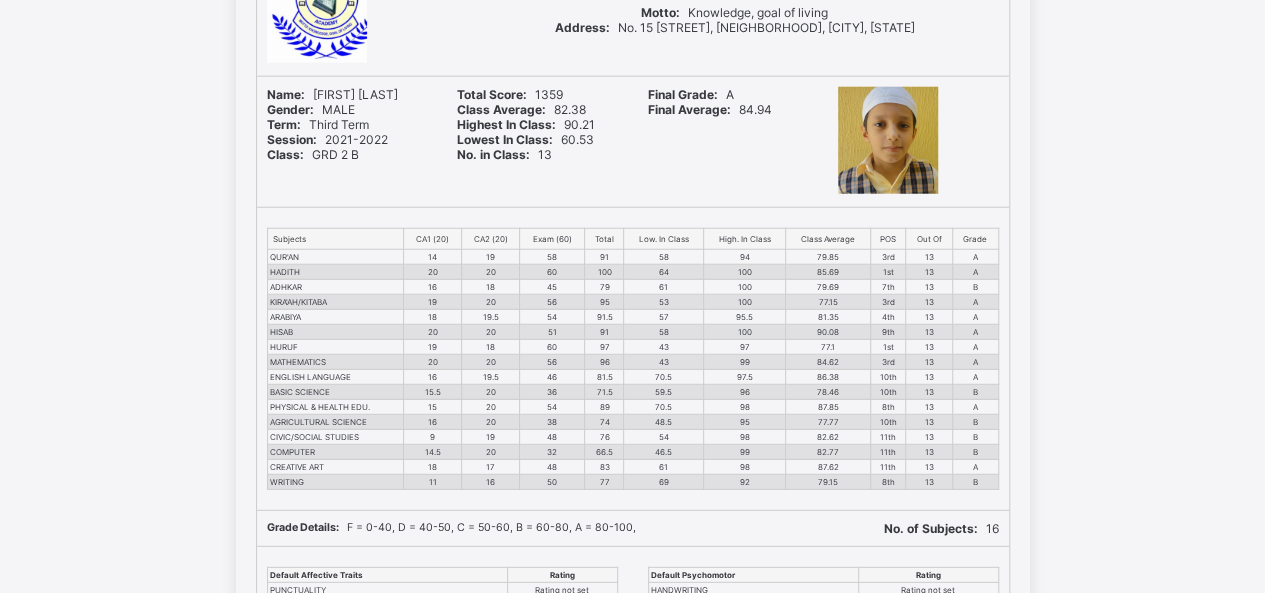 drag, startPoint x: 1246, startPoint y: 15, endPoint x: 888, endPoint y: 43, distance: 359.0933 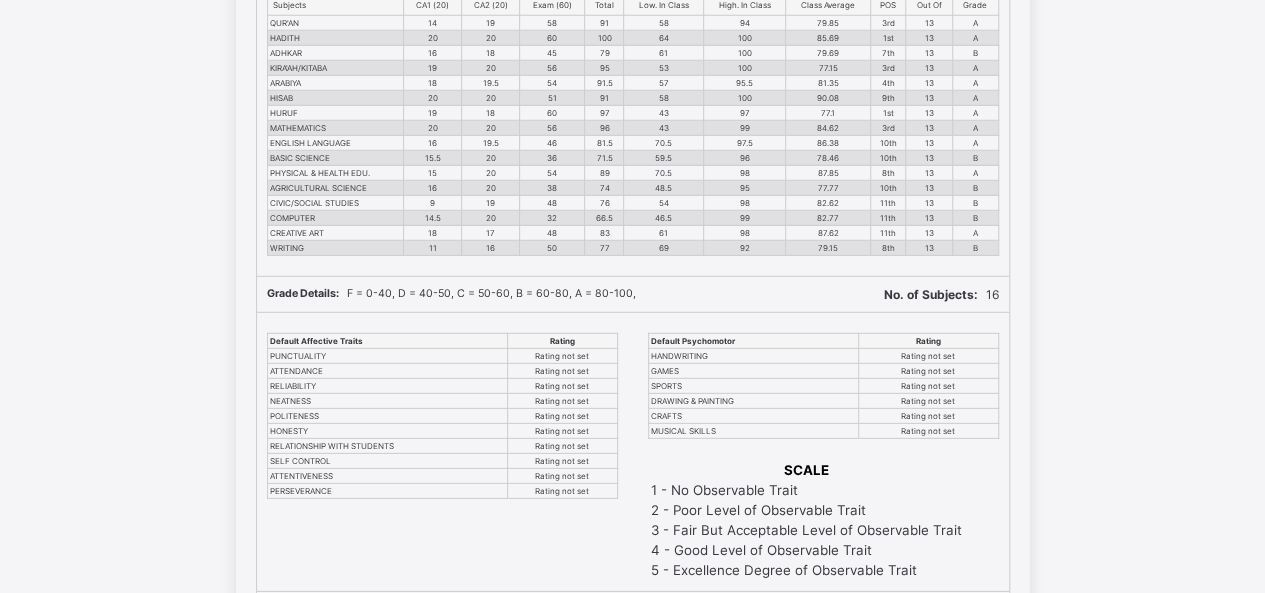 scroll, scrollTop: 2898, scrollLeft: 0, axis: vertical 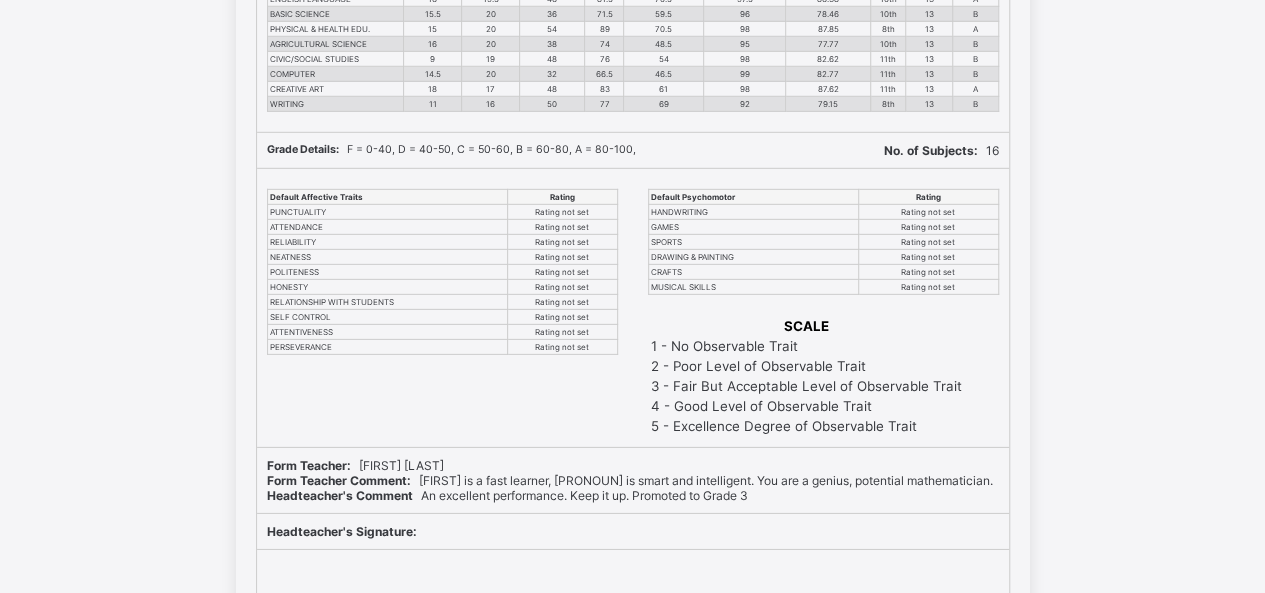 drag, startPoint x: 1056, startPoint y: 3, endPoint x: 508, endPoint y: 198, distance: 581.6606 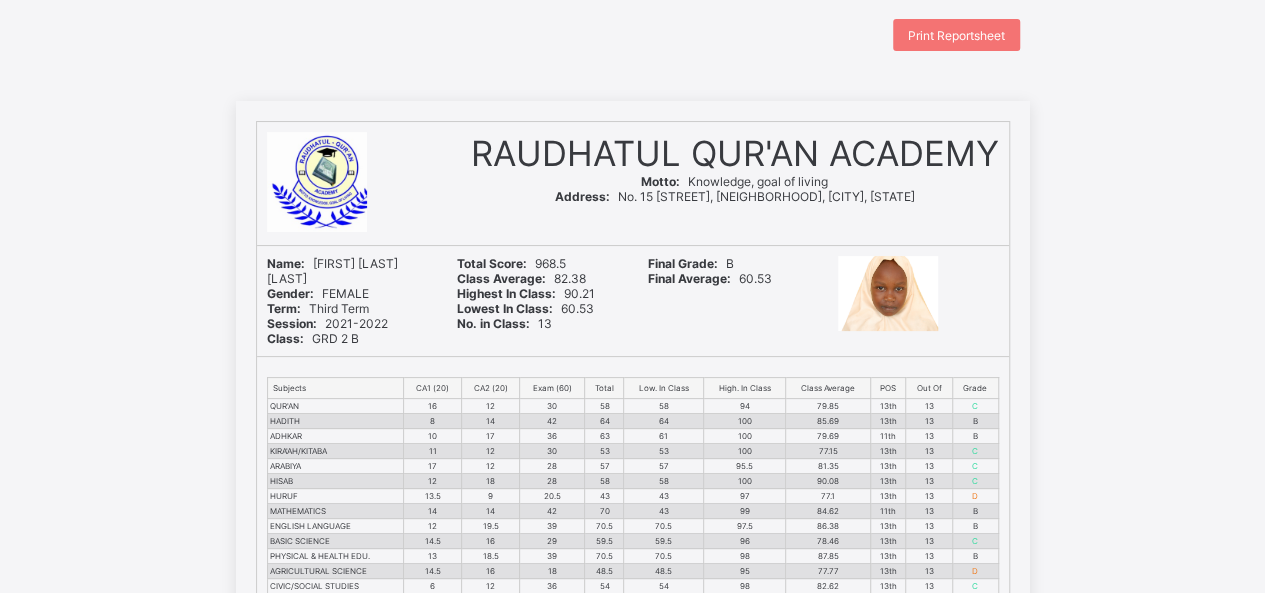 scroll, scrollTop: 0, scrollLeft: 0, axis: both 